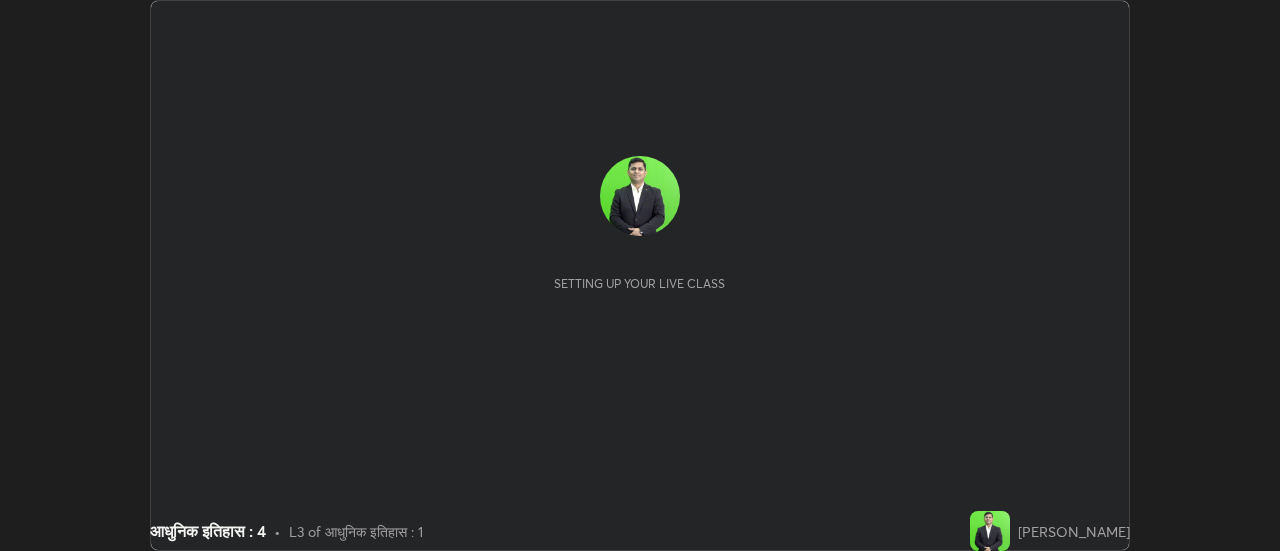 scroll, scrollTop: 0, scrollLeft: 0, axis: both 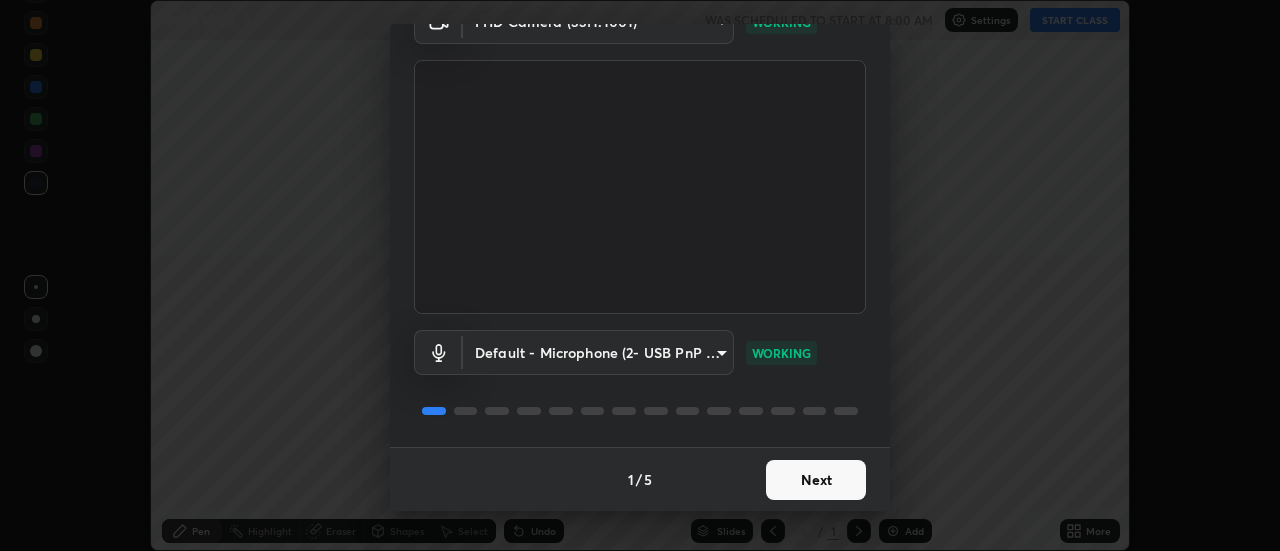 click on "Next" at bounding box center [816, 480] 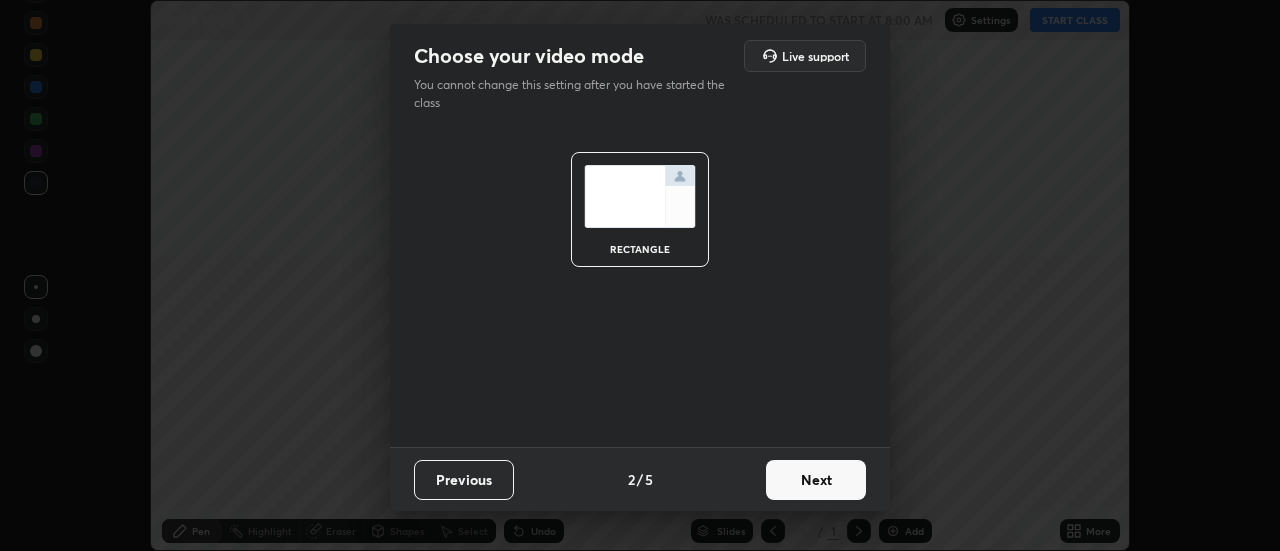 scroll, scrollTop: 0, scrollLeft: 0, axis: both 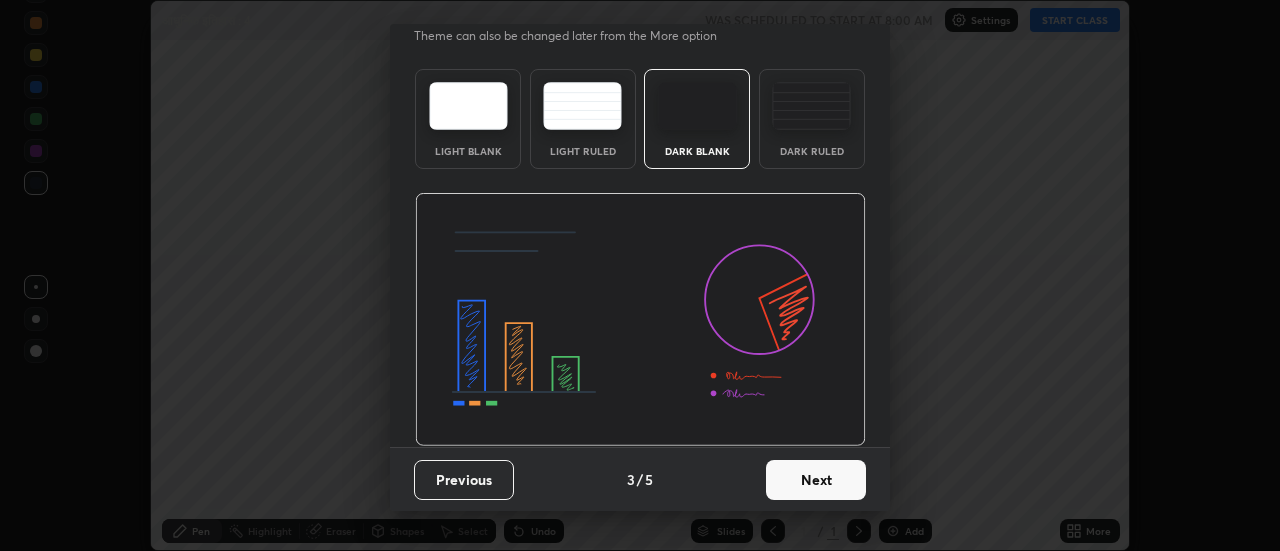click on "Next" at bounding box center (816, 480) 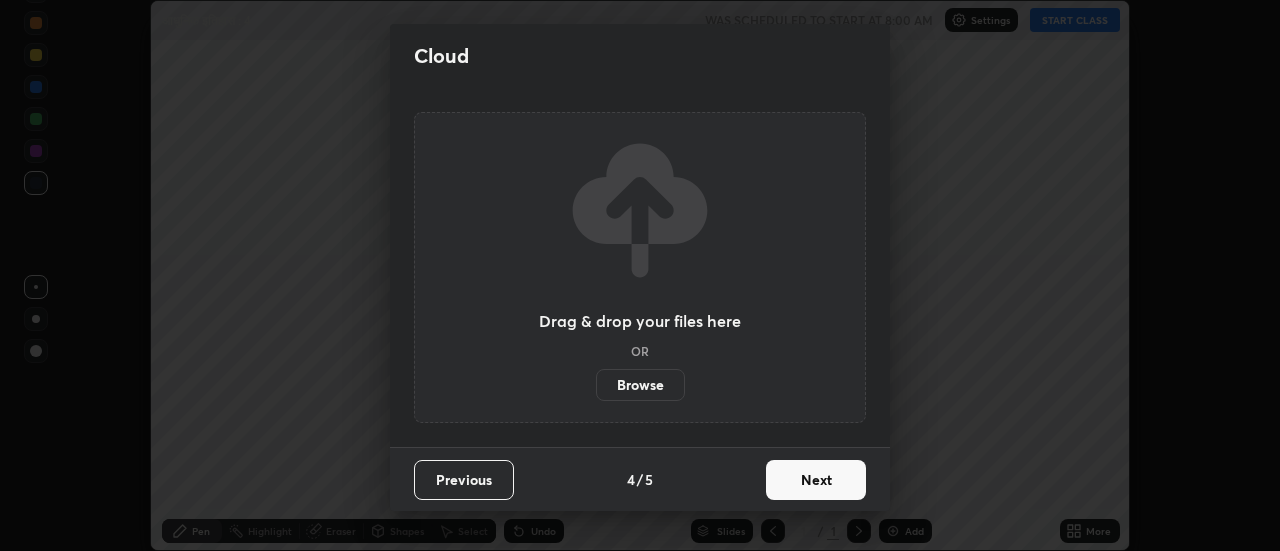 scroll, scrollTop: 0, scrollLeft: 0, axis: both 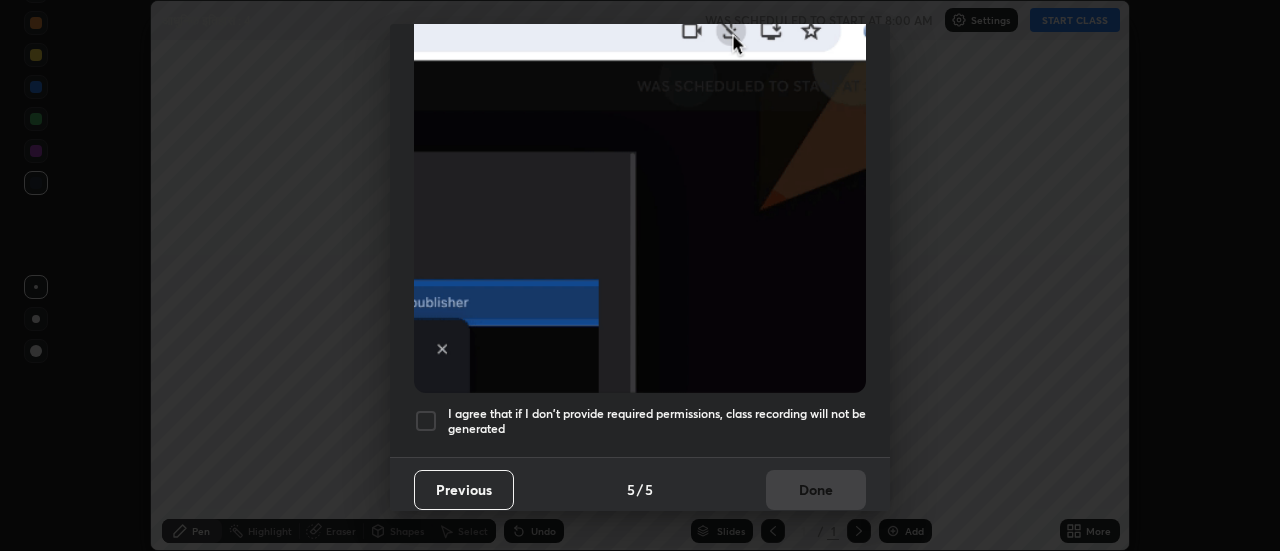 click at bounding box center [426, 421] 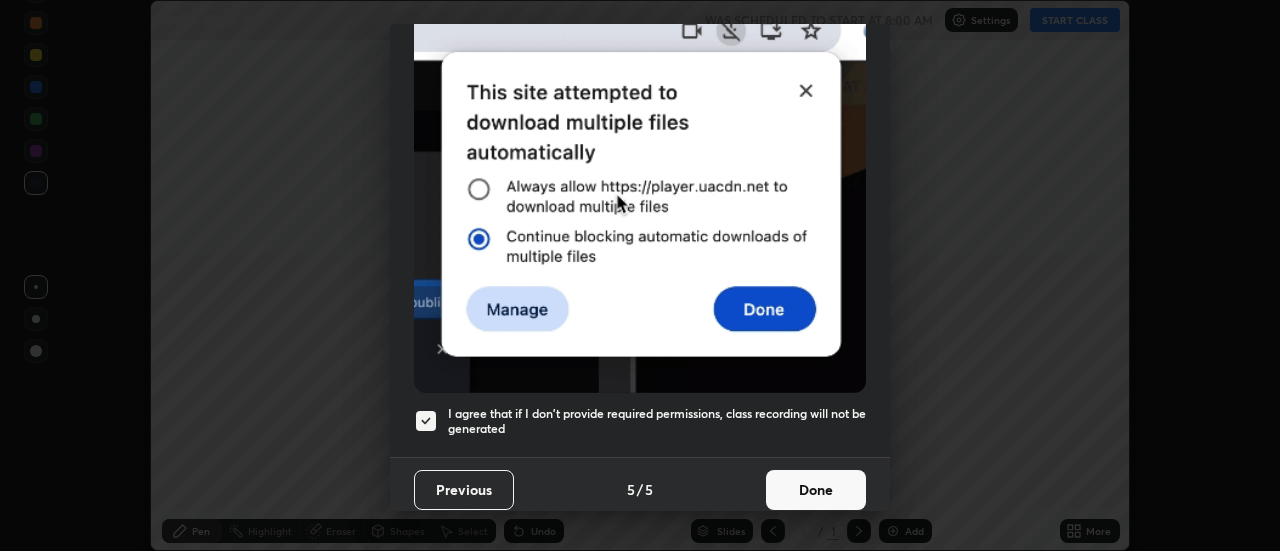 click on "Done" at bounding box center (816, 490) 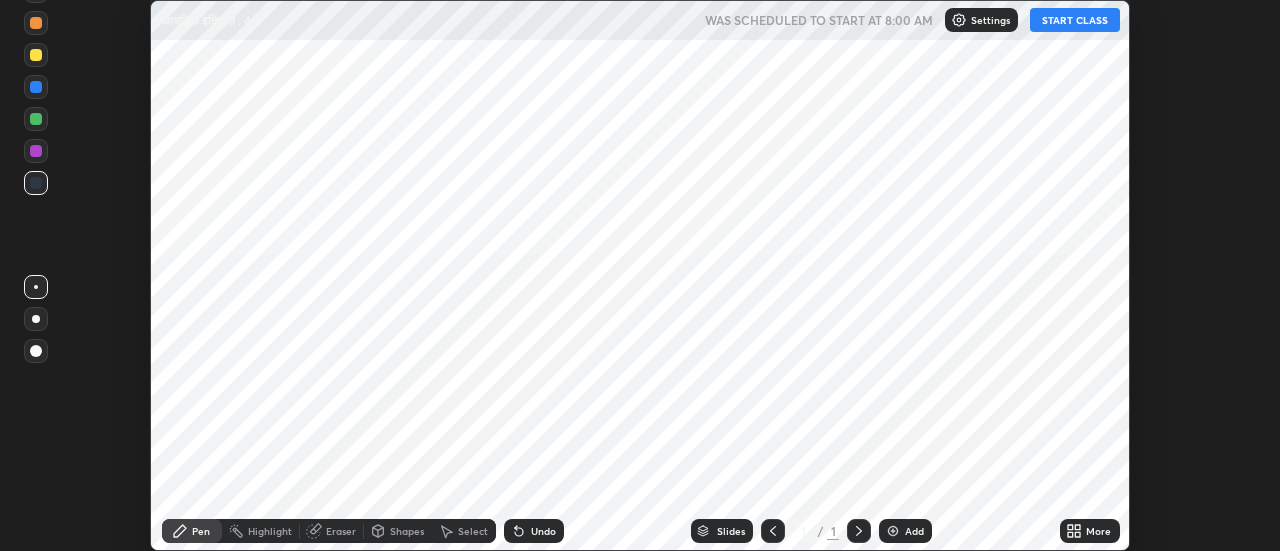 click 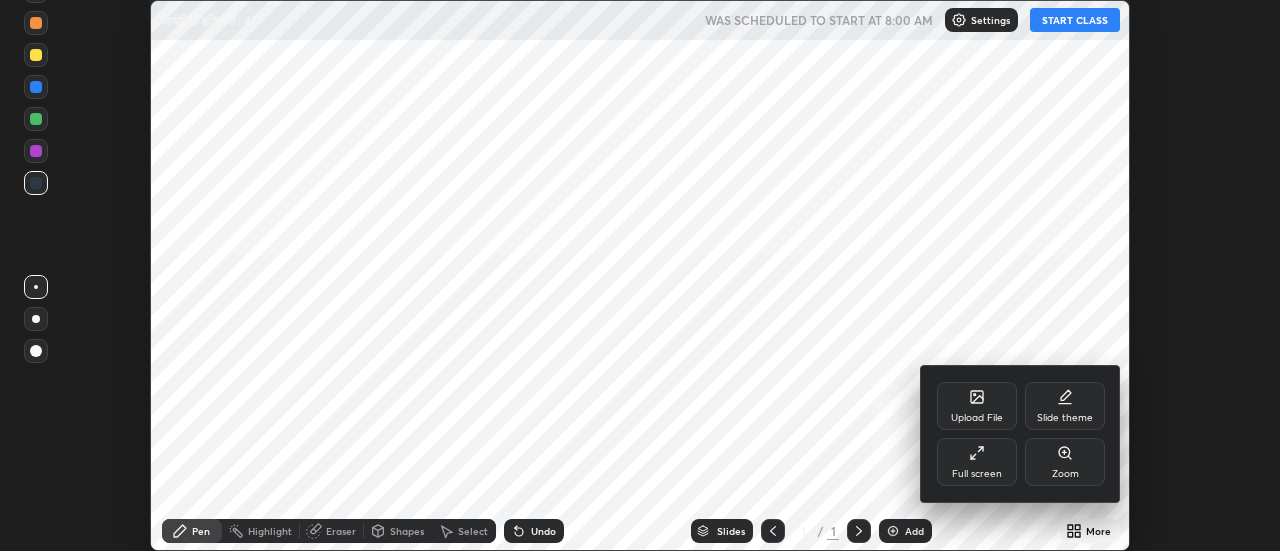 click on "Upload File" at bounding box center [977, 418] 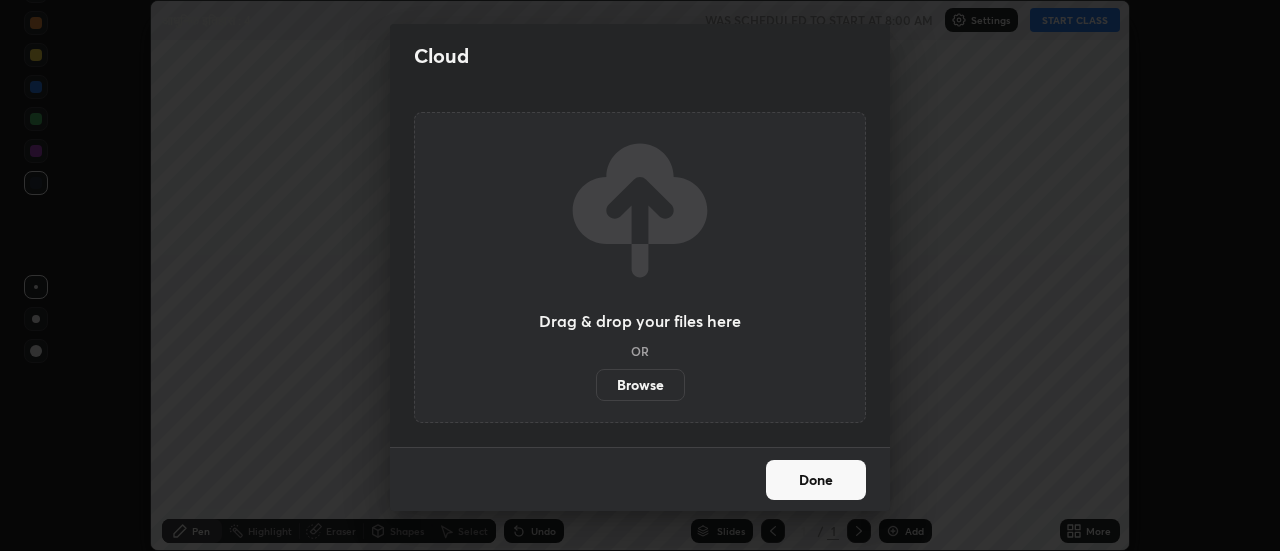 click on "Browse" at bounding box center (640, 385) 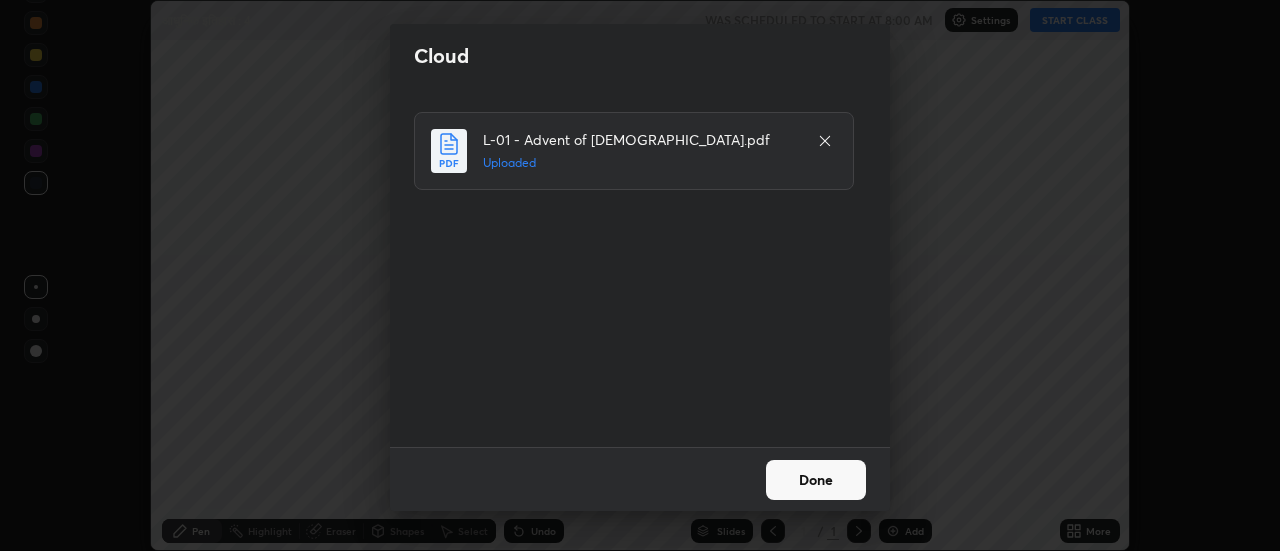 click on "Done" at bounding box center [816, 480] 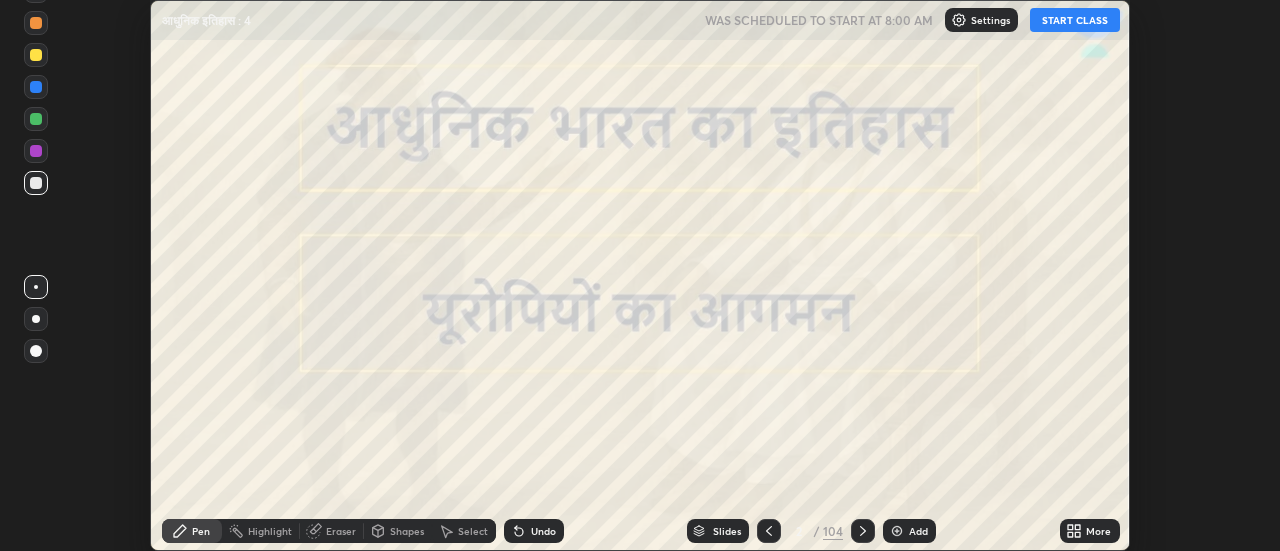 click on "More" at bounding box center [1090, 531] 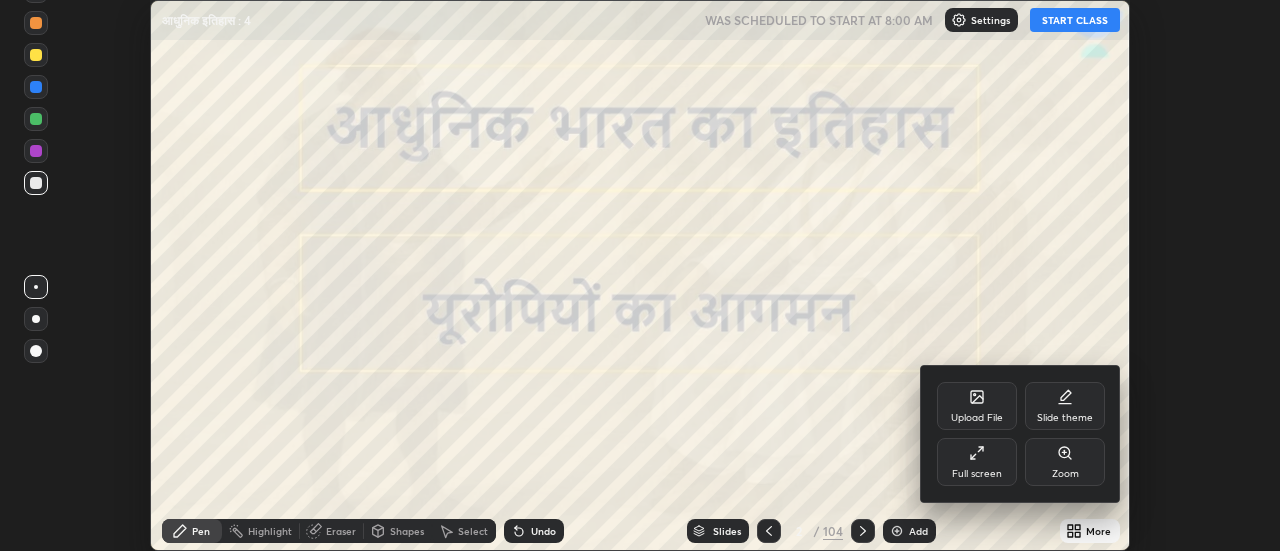 click on "Full screen" at bounding box center (977, 462) 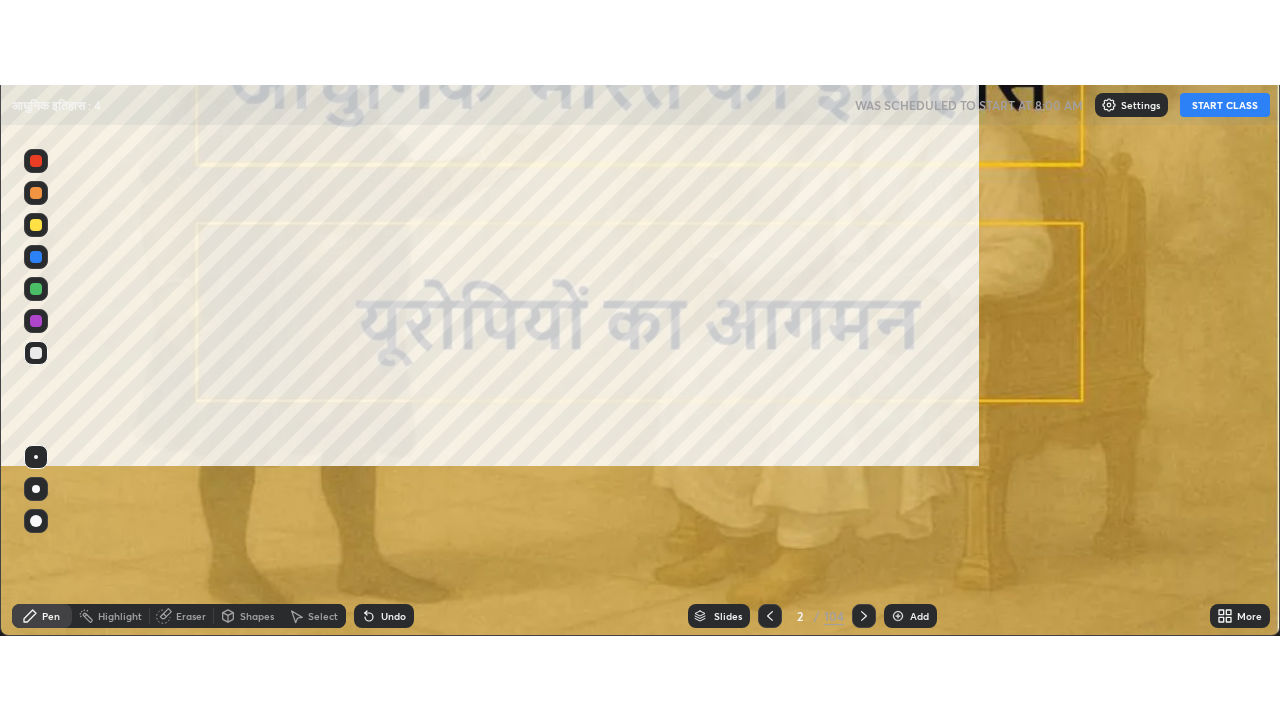 scroll, scrollTop: 99280, scrollLeft: 98720, axis: both 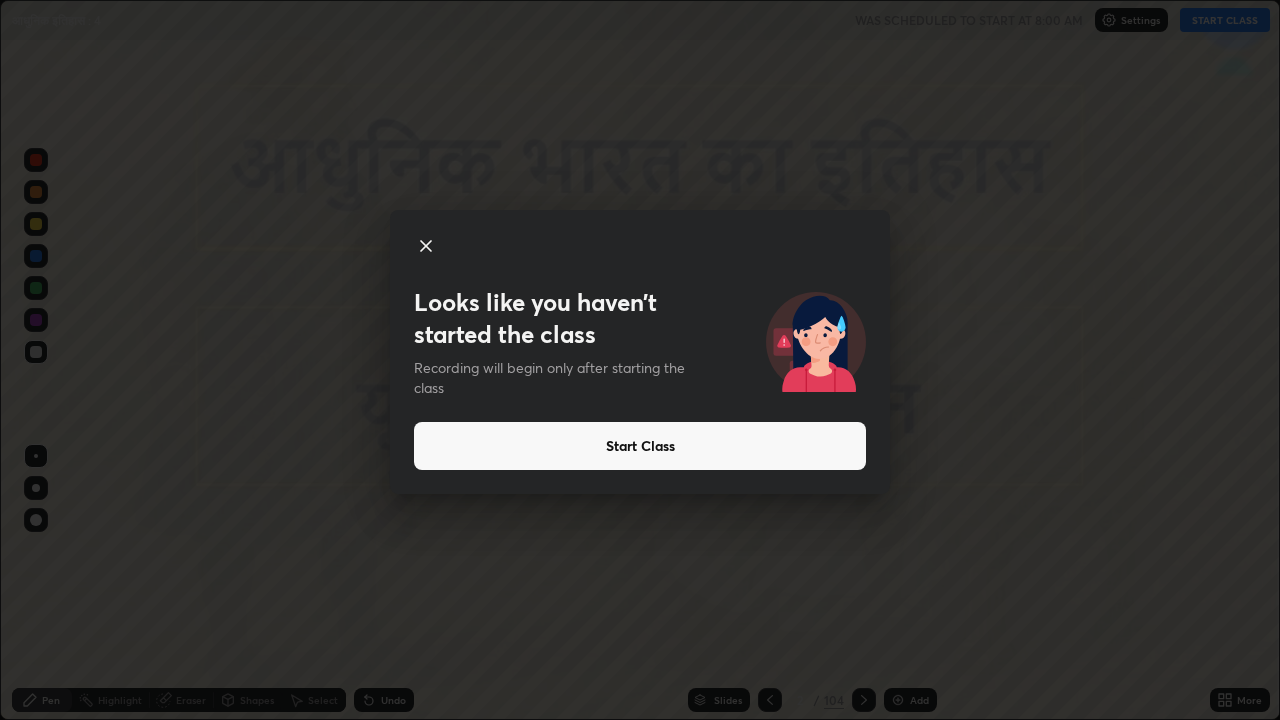 click on "Start Class" at bounding box center (640, 446) 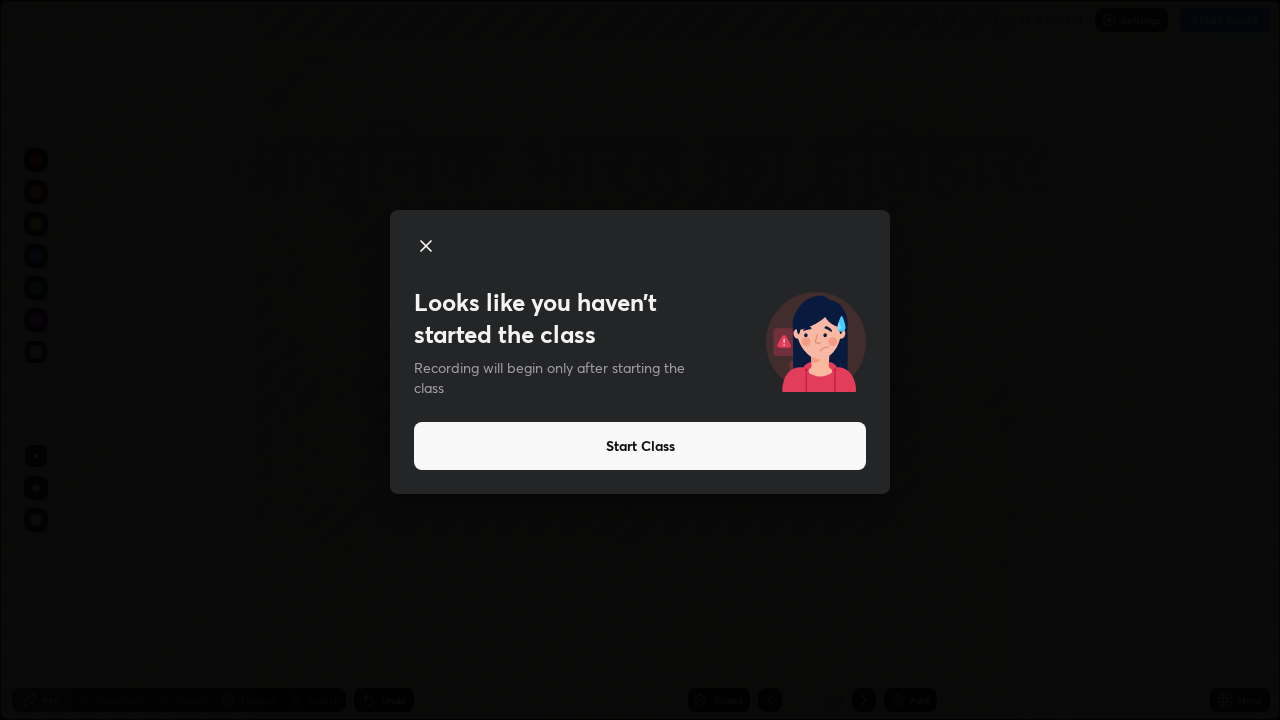 click on "Start Class" at bounding box center [640, 446] 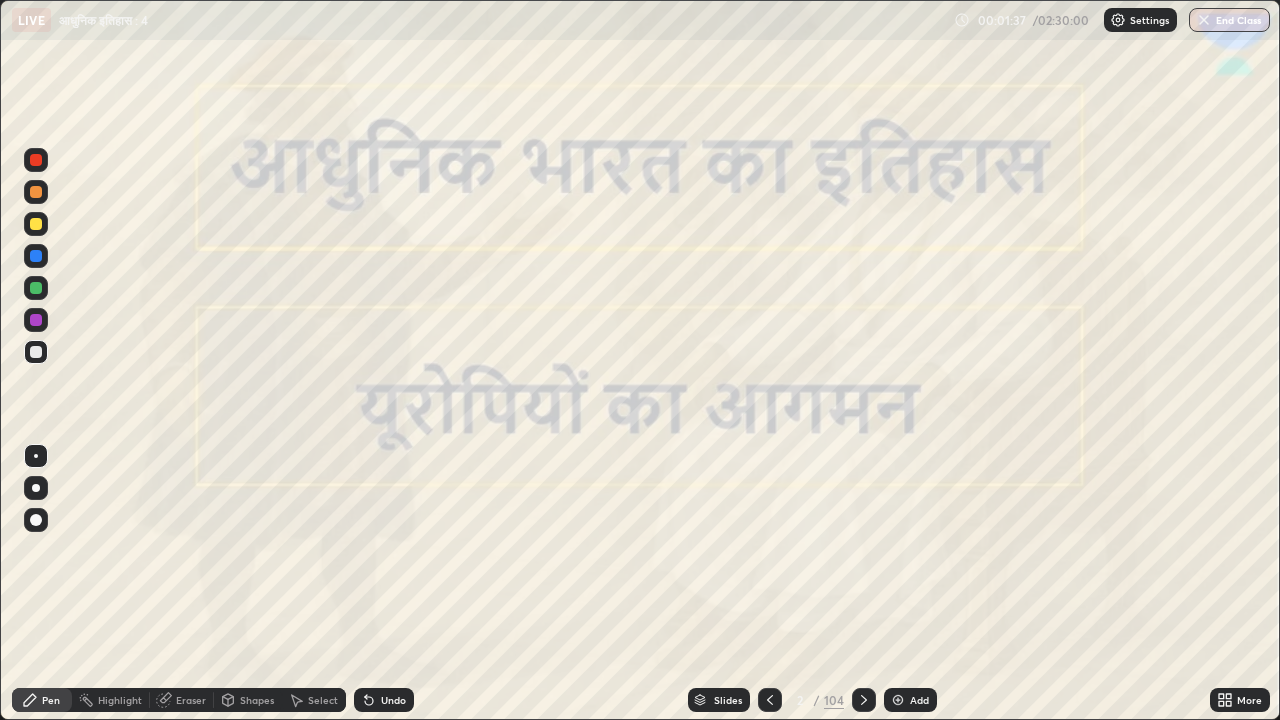 click on "Slides" at bounding box center [728, 700] 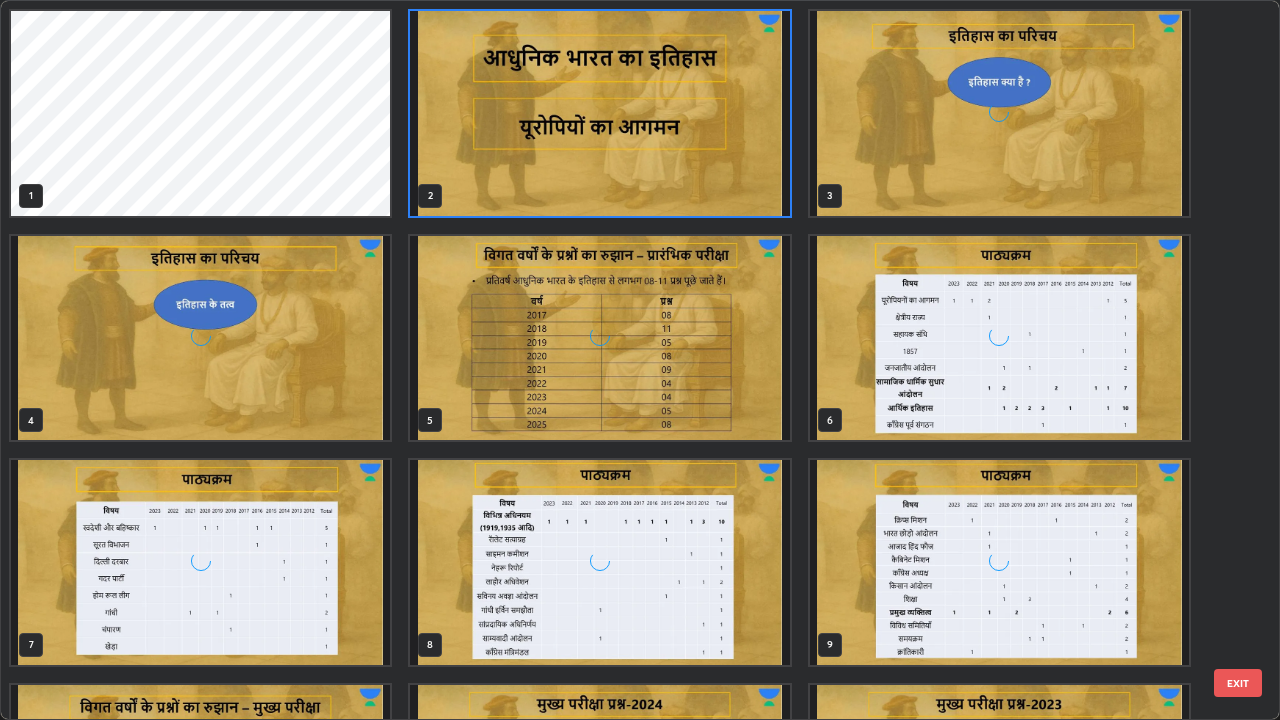scroll, scrollTop: 7, scrollLeft: 11, axis: both 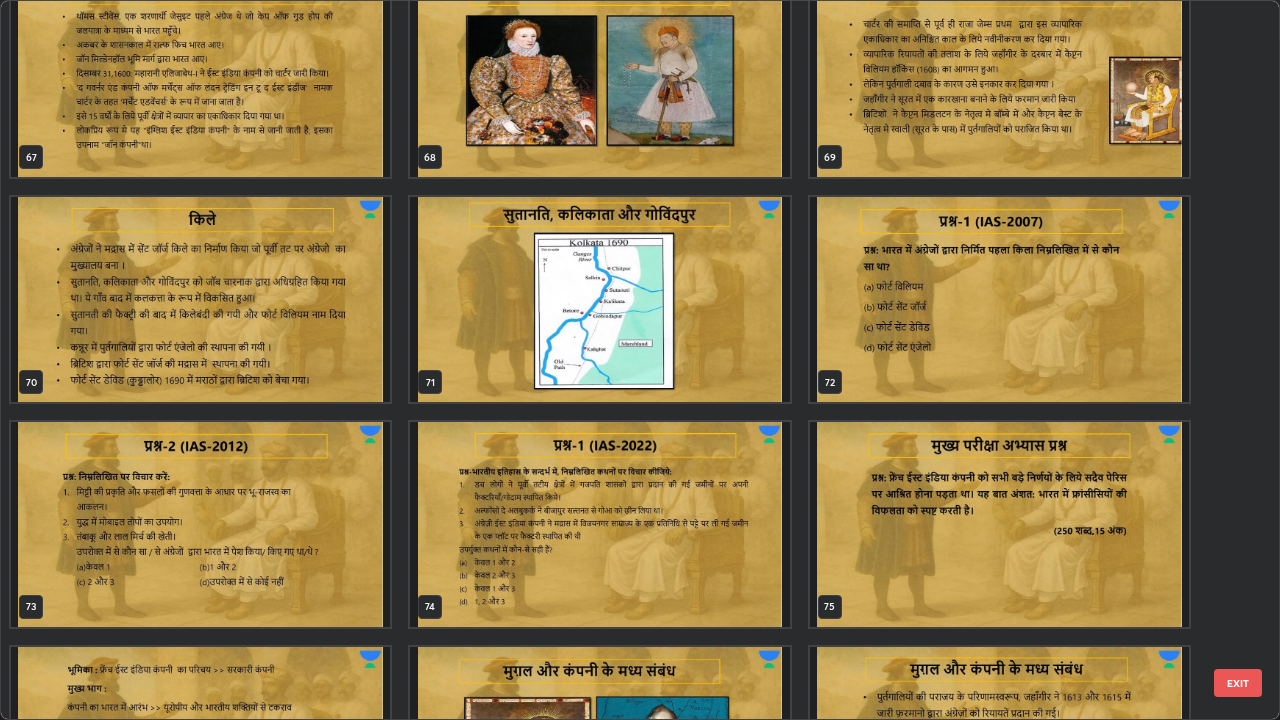 click at bounding box center [999, 524] 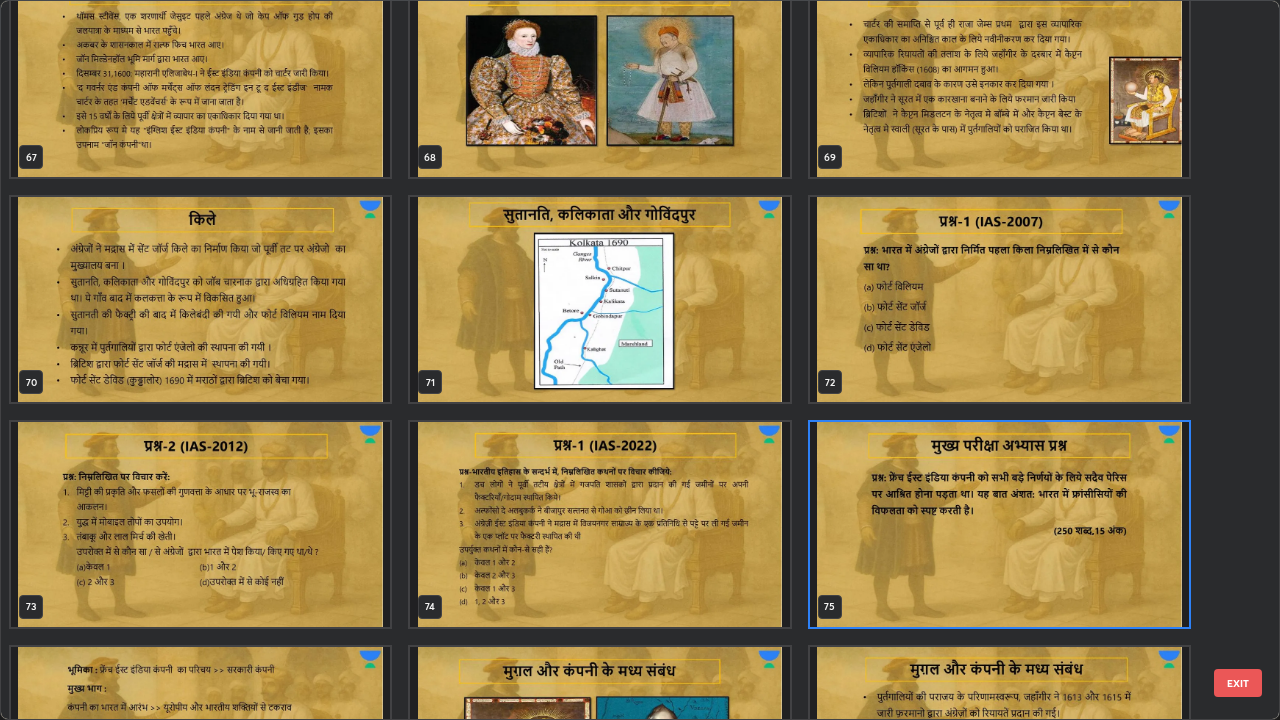 click at bounding box center (999, 524) 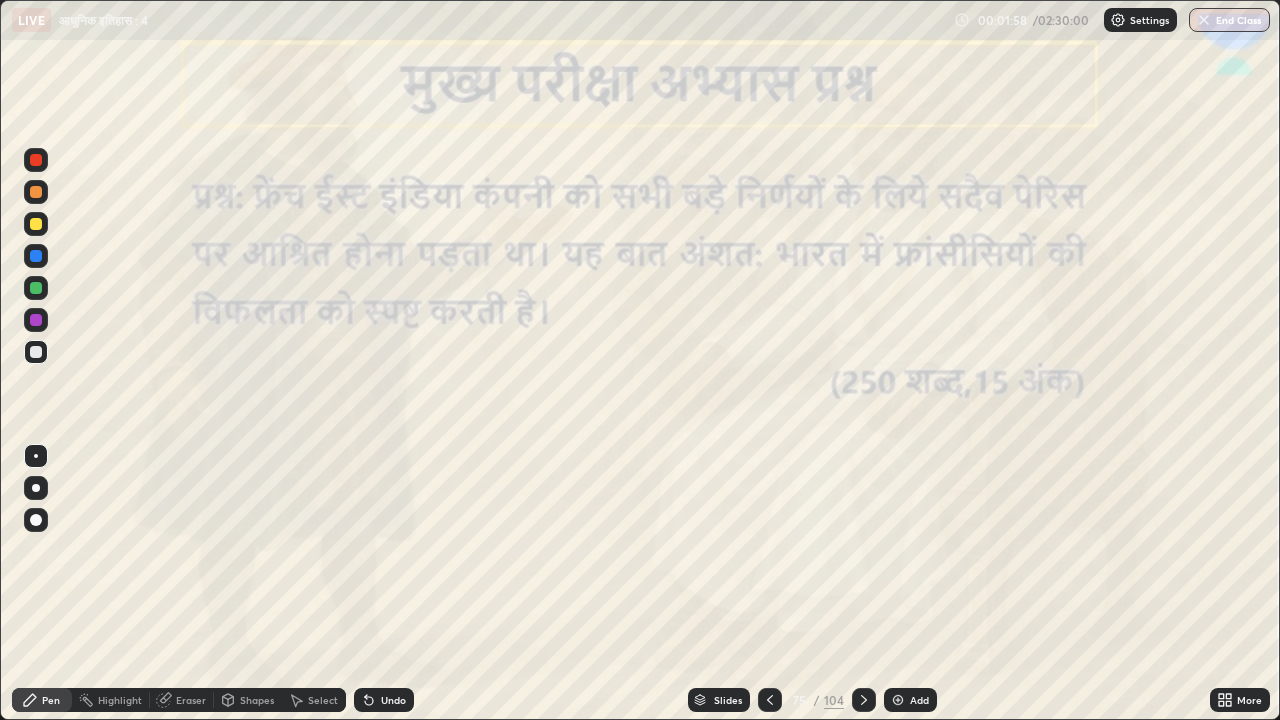 click on "Slides" at bounding box center (728, 700) 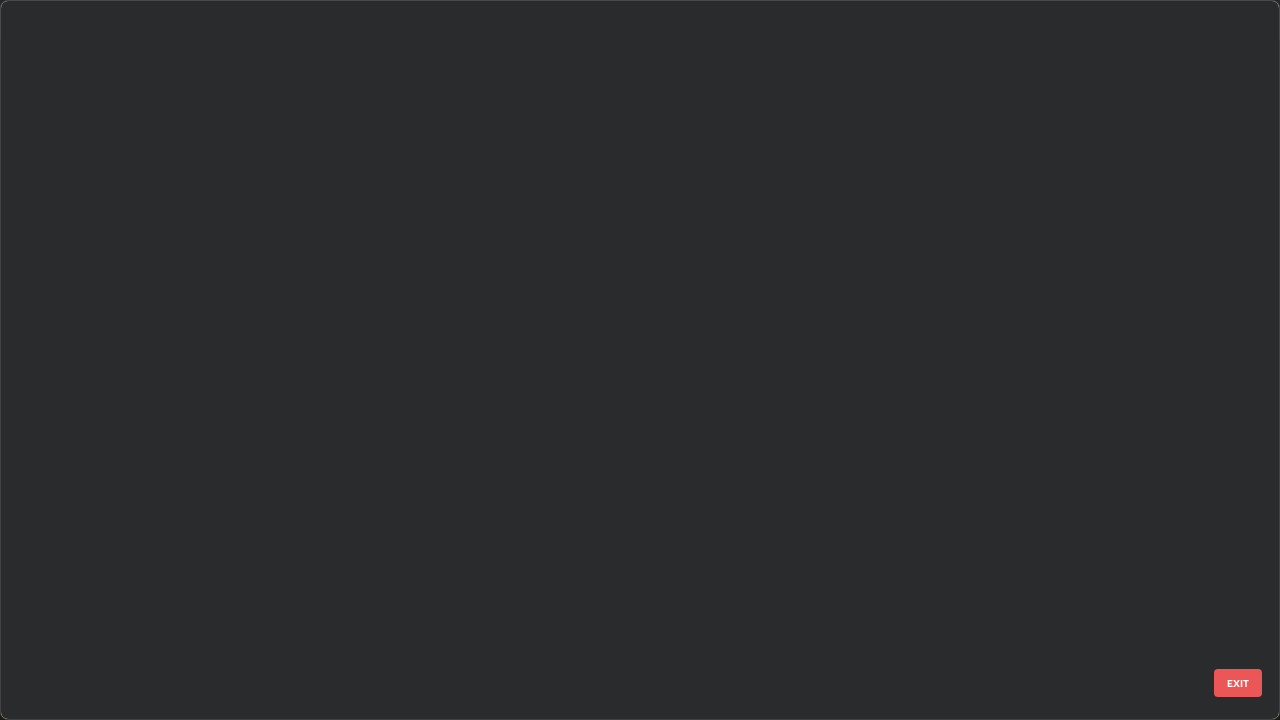 scroll, scrollTop: 4897, scrollLeft: 0, axis: vertical 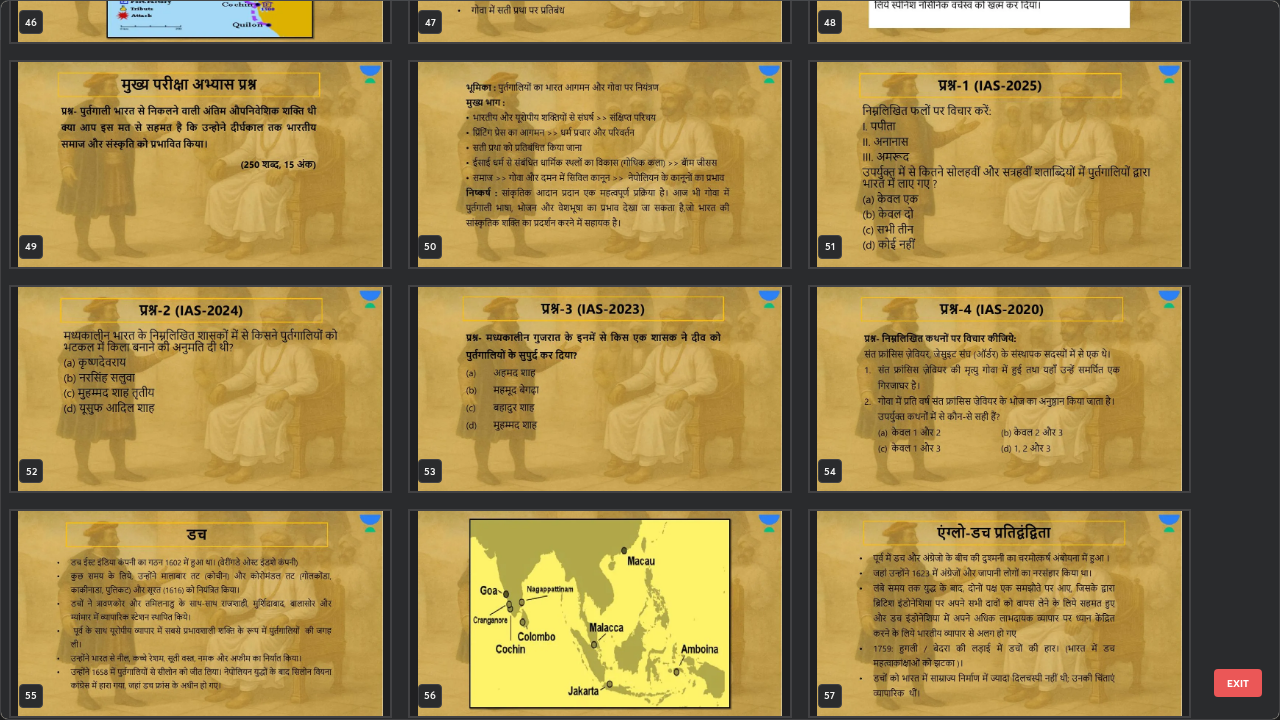 click at bounding box center (200, 164) 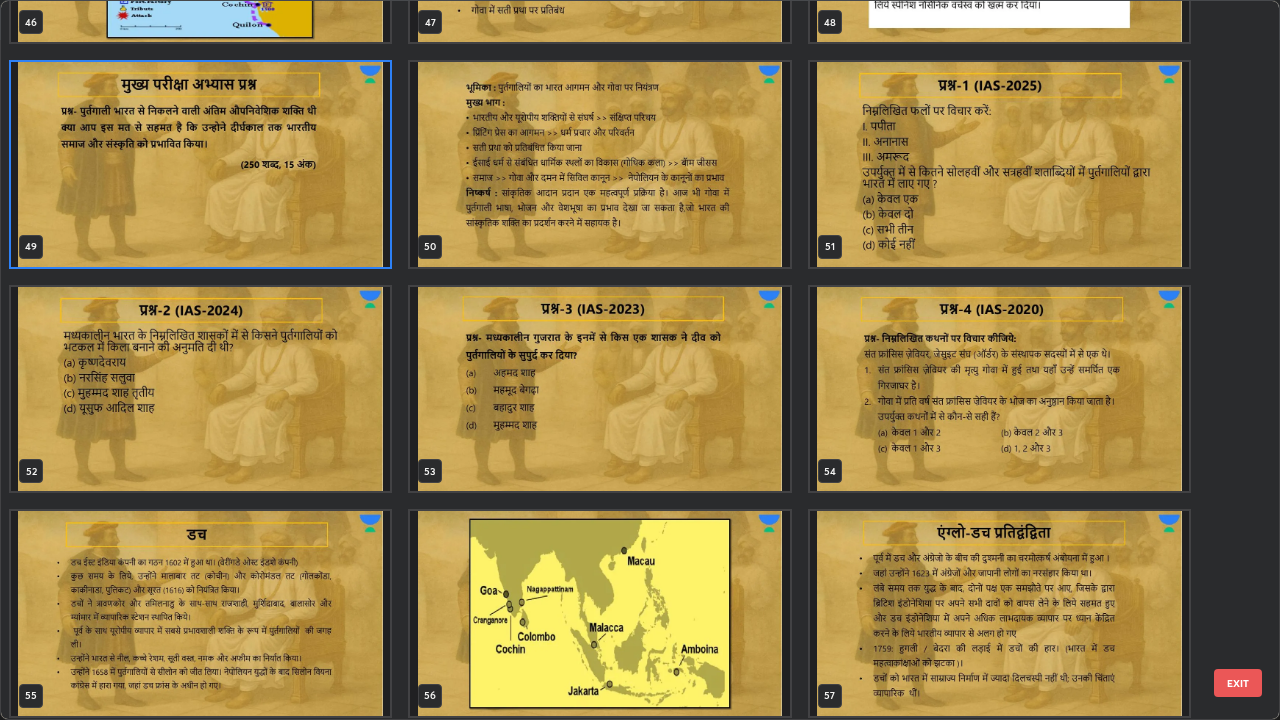 click at bounding box center [200, 164] 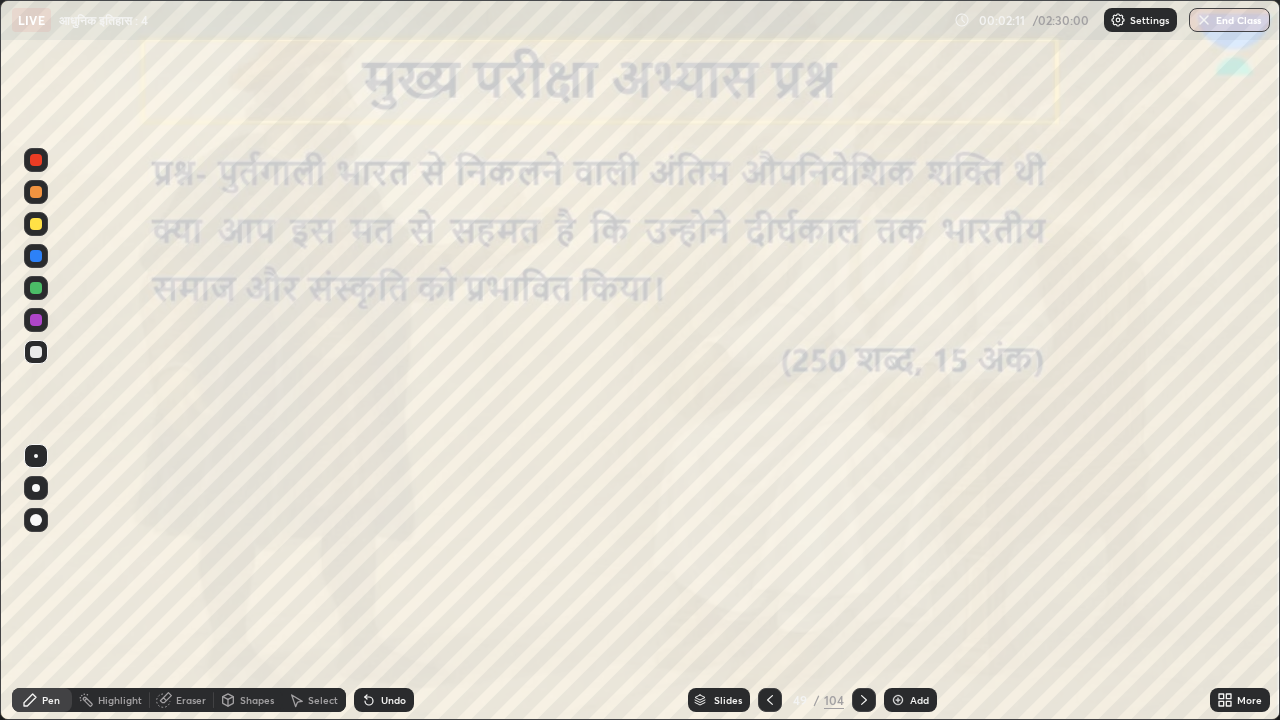 click at bounding box center [36, 288] 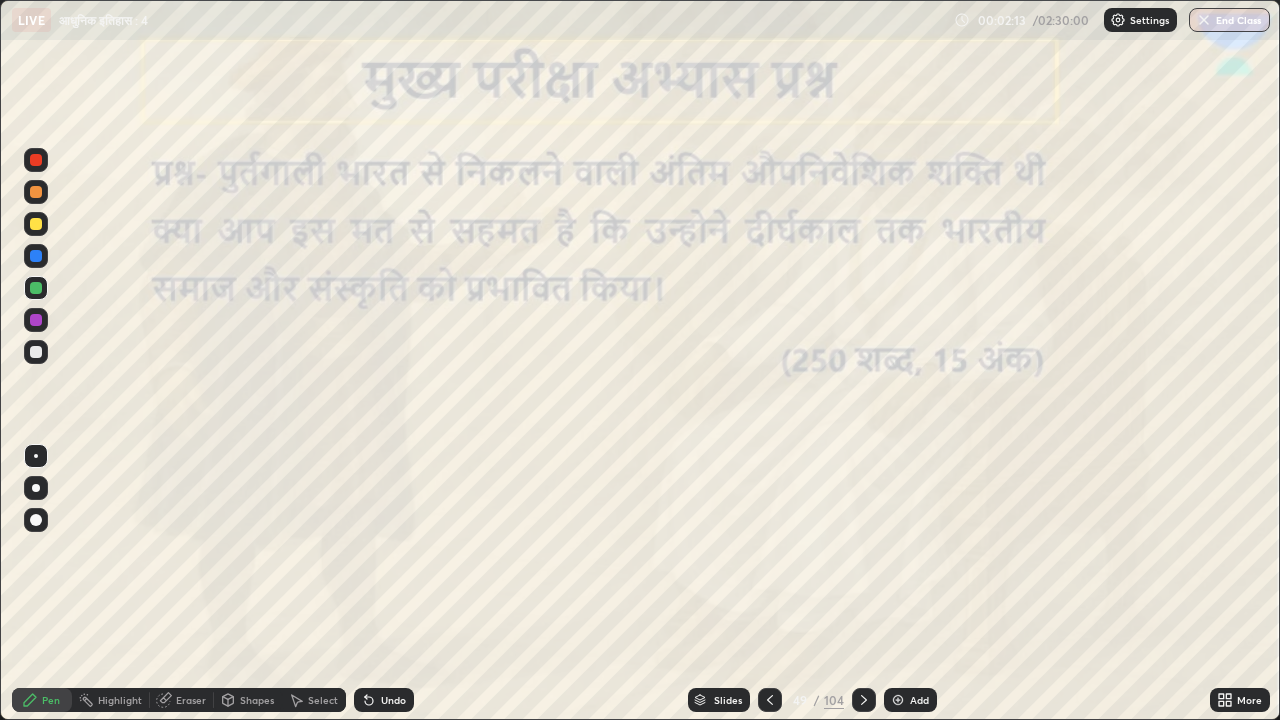 click at bounding box center [36, 160] 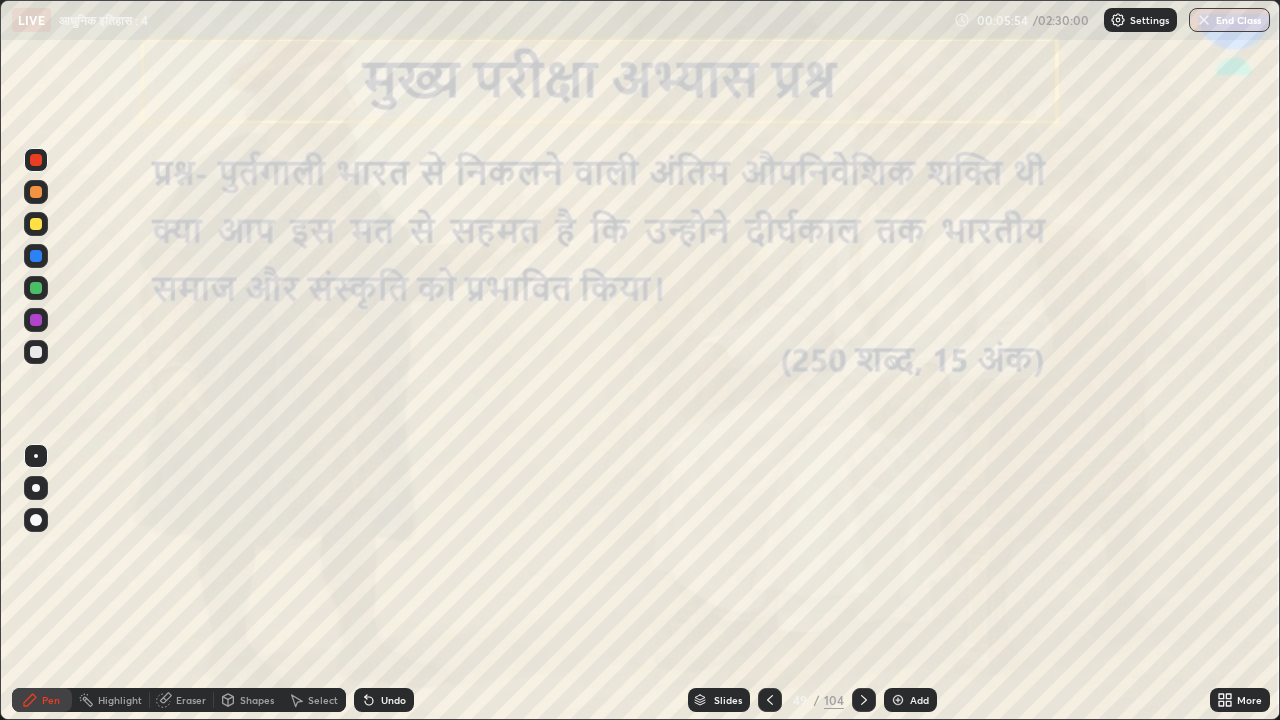 click at bounding box center (864, 700) 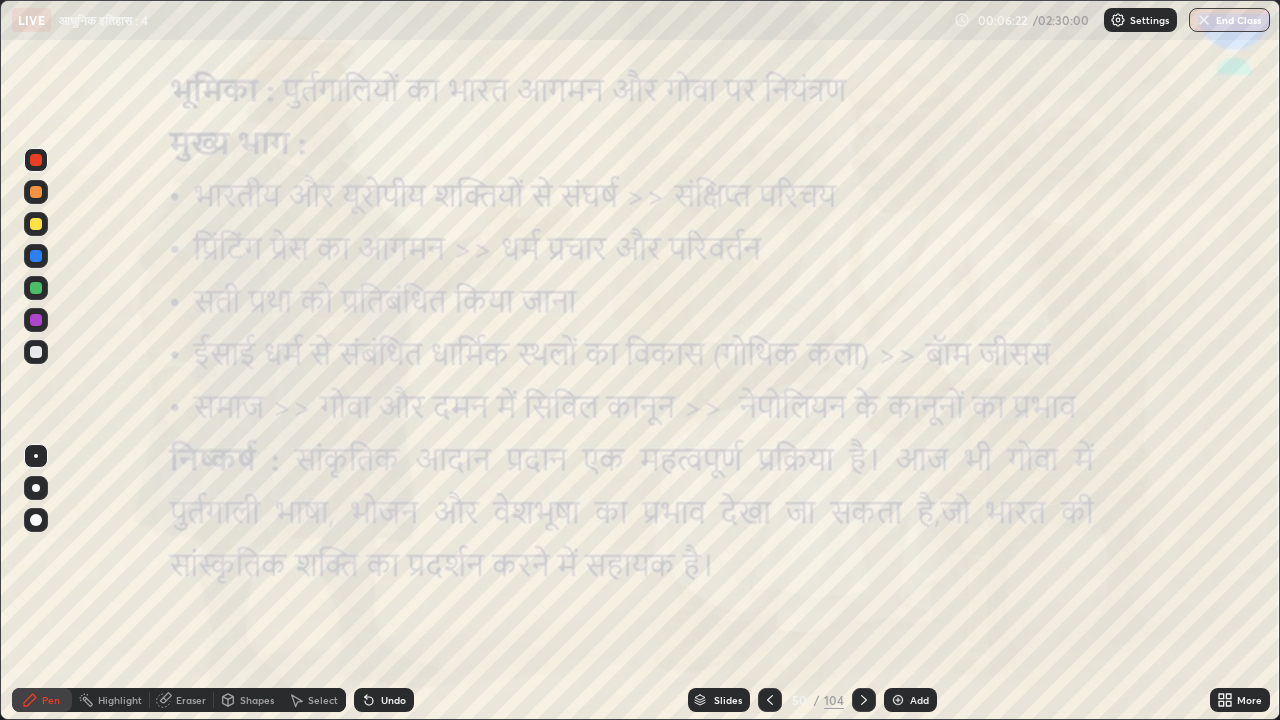 click 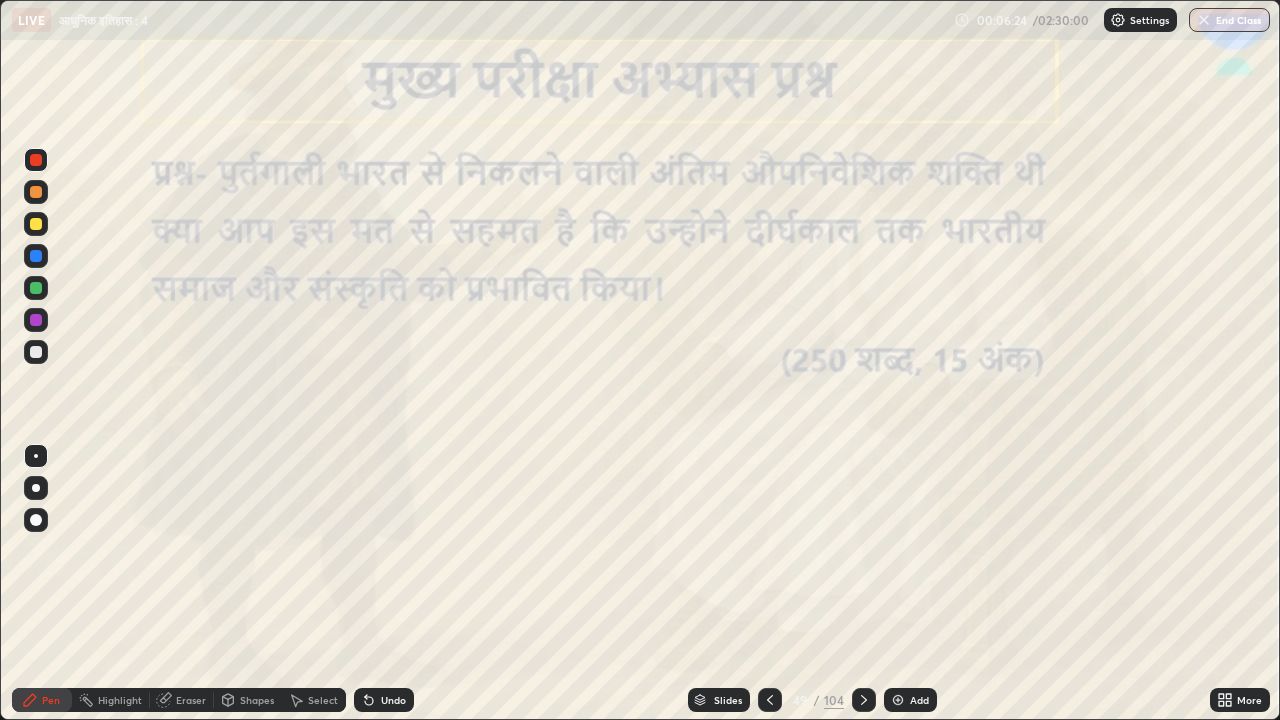 click at bounding box center [898, 700] 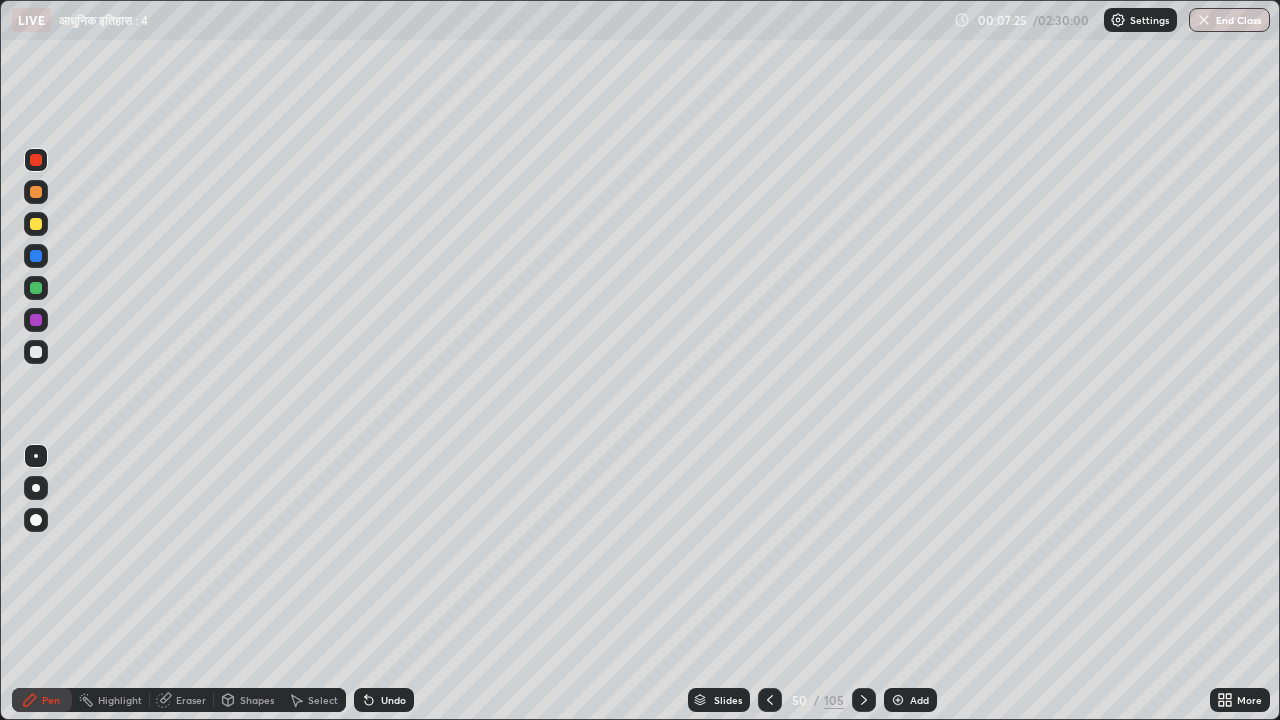 click 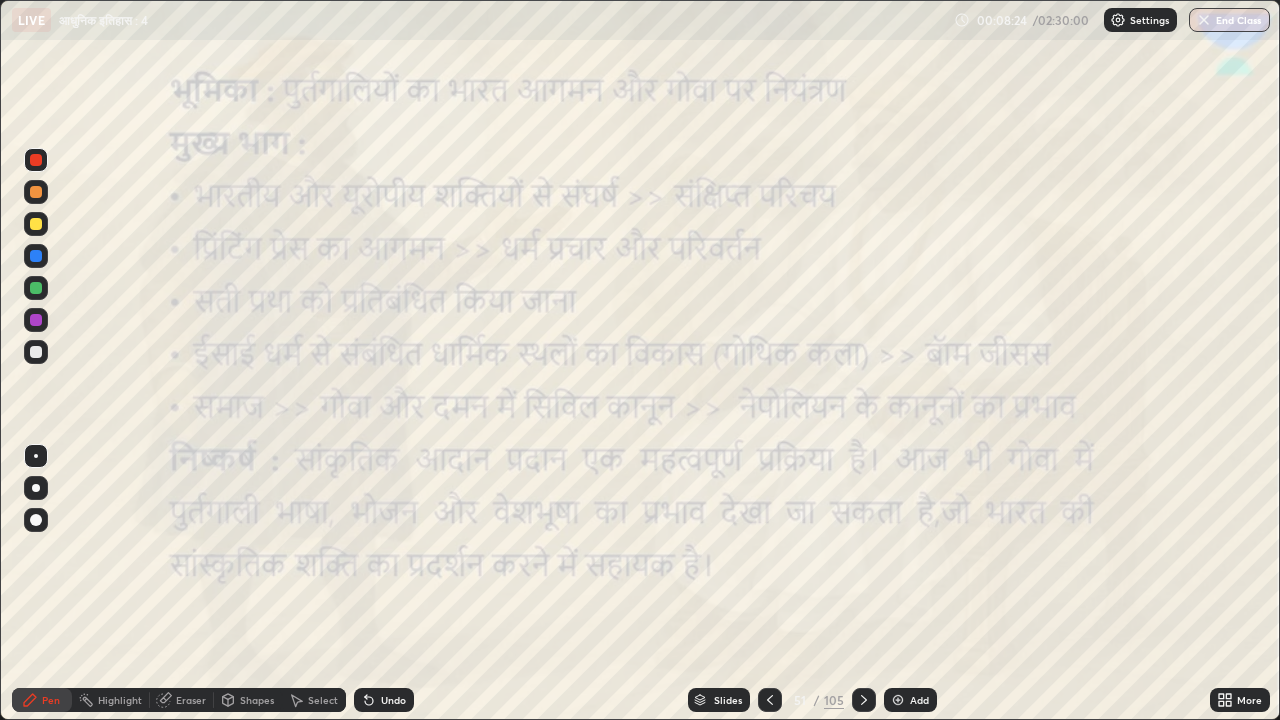 click at bounding box center [770, 700] 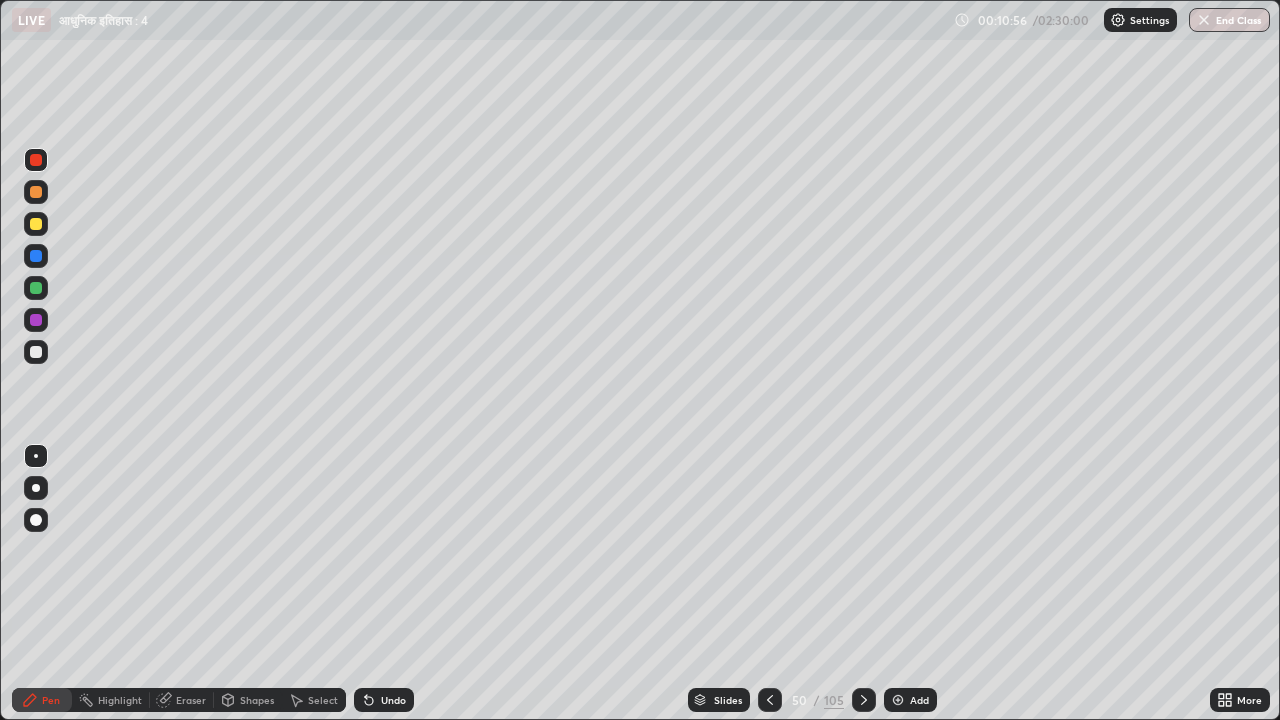 click on "Undo" at bounding box center [393, 700] 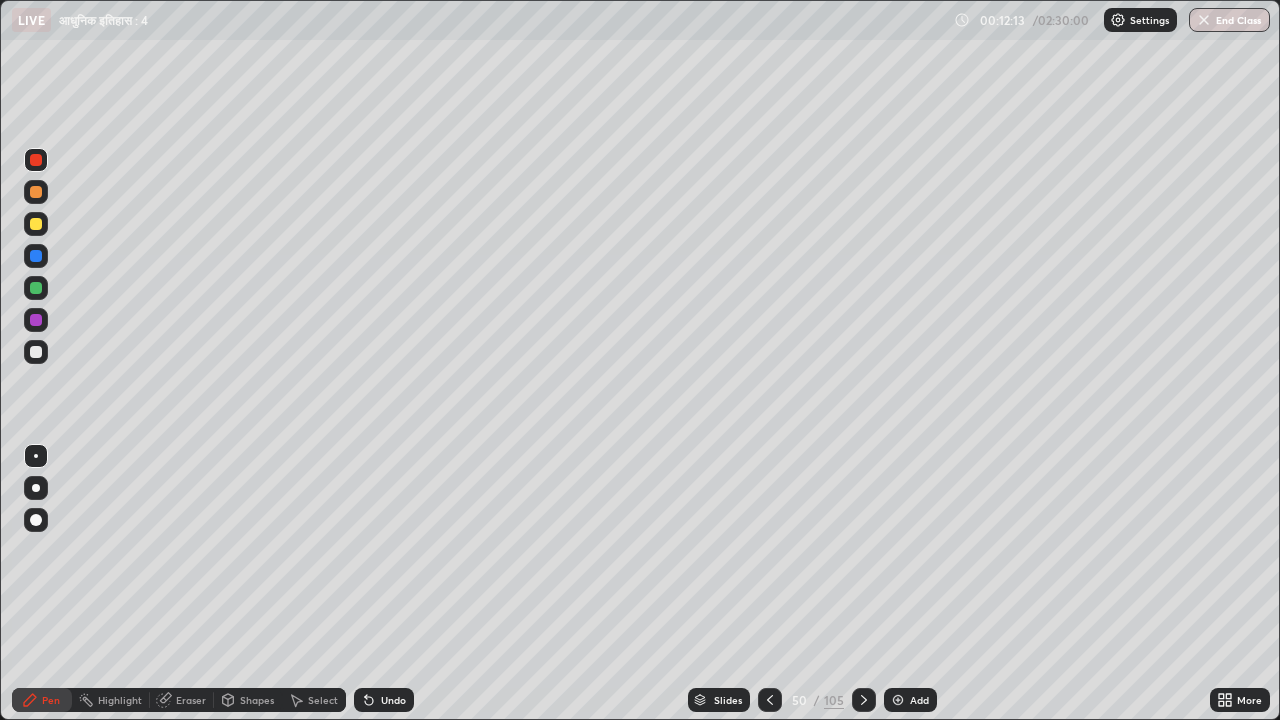 click 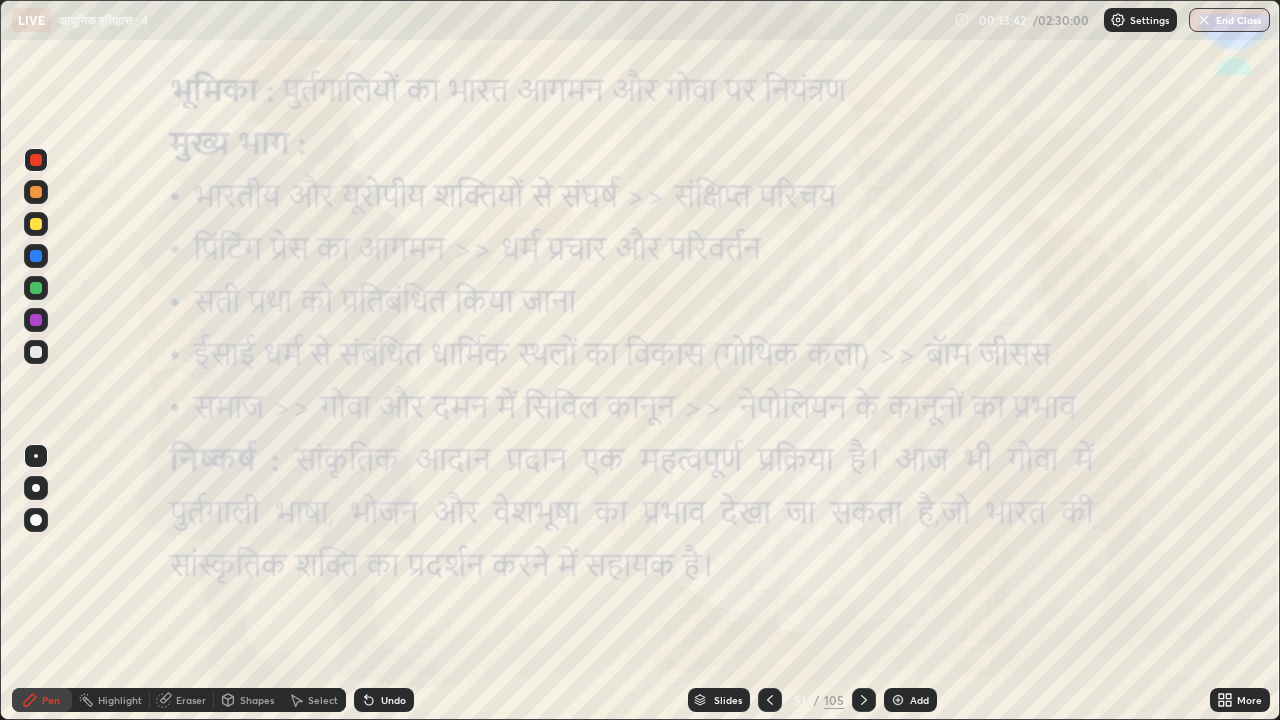 click 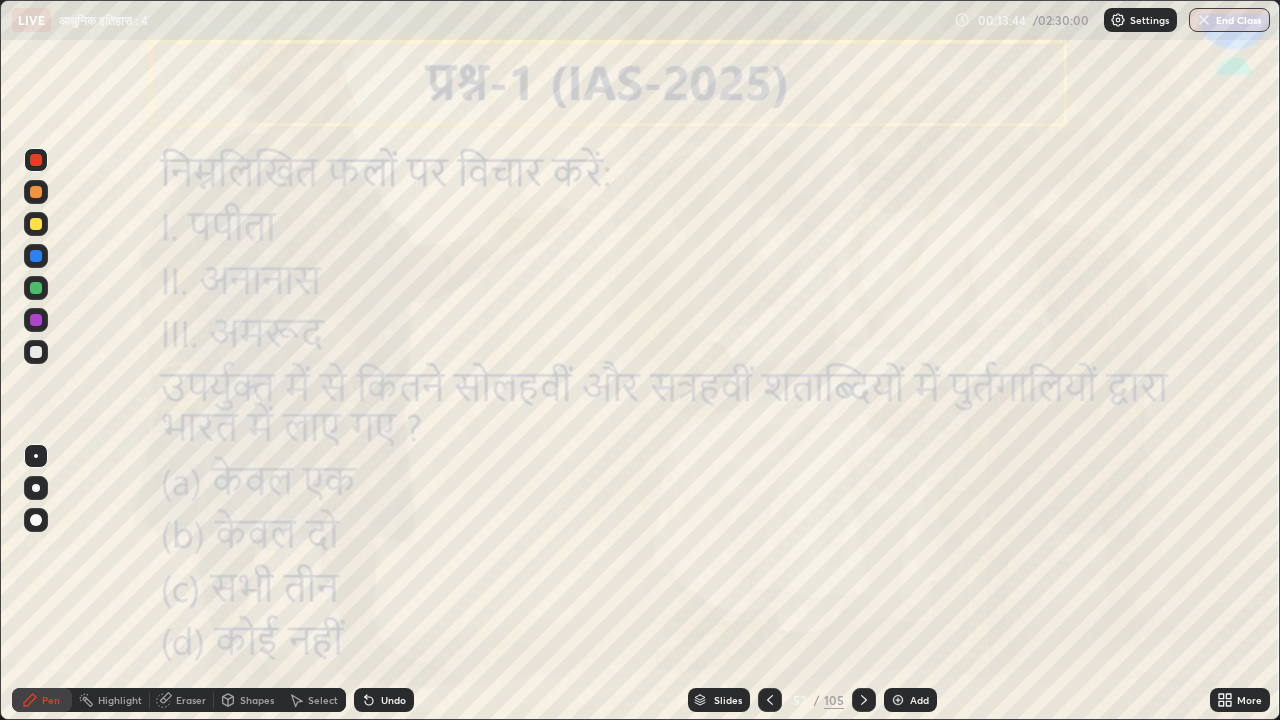 click 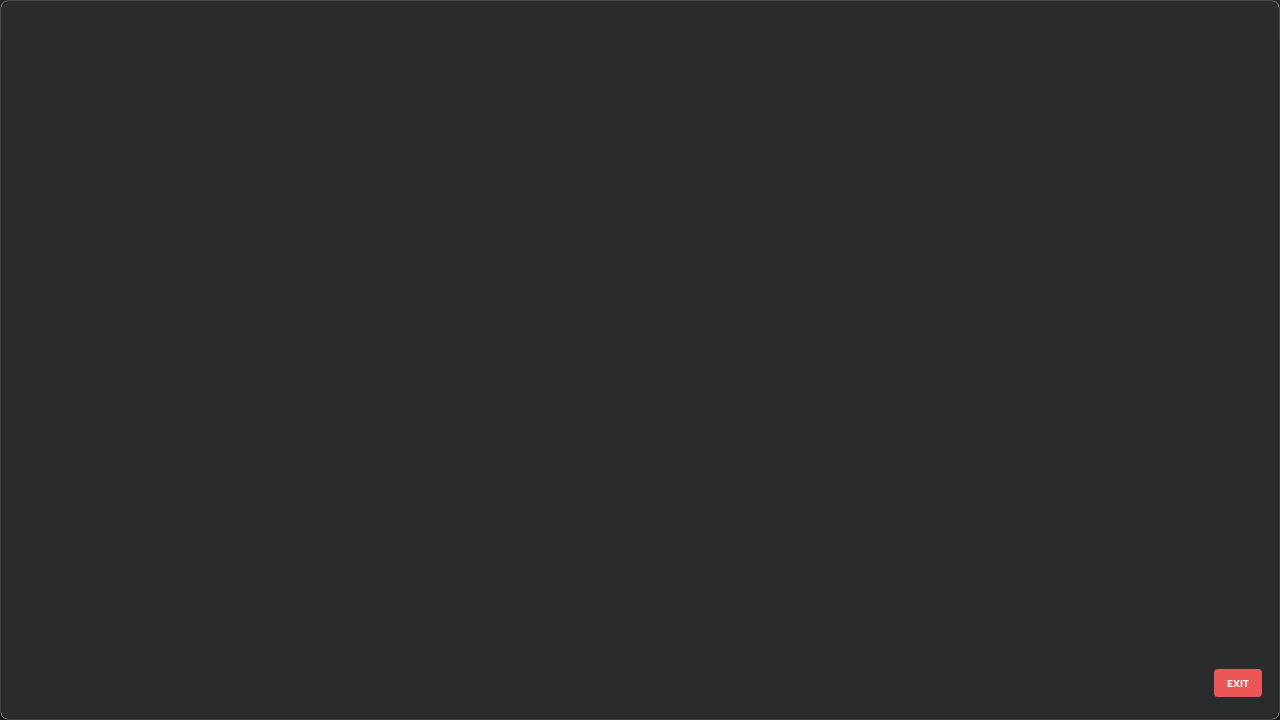 scroll, scrollTop: 3325, scrollLeft: 0, axis: vertical 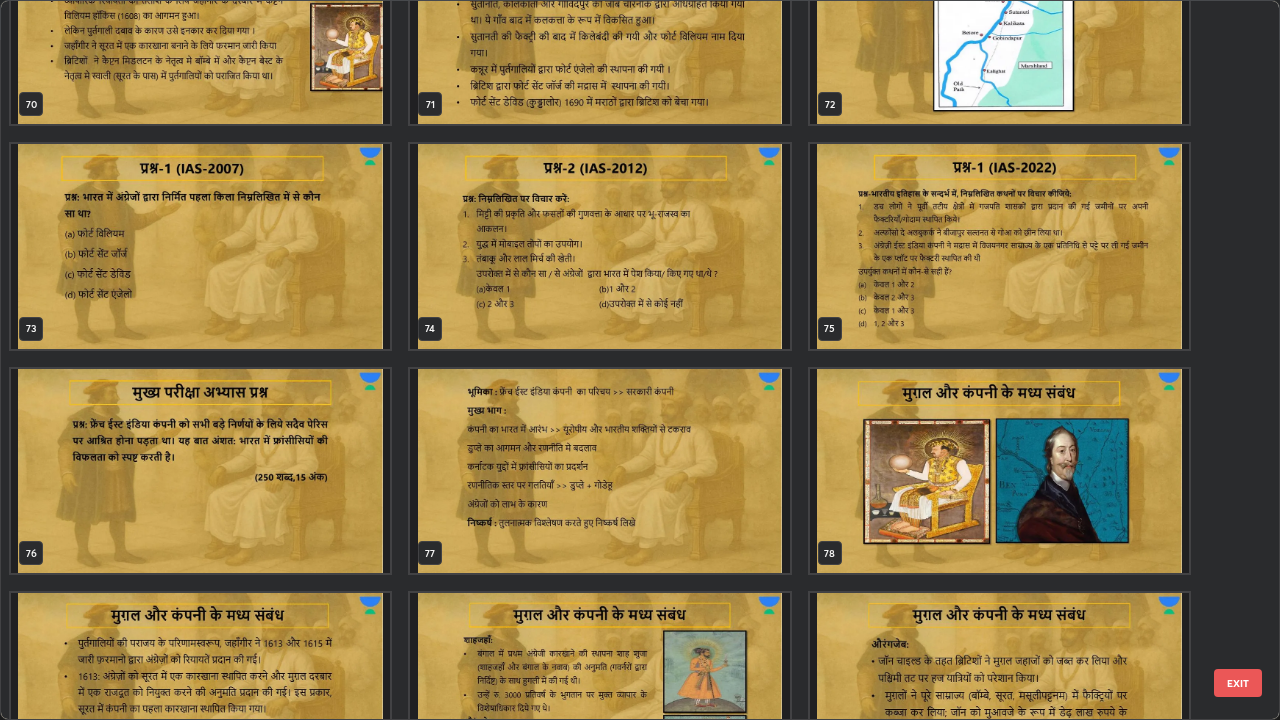 click at bounding box center (200, 471) 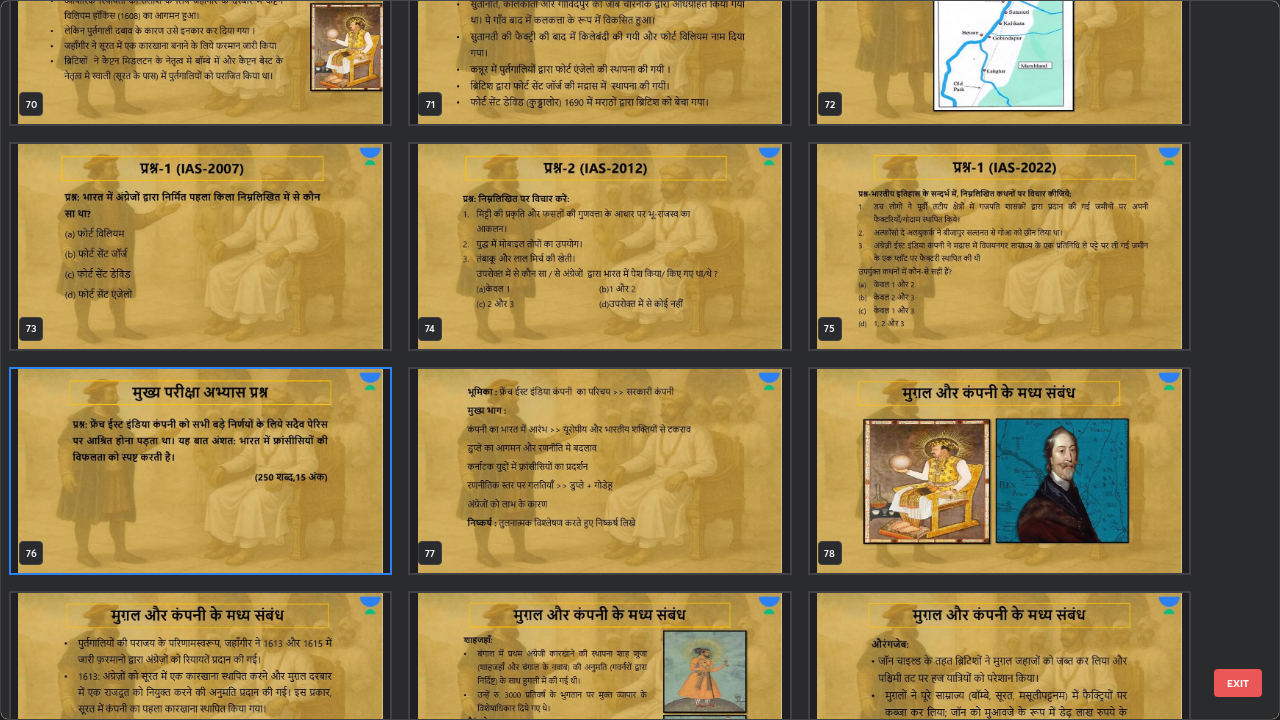 click at bounding box center [200, 471] 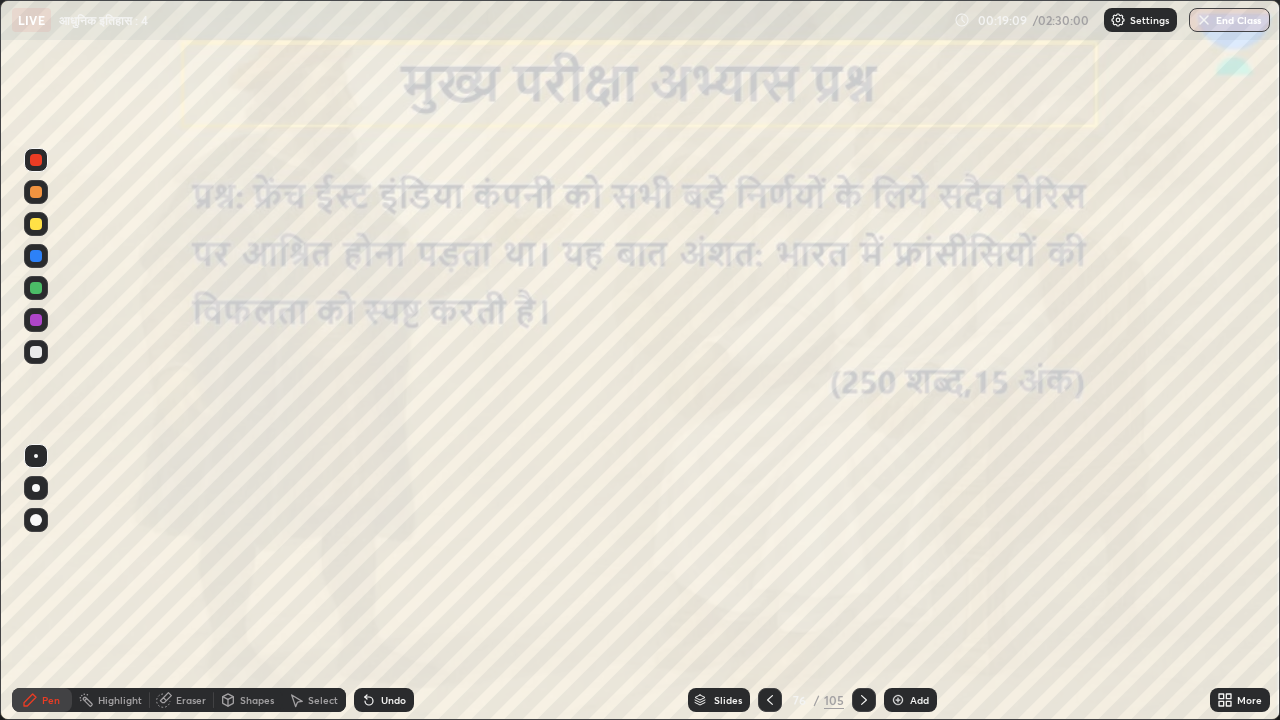 click 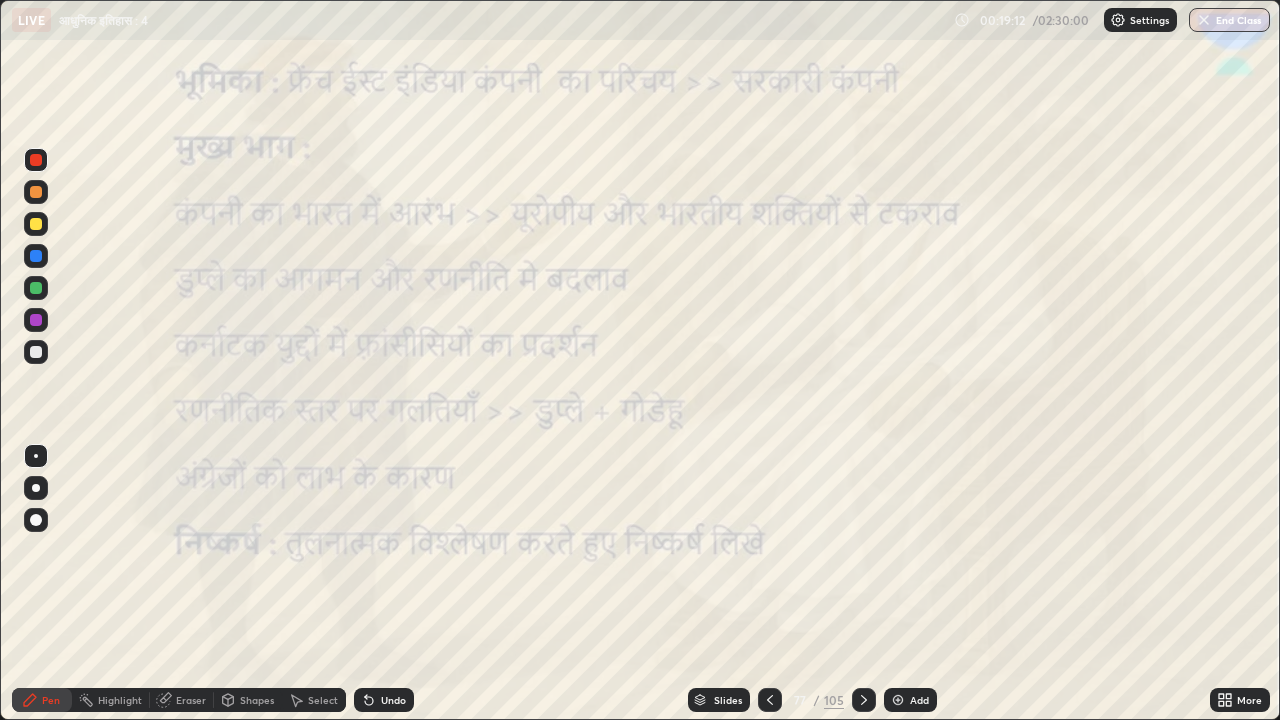 click 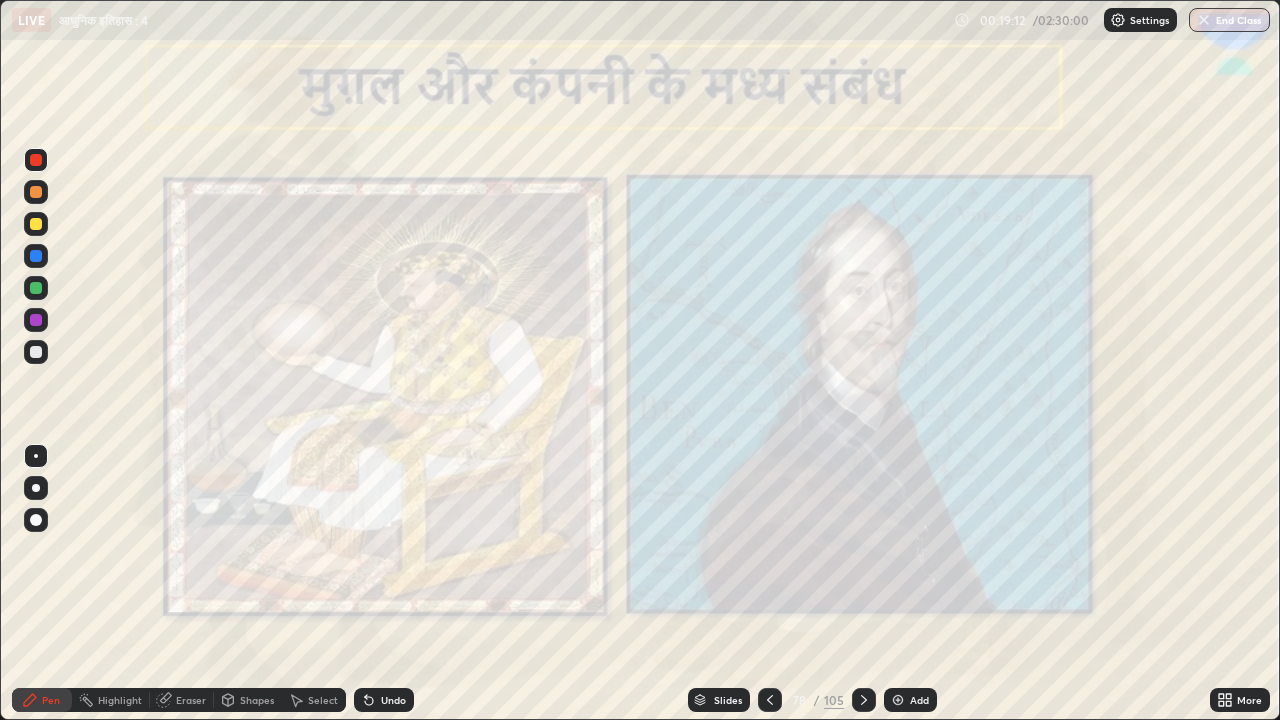 click 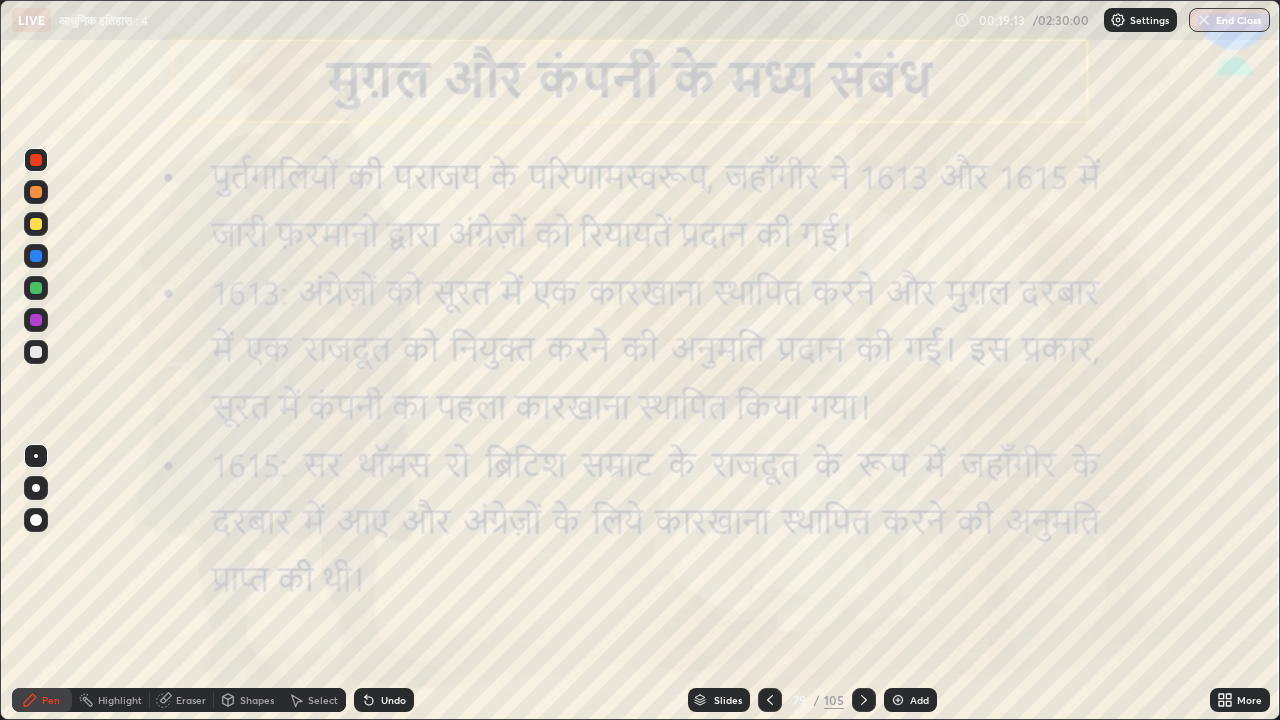 click 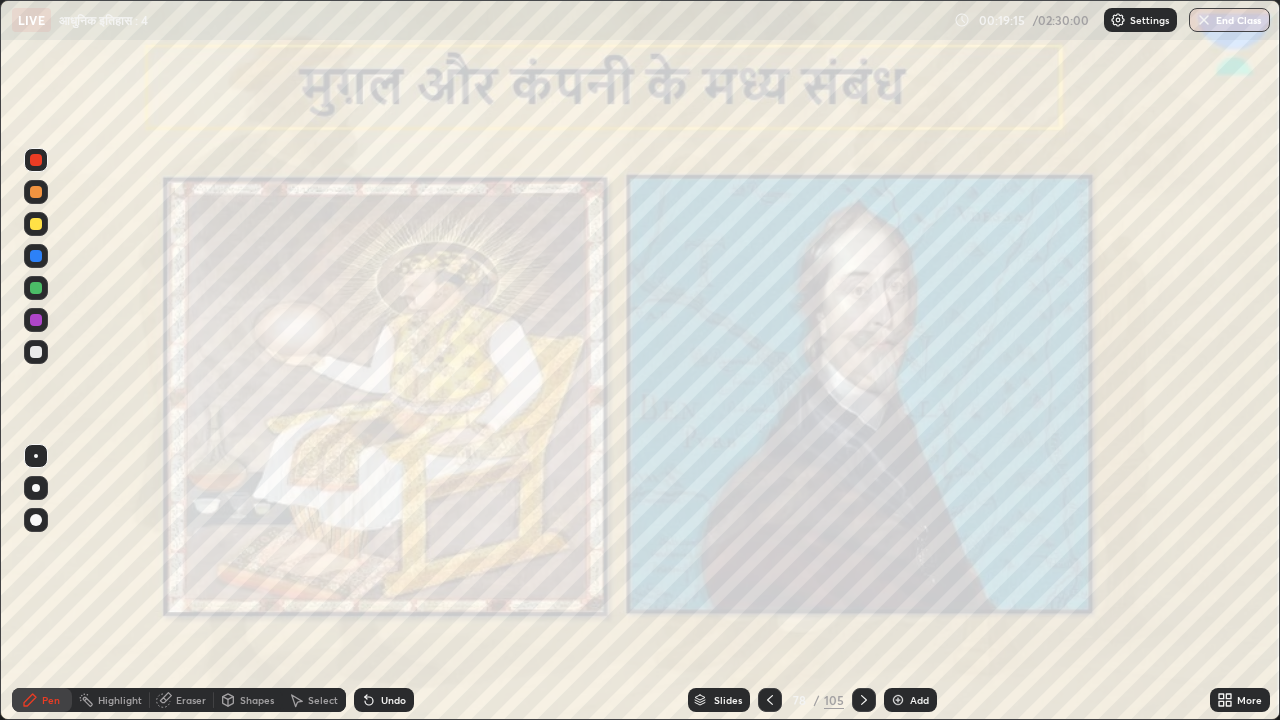 click 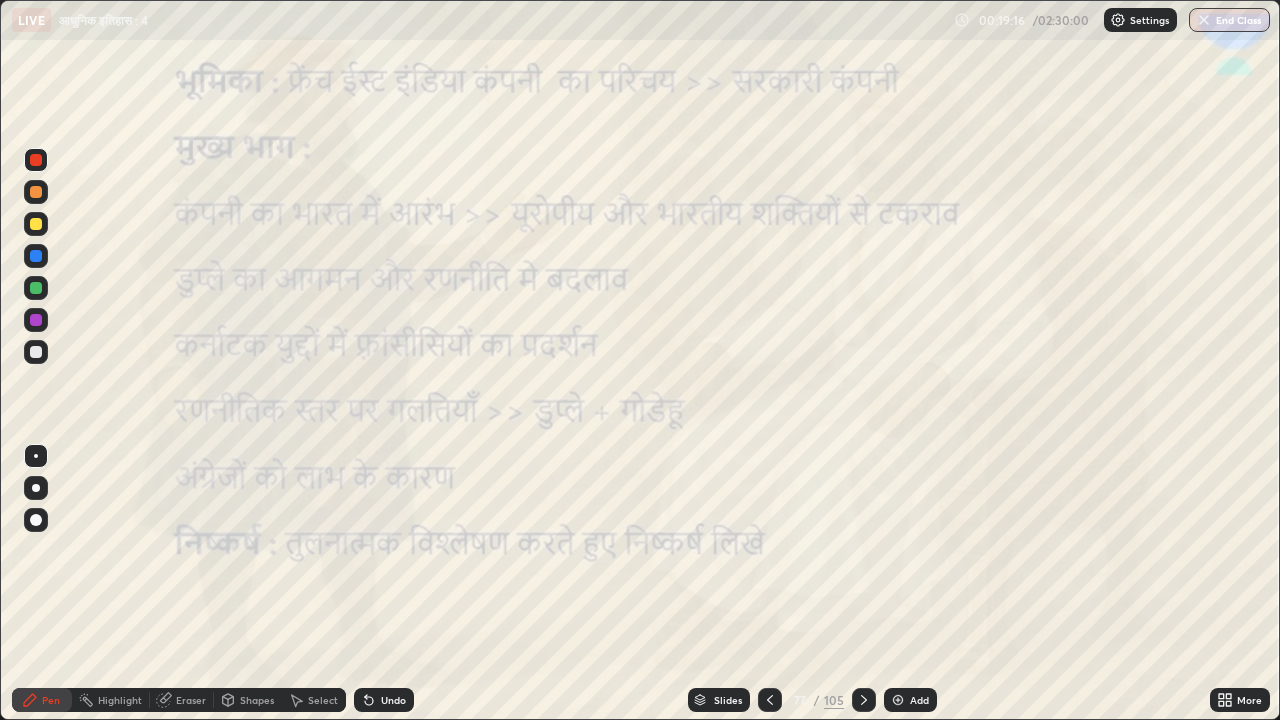 click 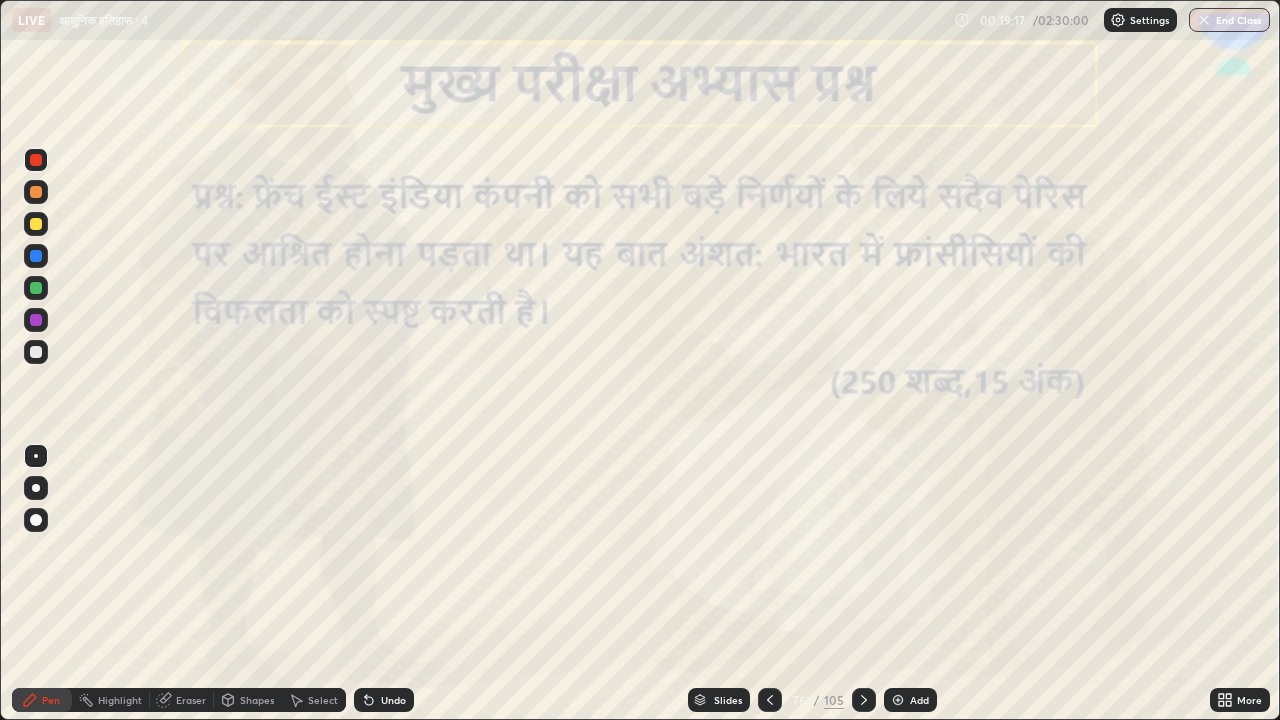 click 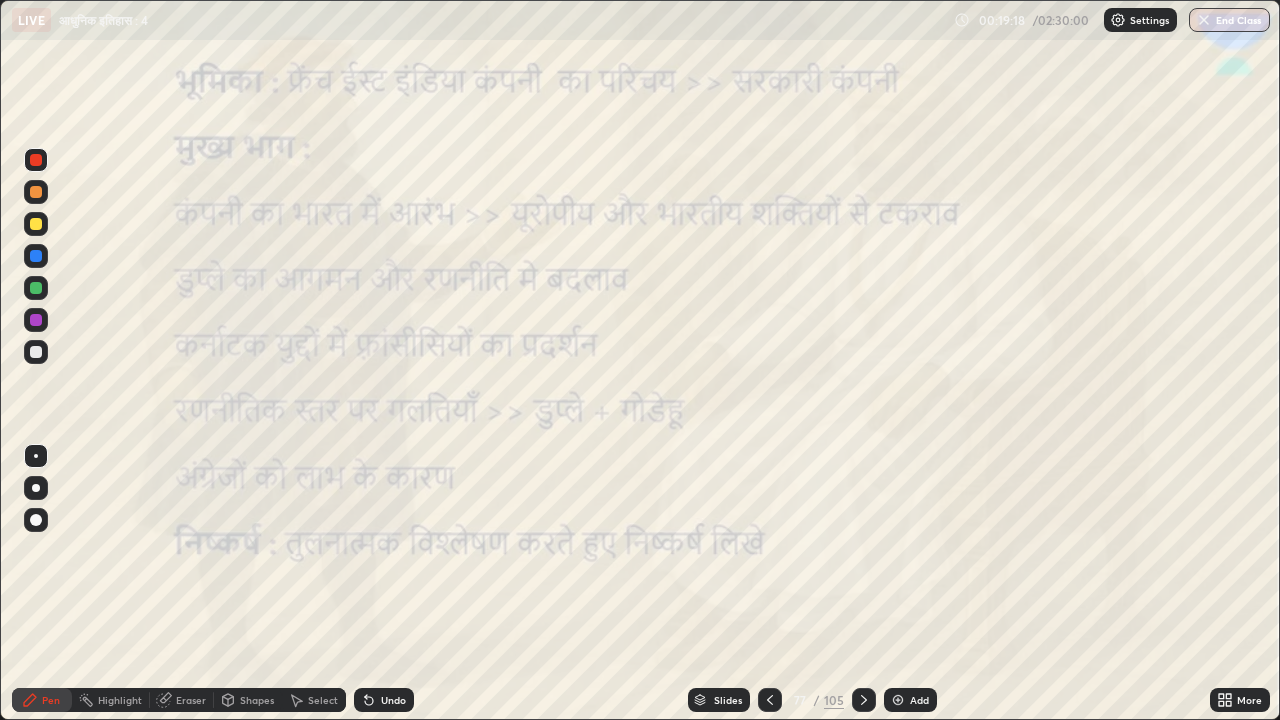 click 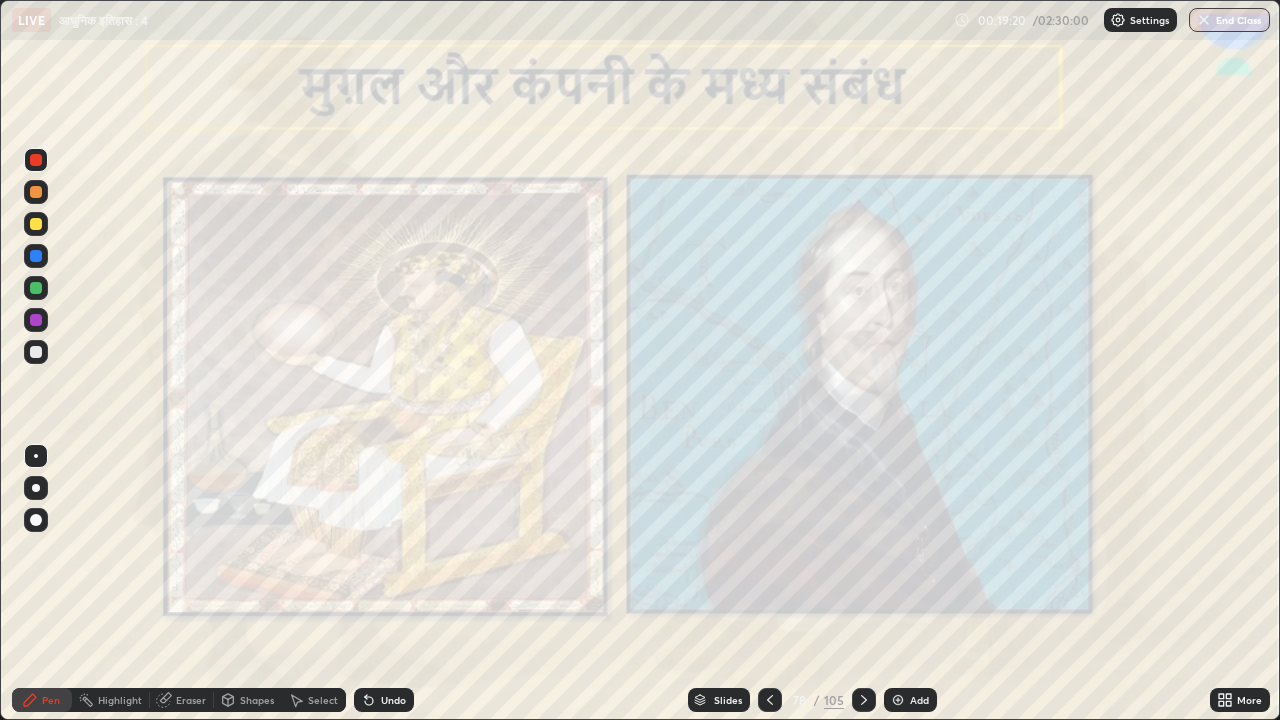 click on "Slides" at bounding box center (728, 700) 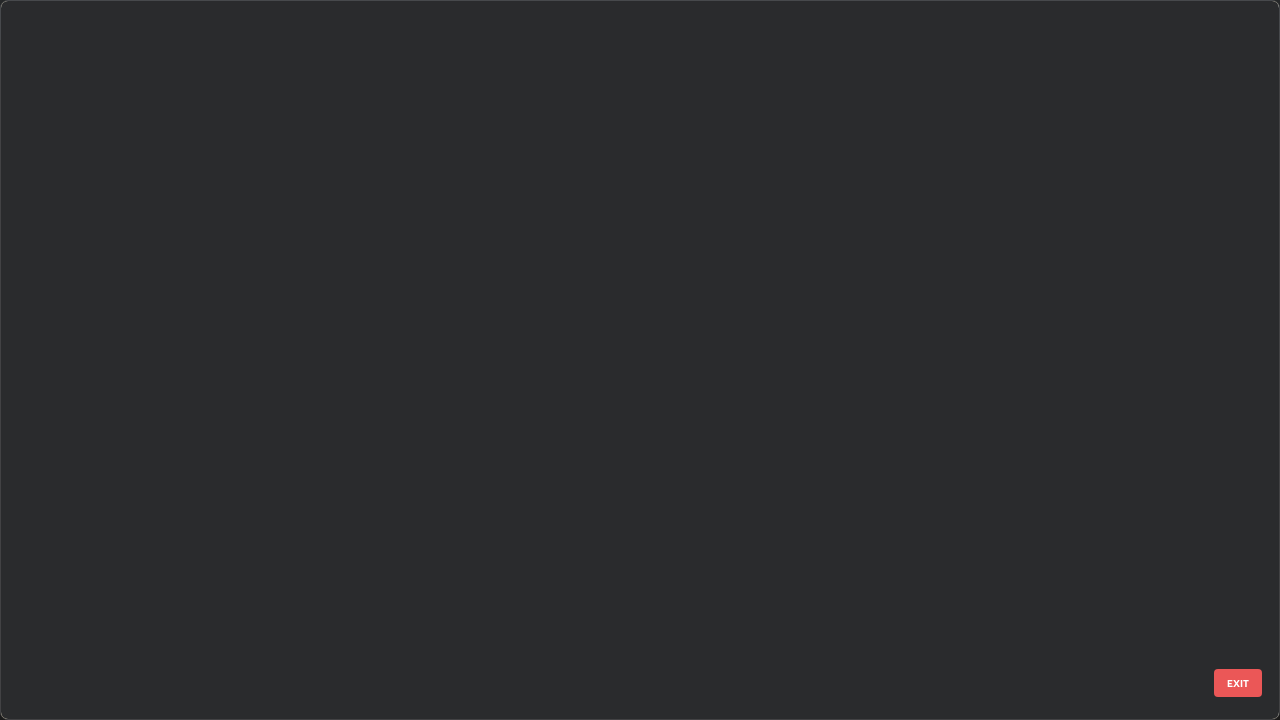 scroll, scrollTop: 5122, scrollLeft: 0, axis: vertical 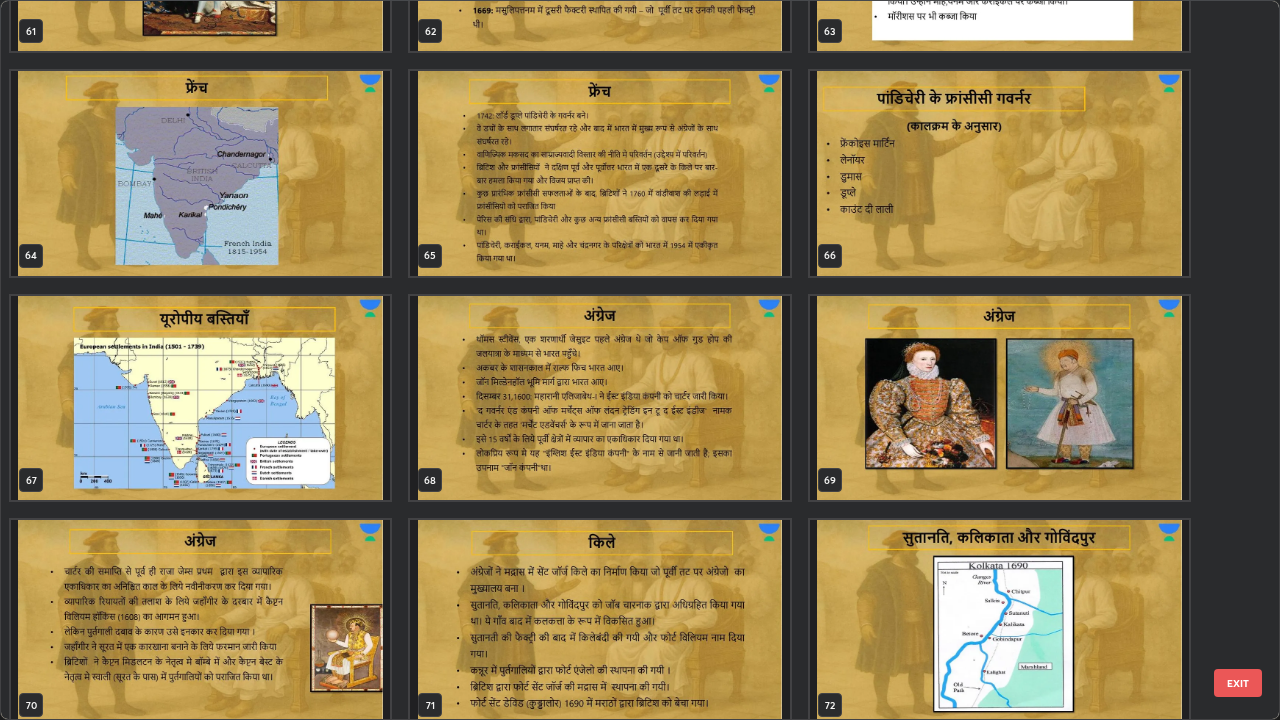 click at bounding box center (599, 398) 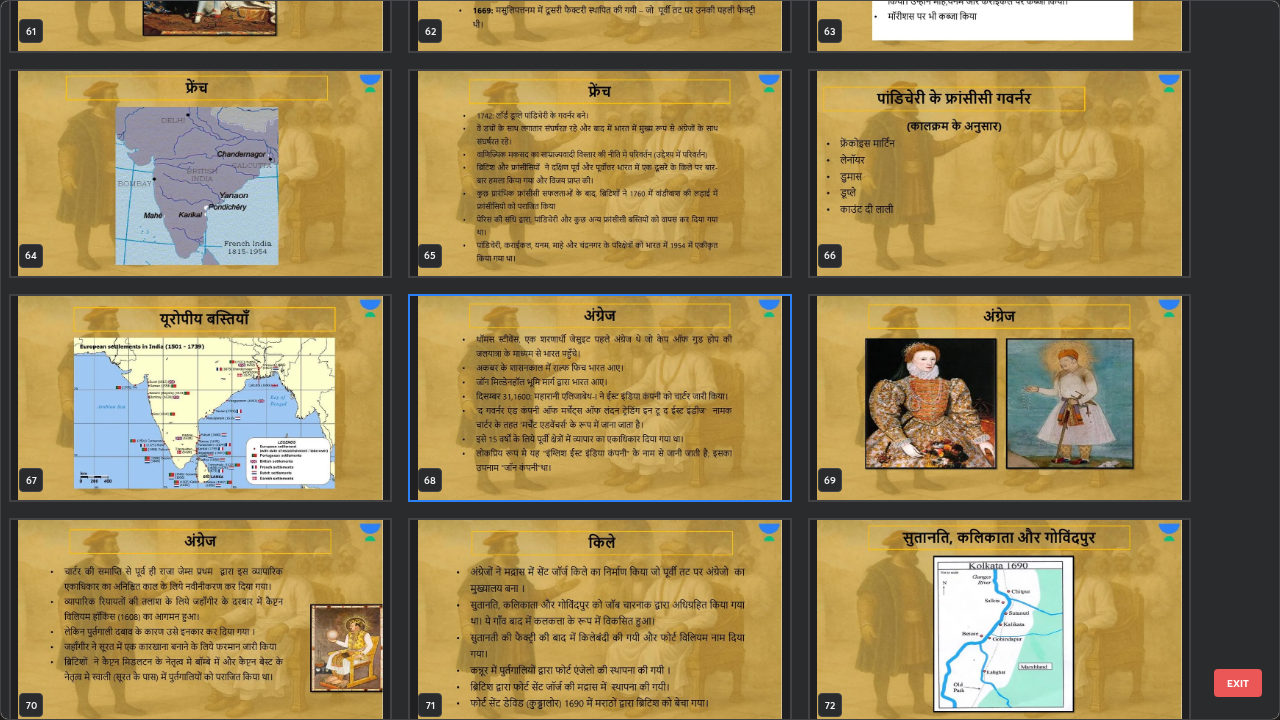 click at bounding box center (599, 398) 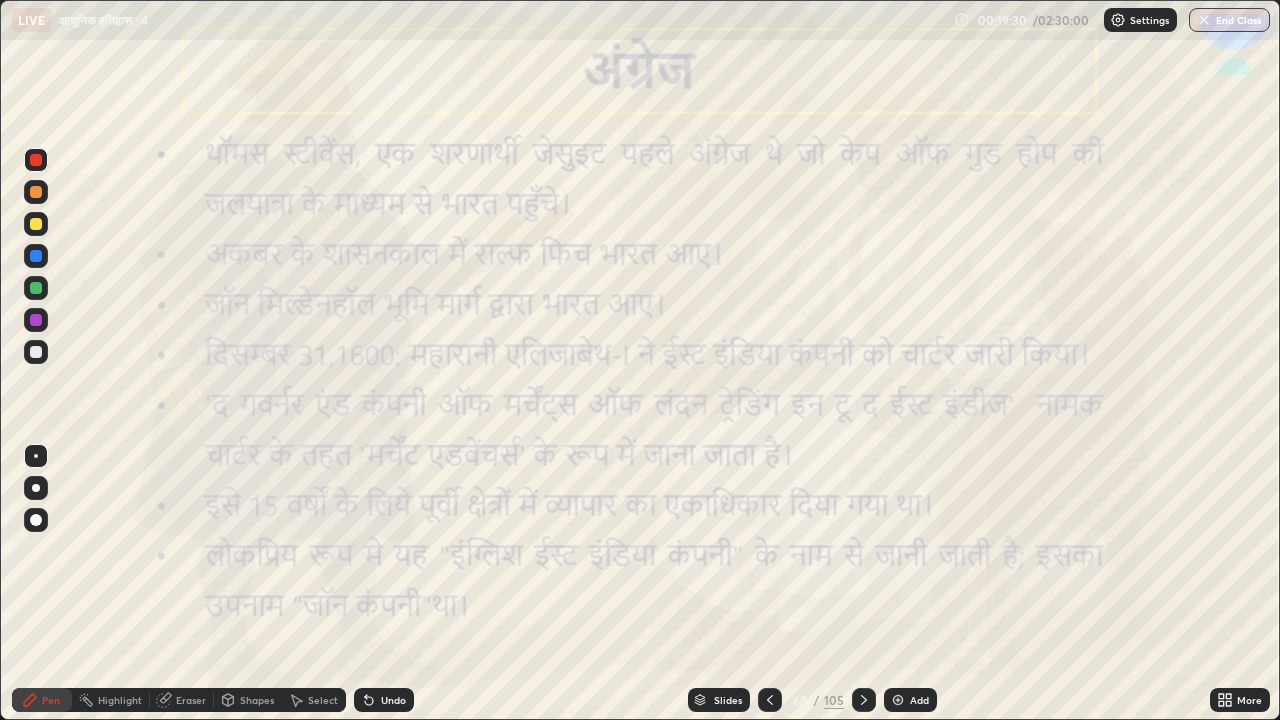 click on "Add" at bounding box center (919, 700) 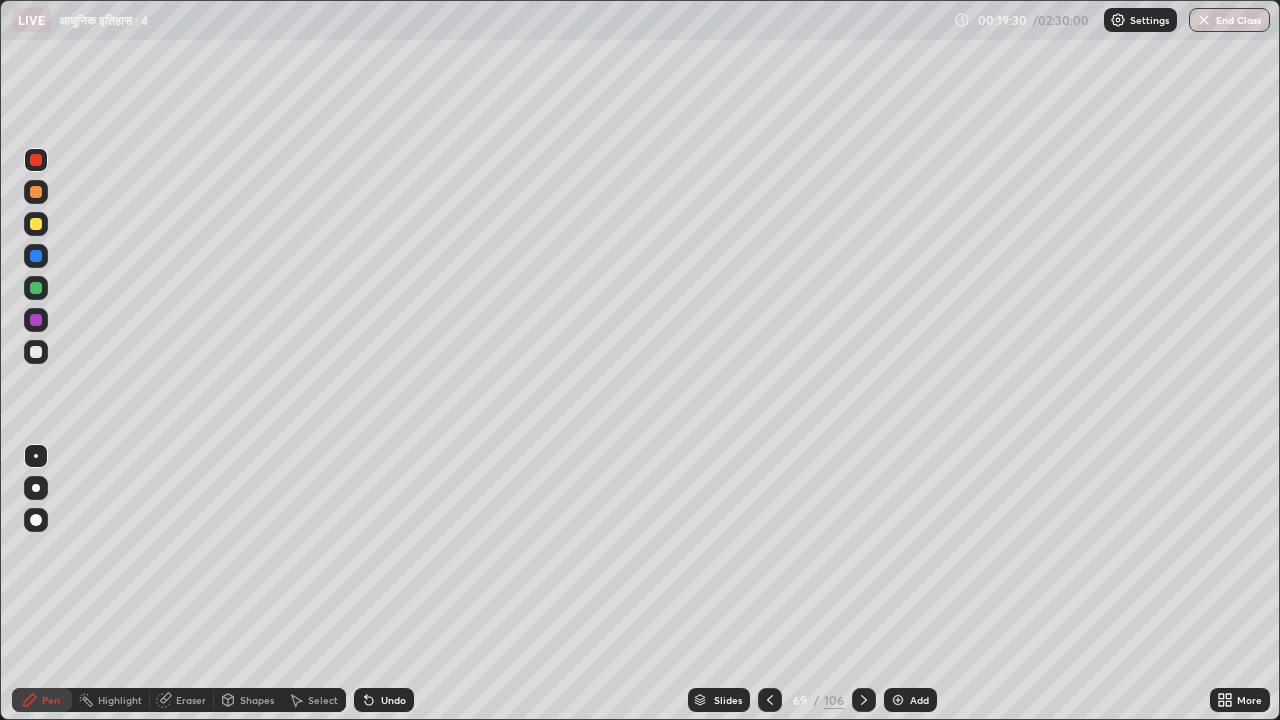 click on "Add" at bounding box center (919, 700) 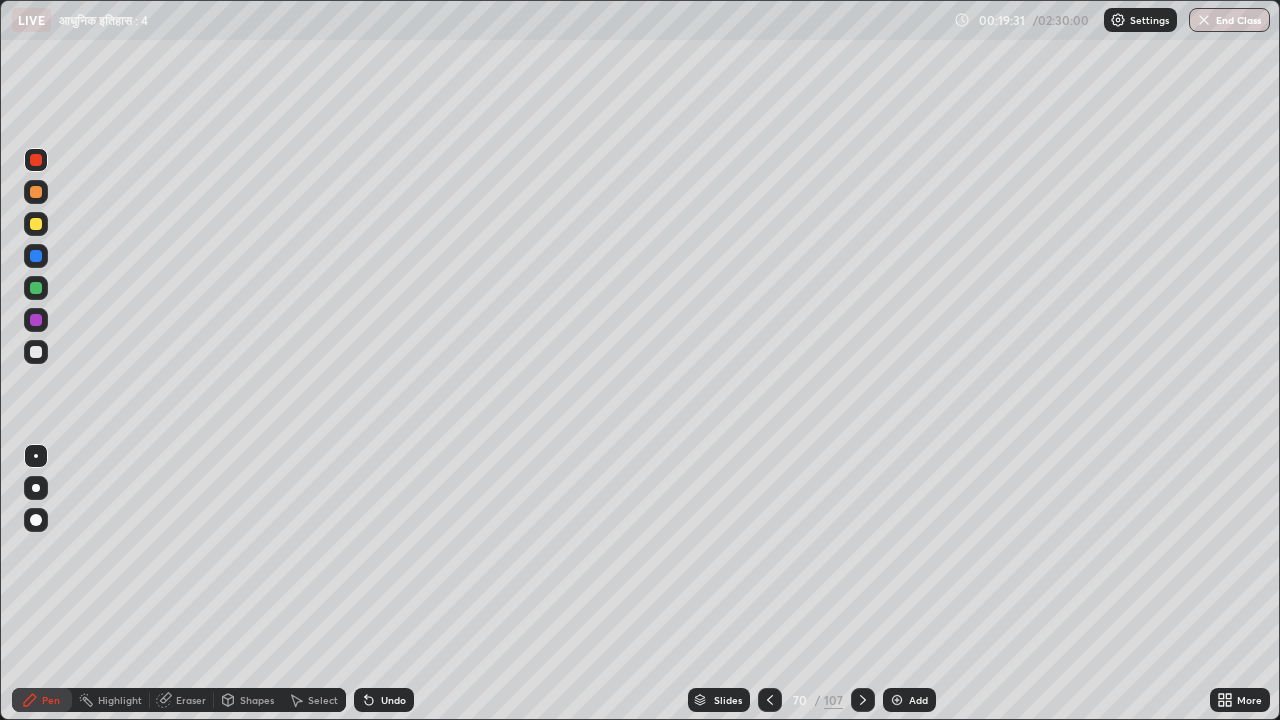 click on "Add" at bounding box center [909, 700] 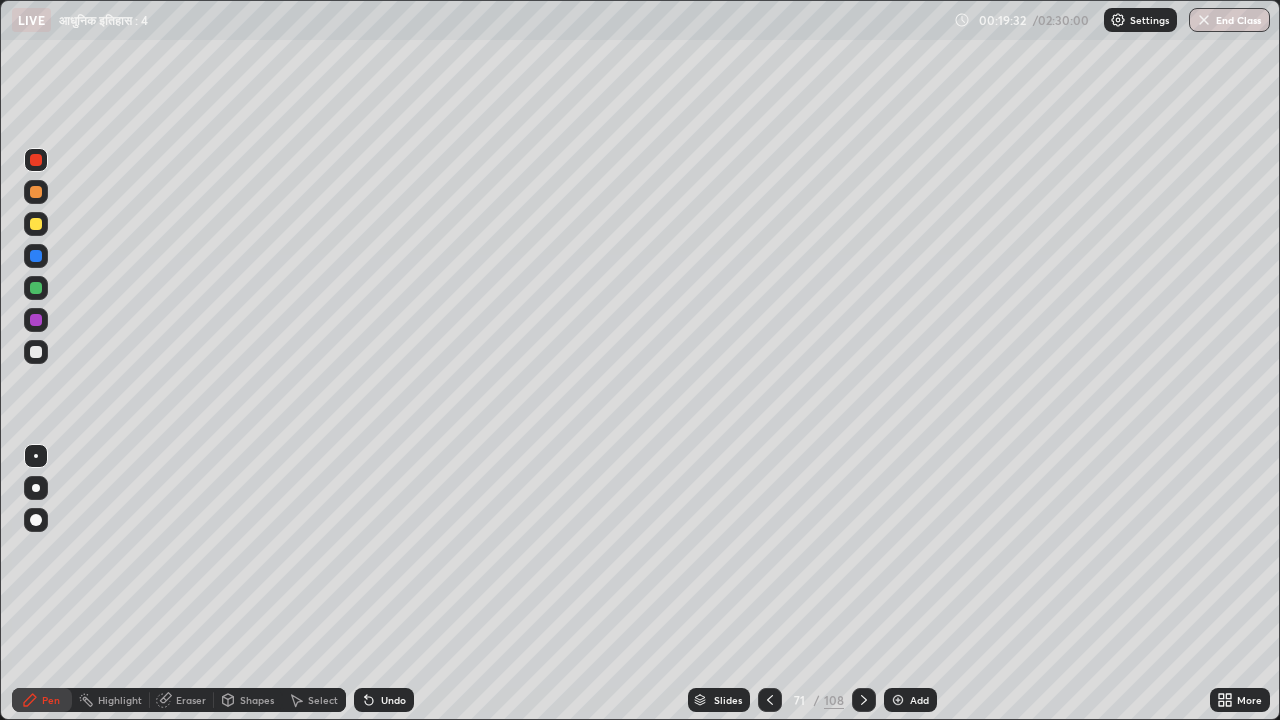 click 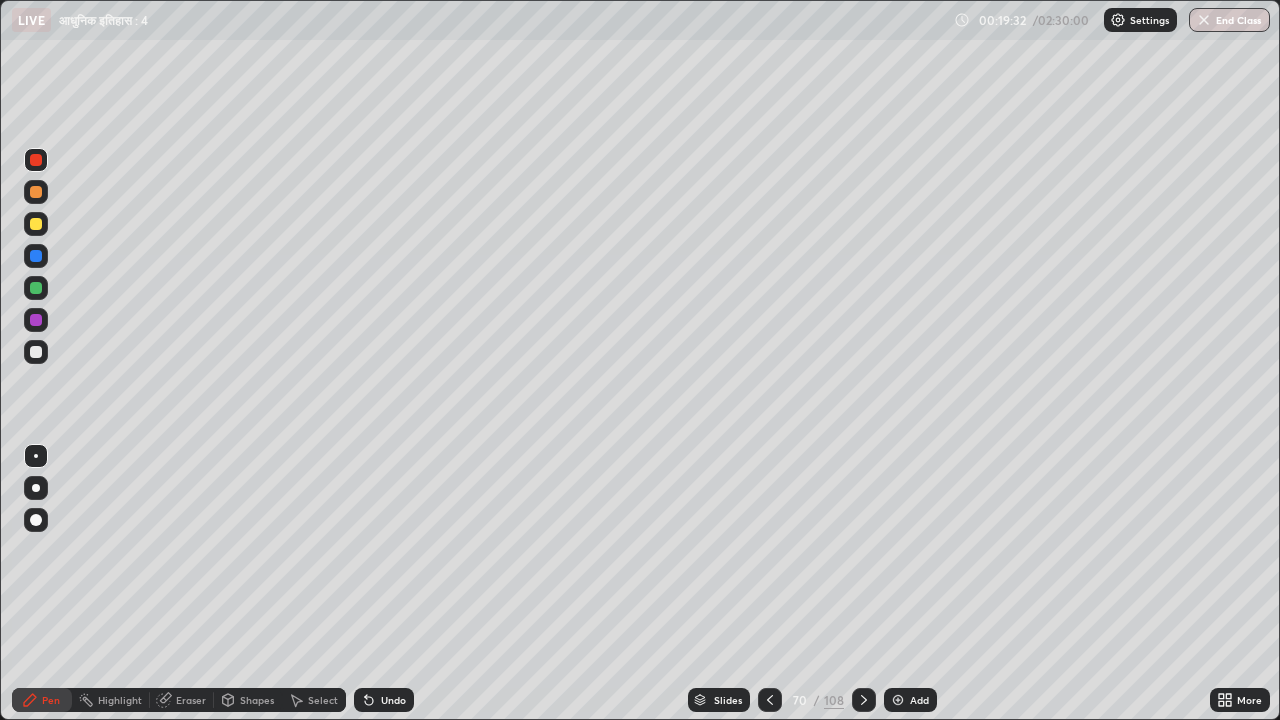 click 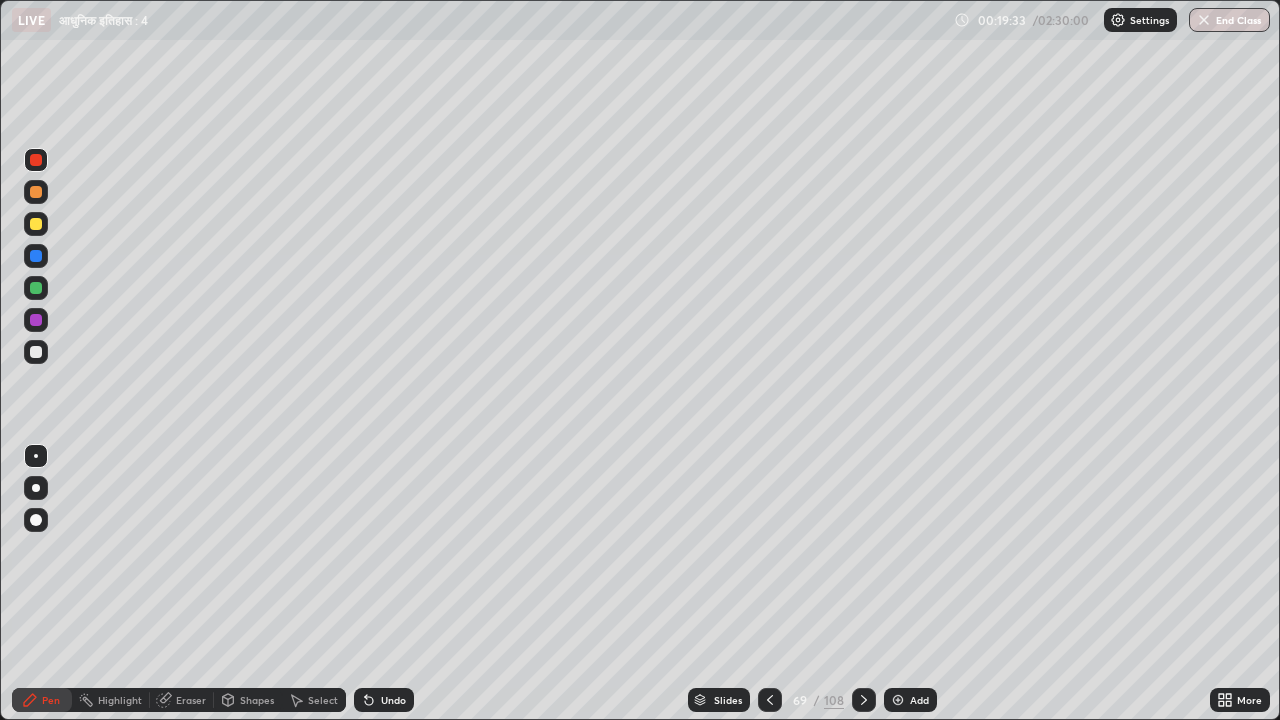 click 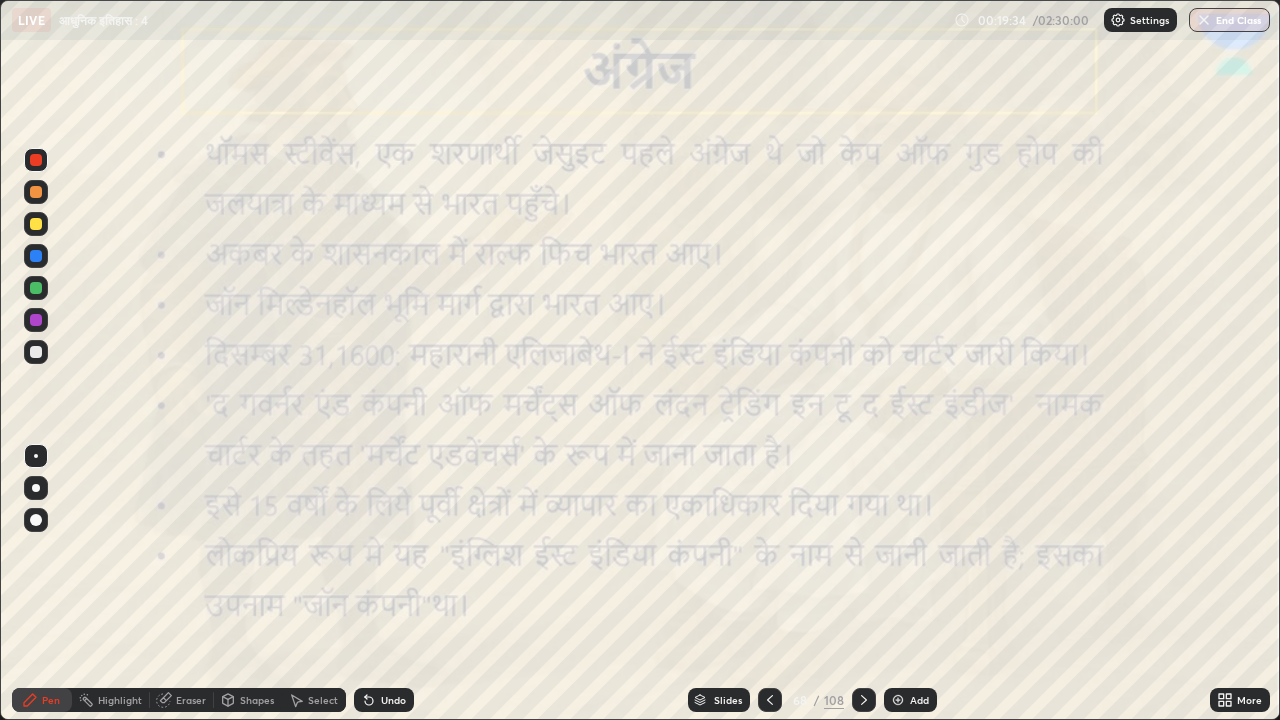 click 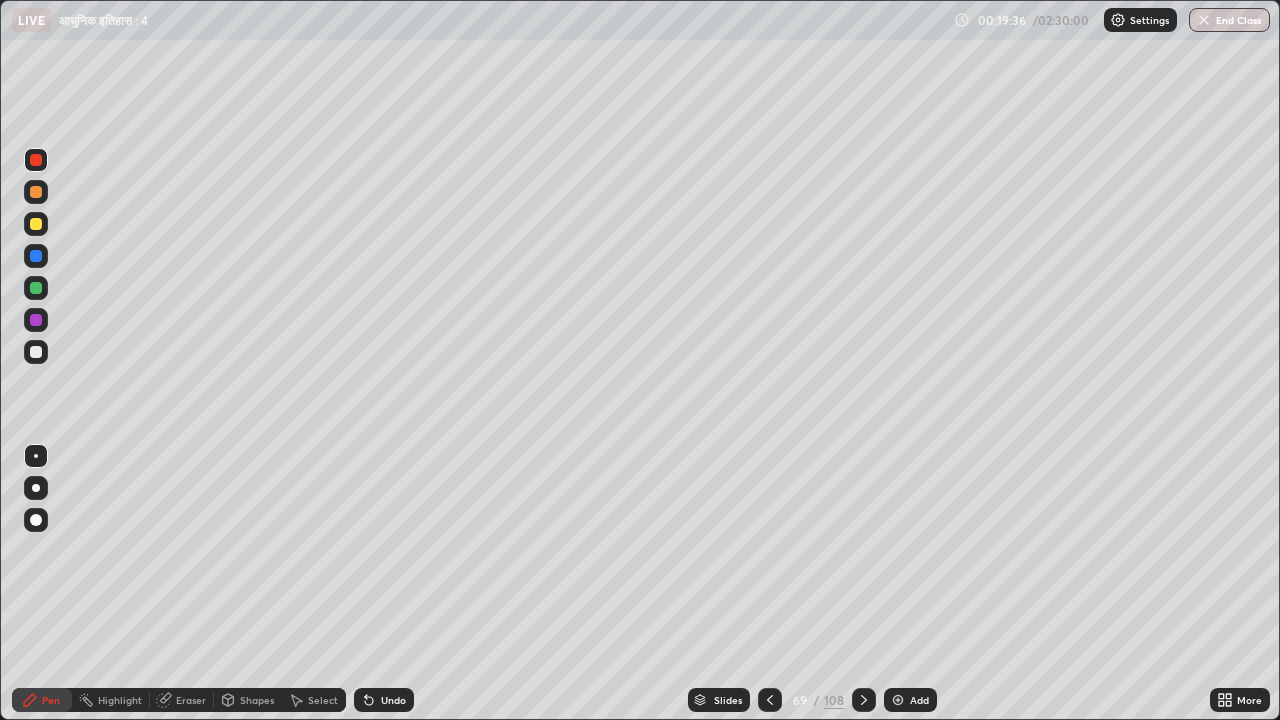 click at bounding box center (36, 352) 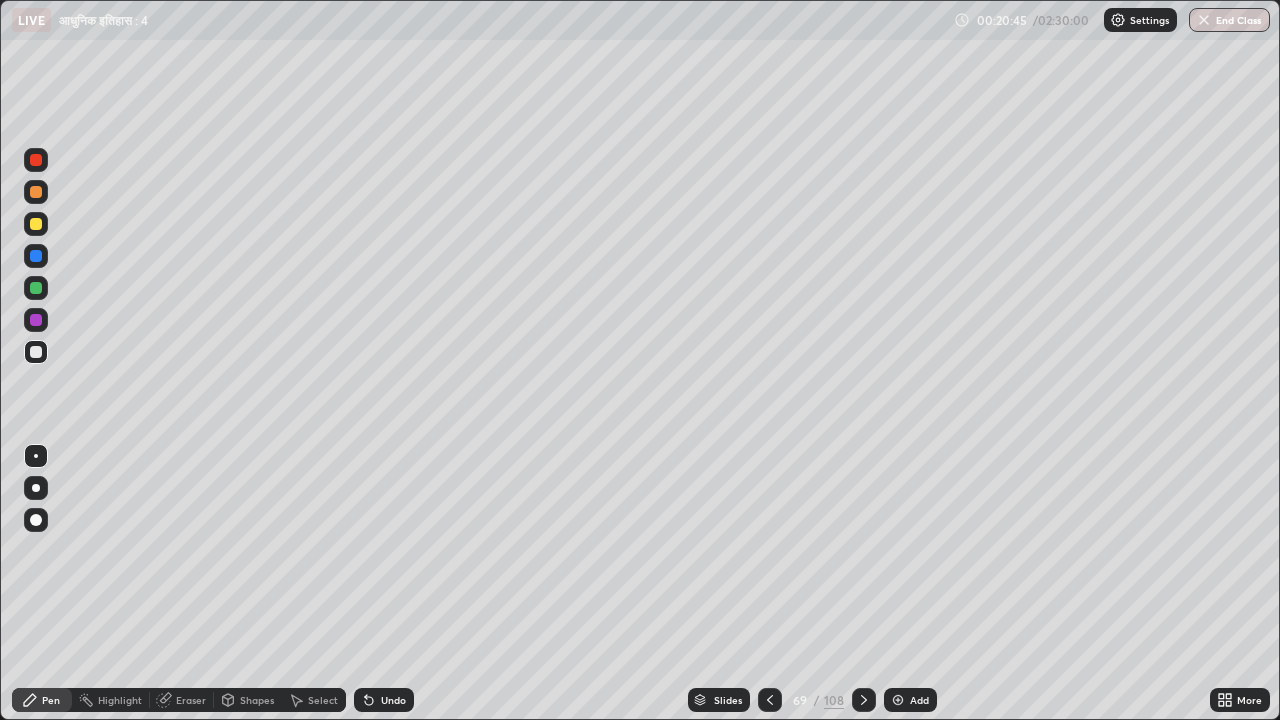 click on "Eraser" at bounding box center [191, 700] 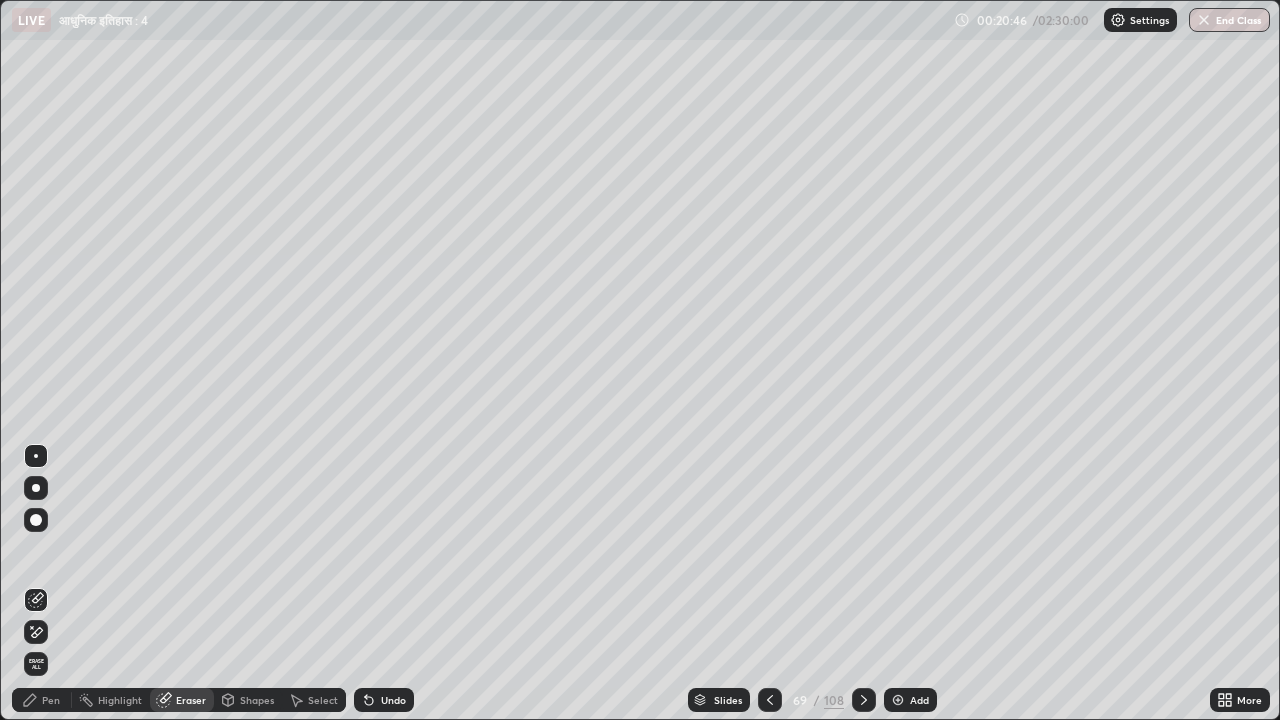 click on "Erase all" at bounding box center (36, 664) 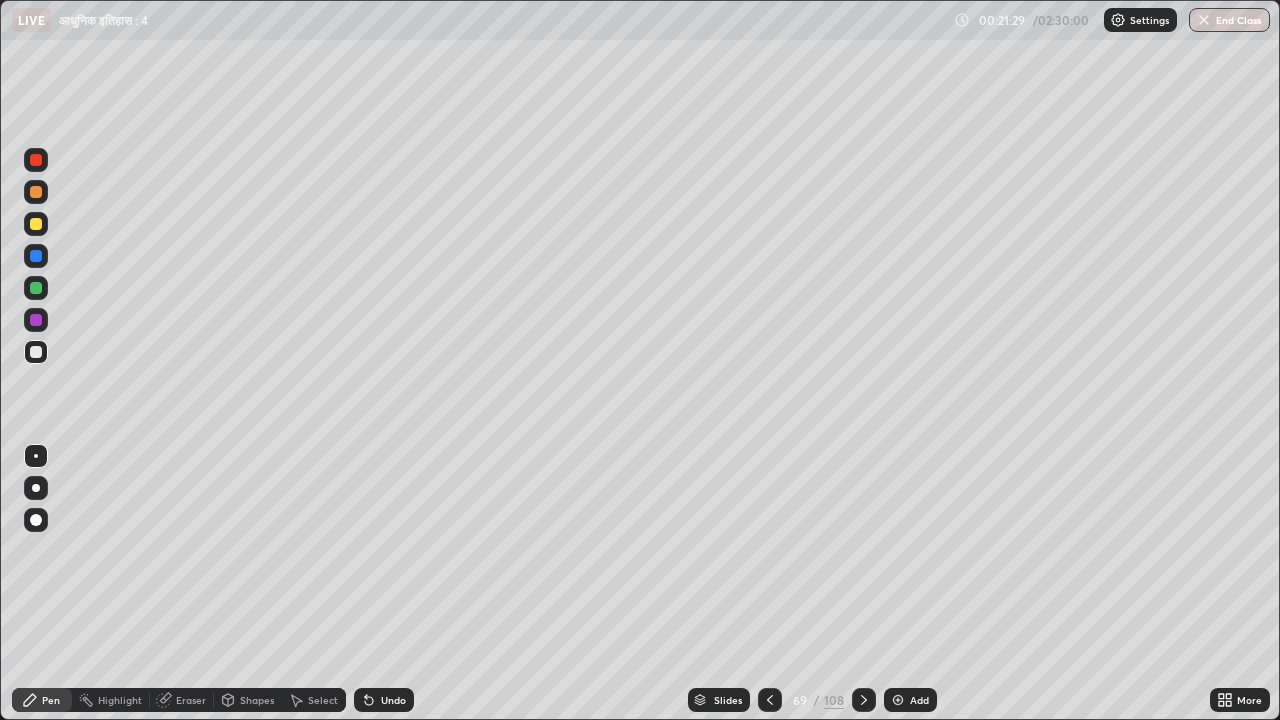 click at bounding box center (36, 224) 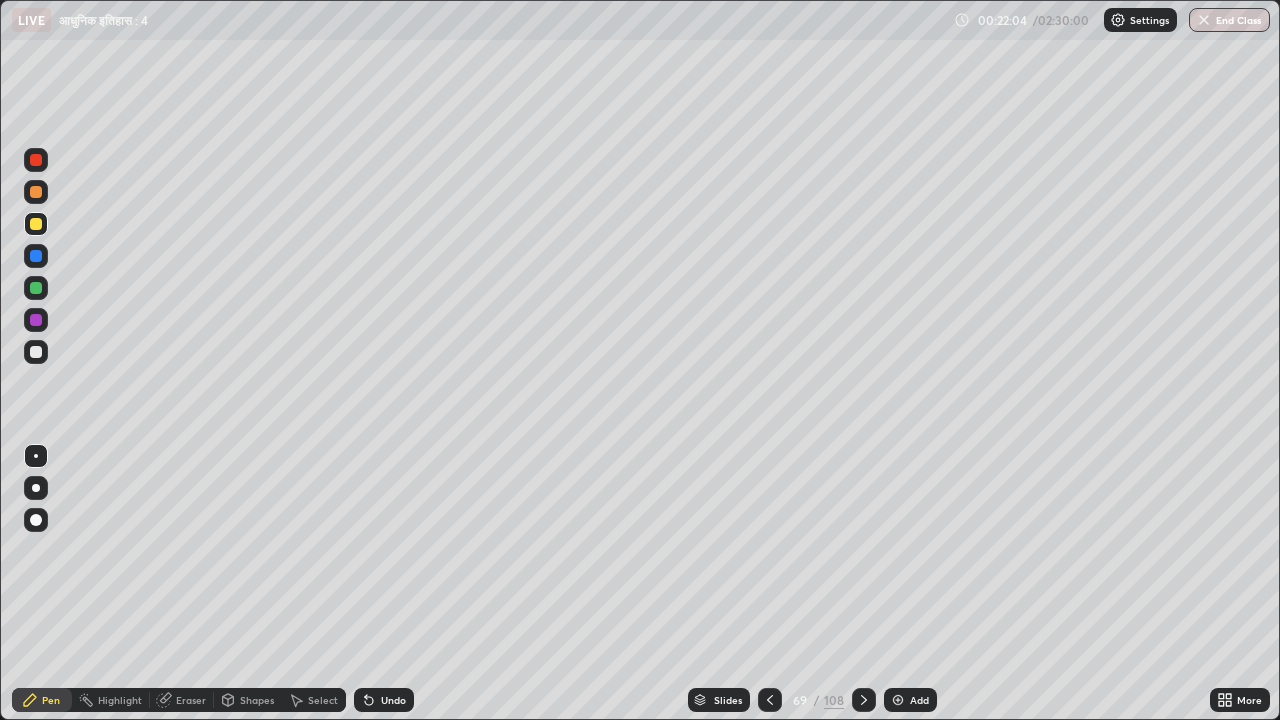 click on "Undo" at bounding box center (393, 700) 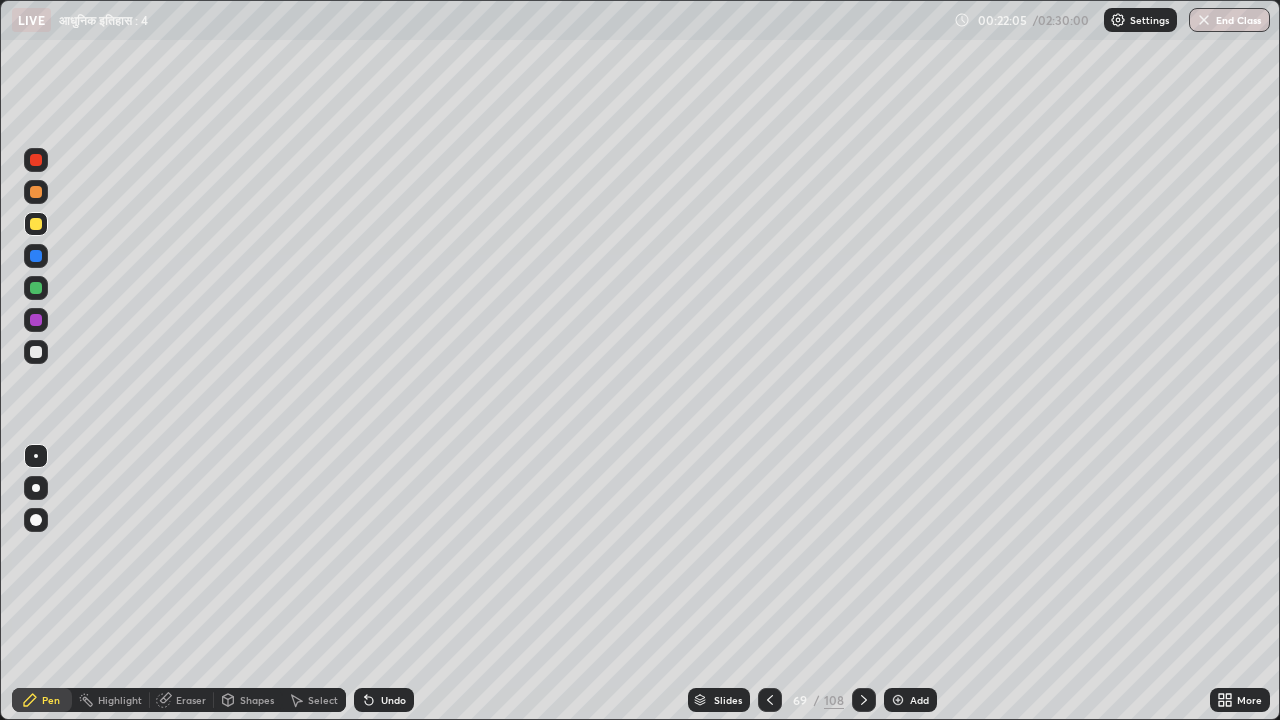 click on "Undo" at bounding box center [384, 700] 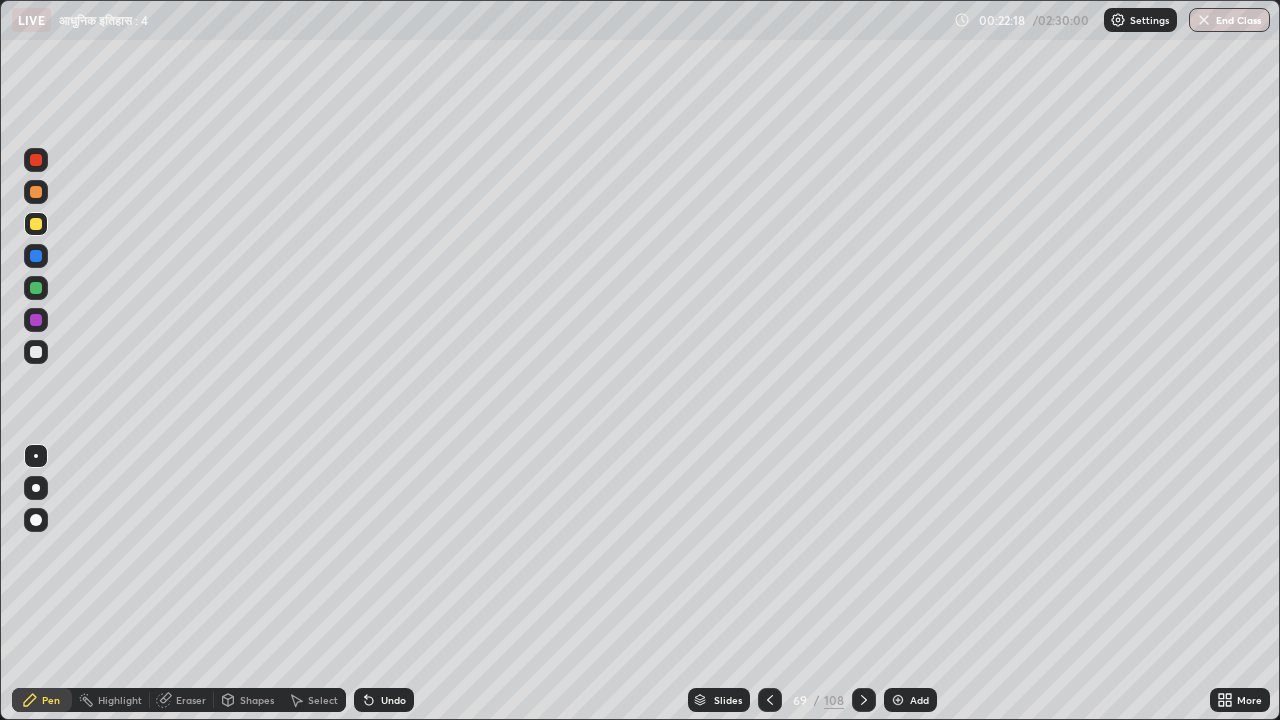 click at bounding box center [36, 352] 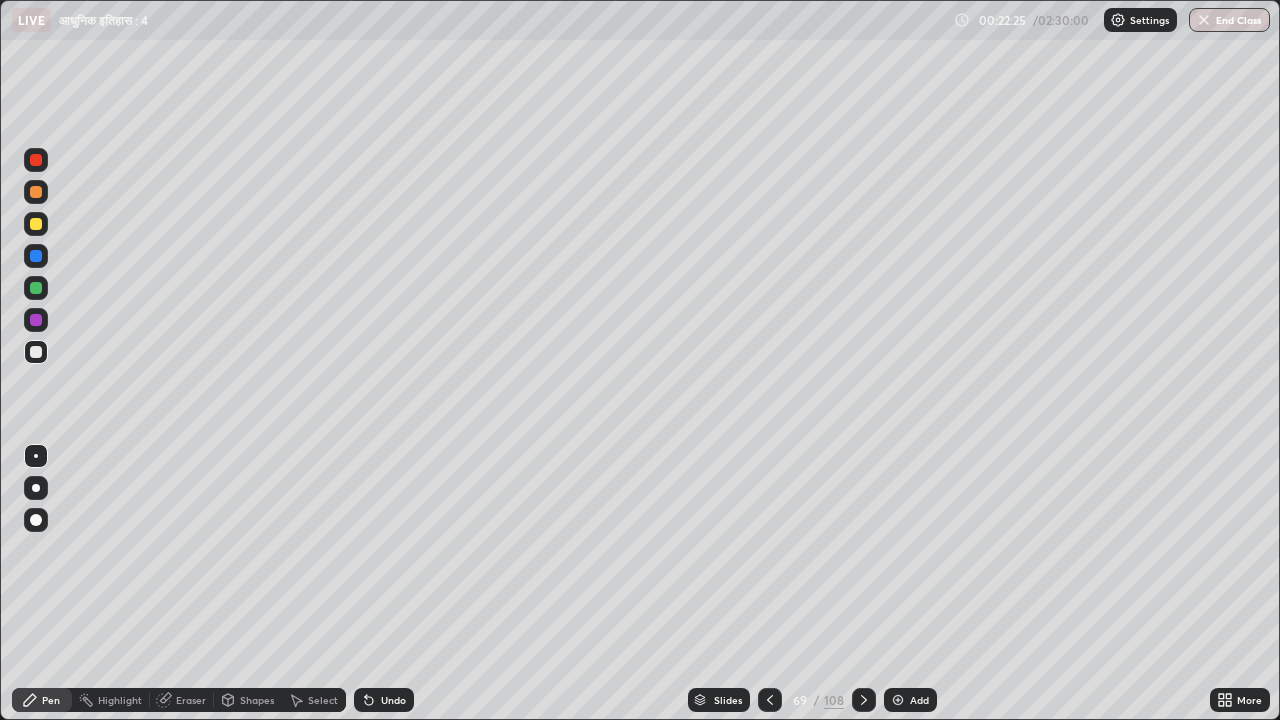 click on "Undo" at bounding box center [393, 700] 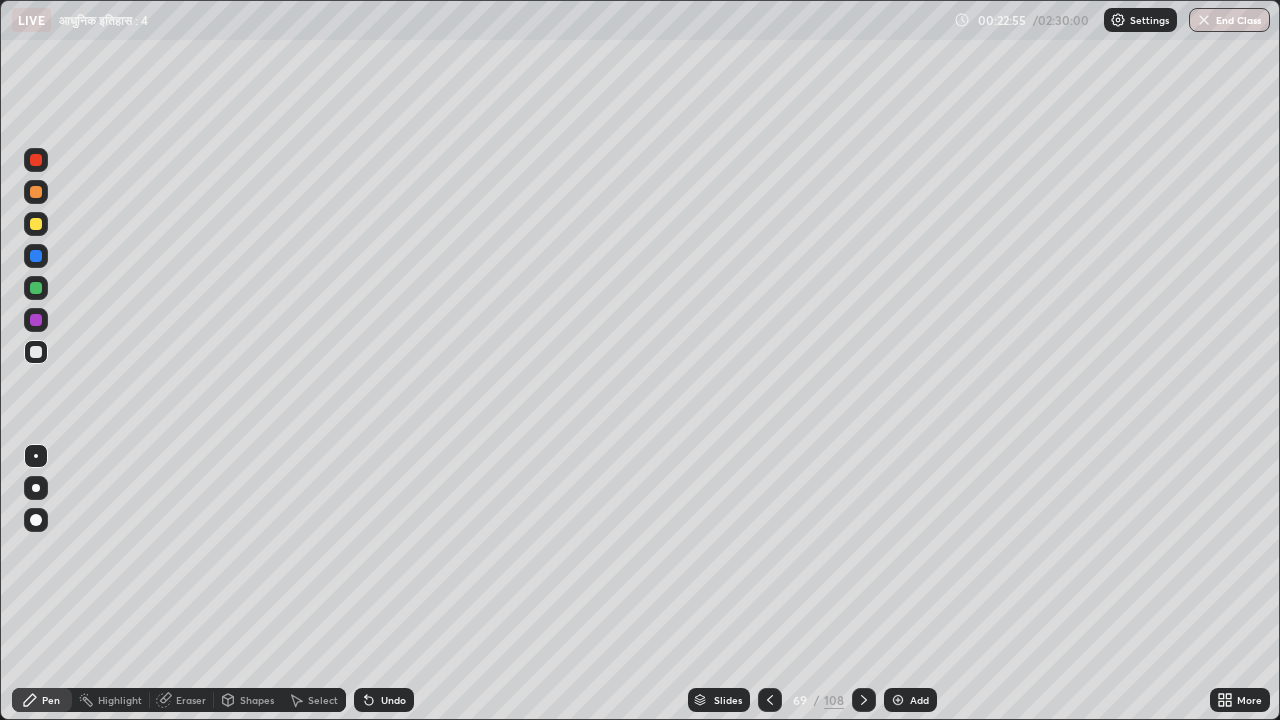 click at bounding box center [36, 288] 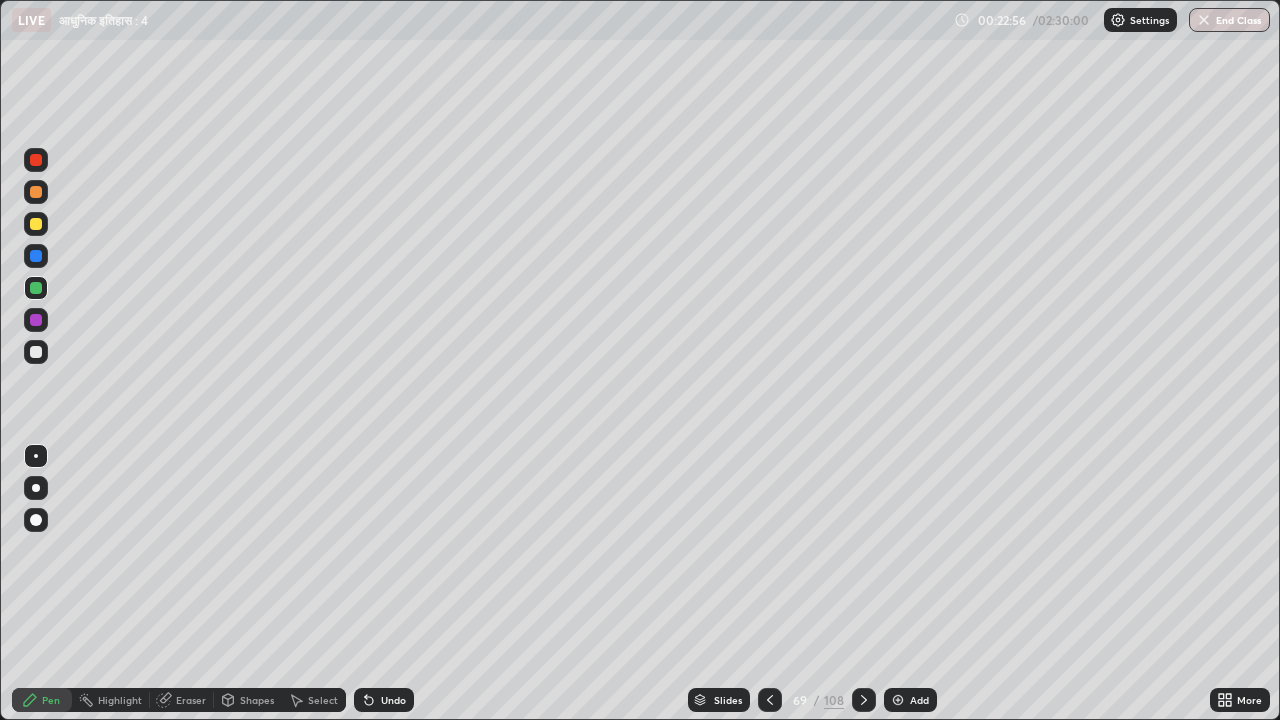 click at bounding box center [36, 224] 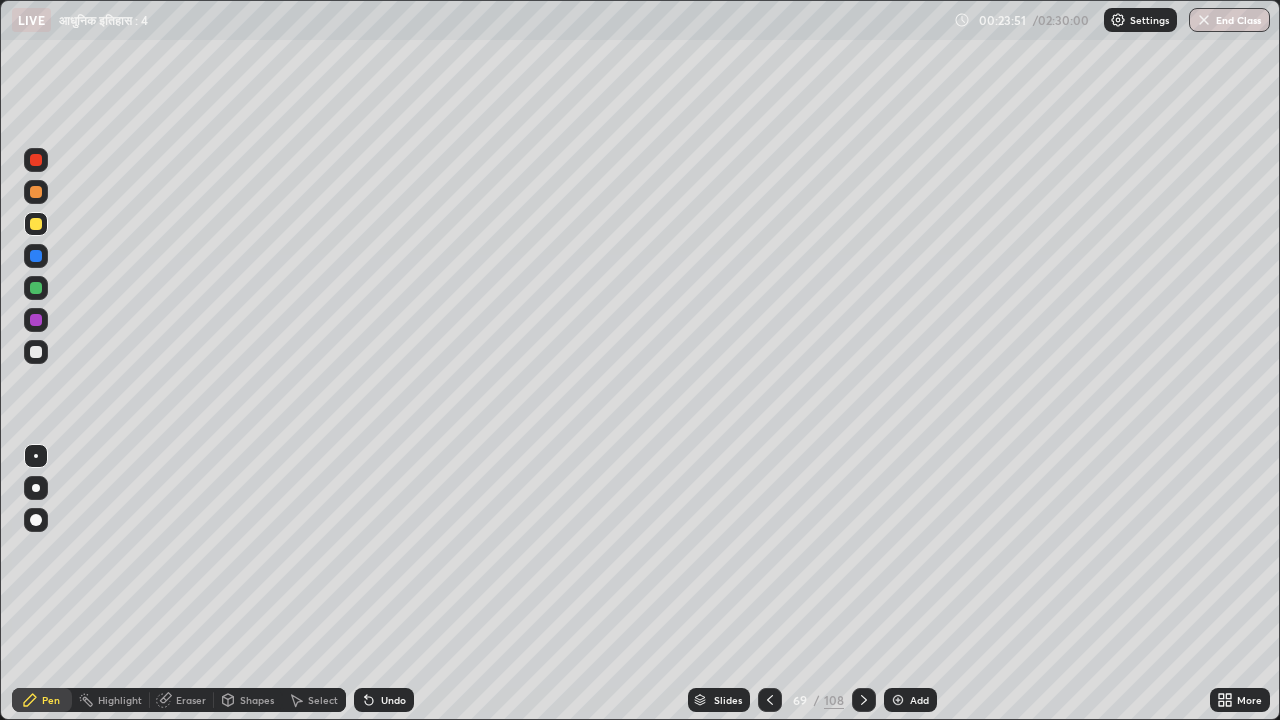 click on "Undo" at bounding box center (384, 700) 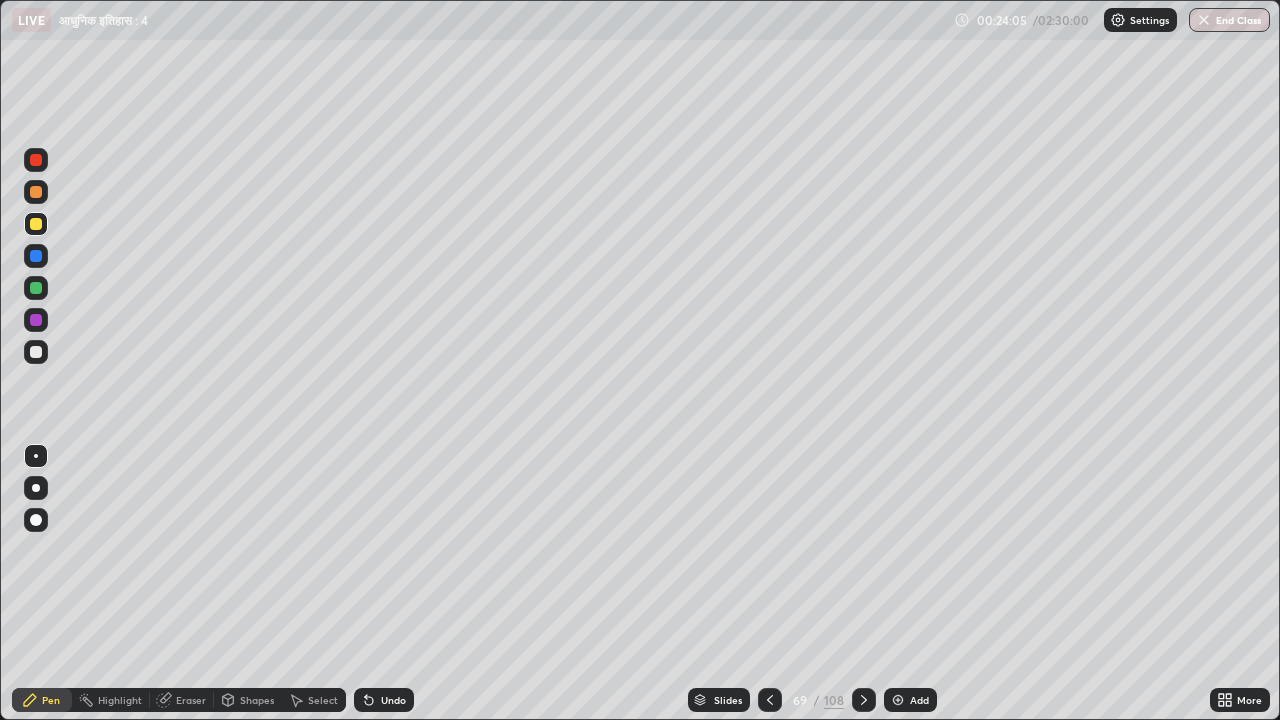 click 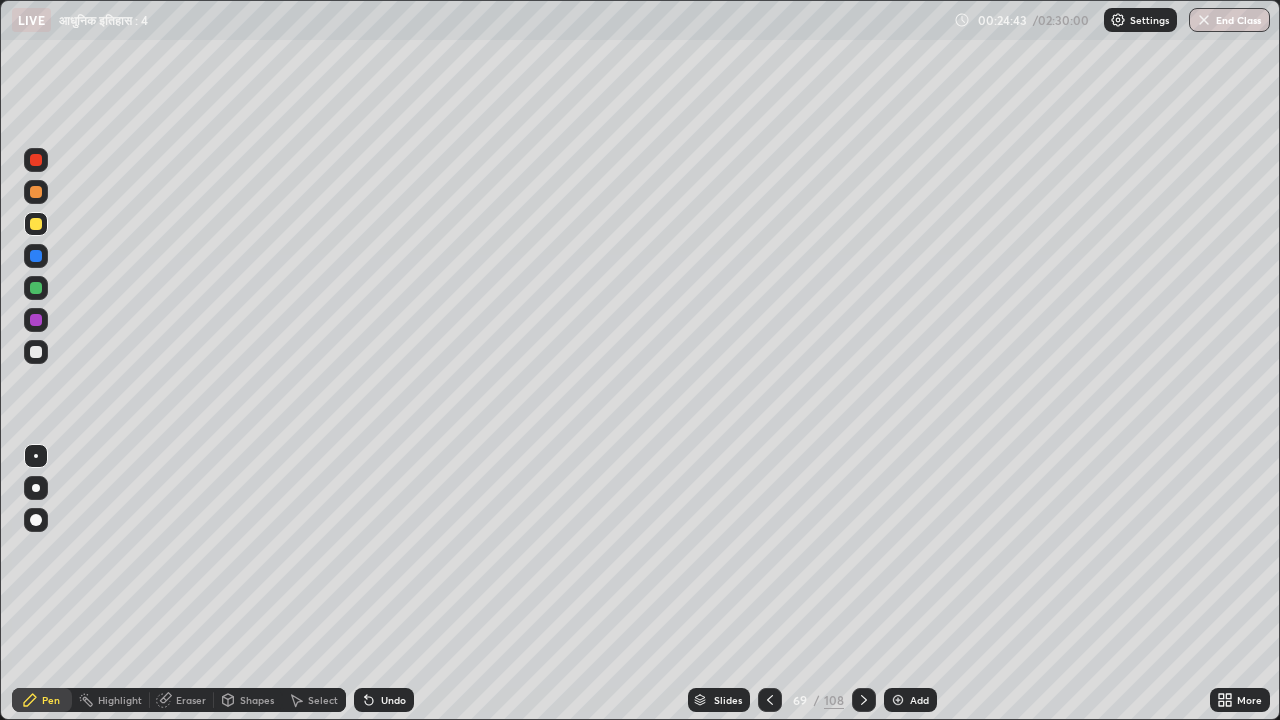 click at bounding box center [36, 192] 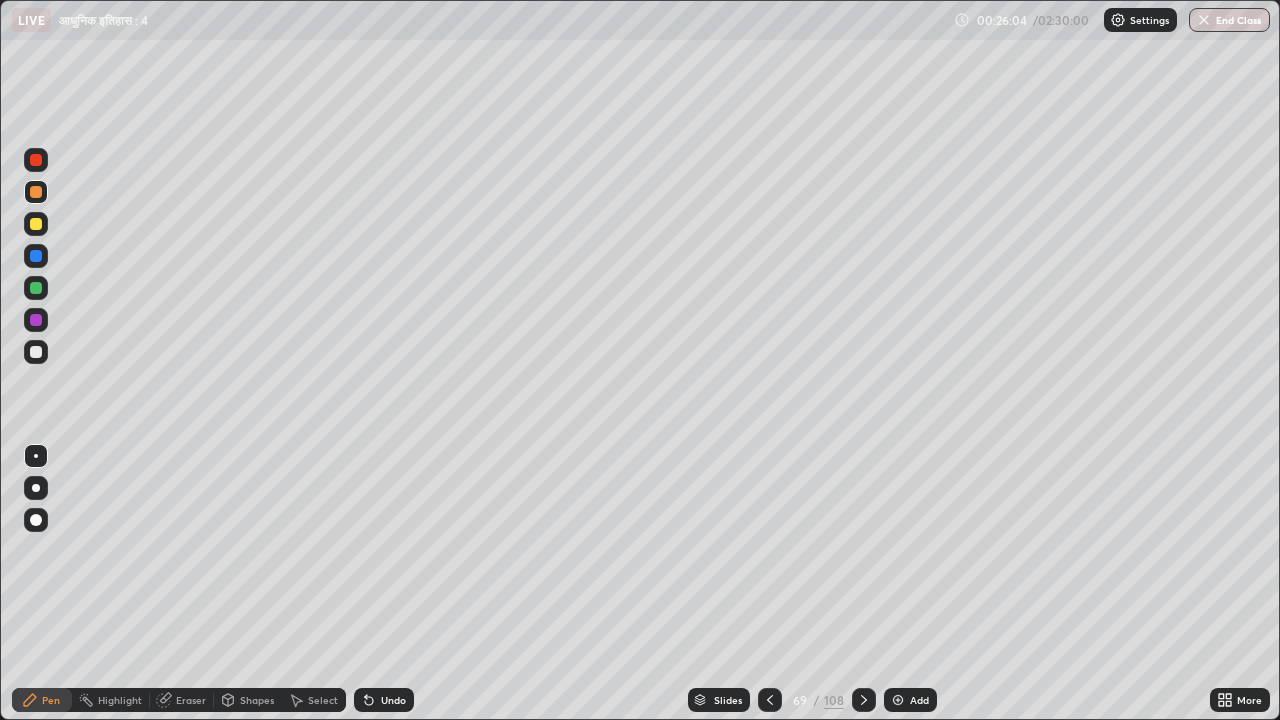 click 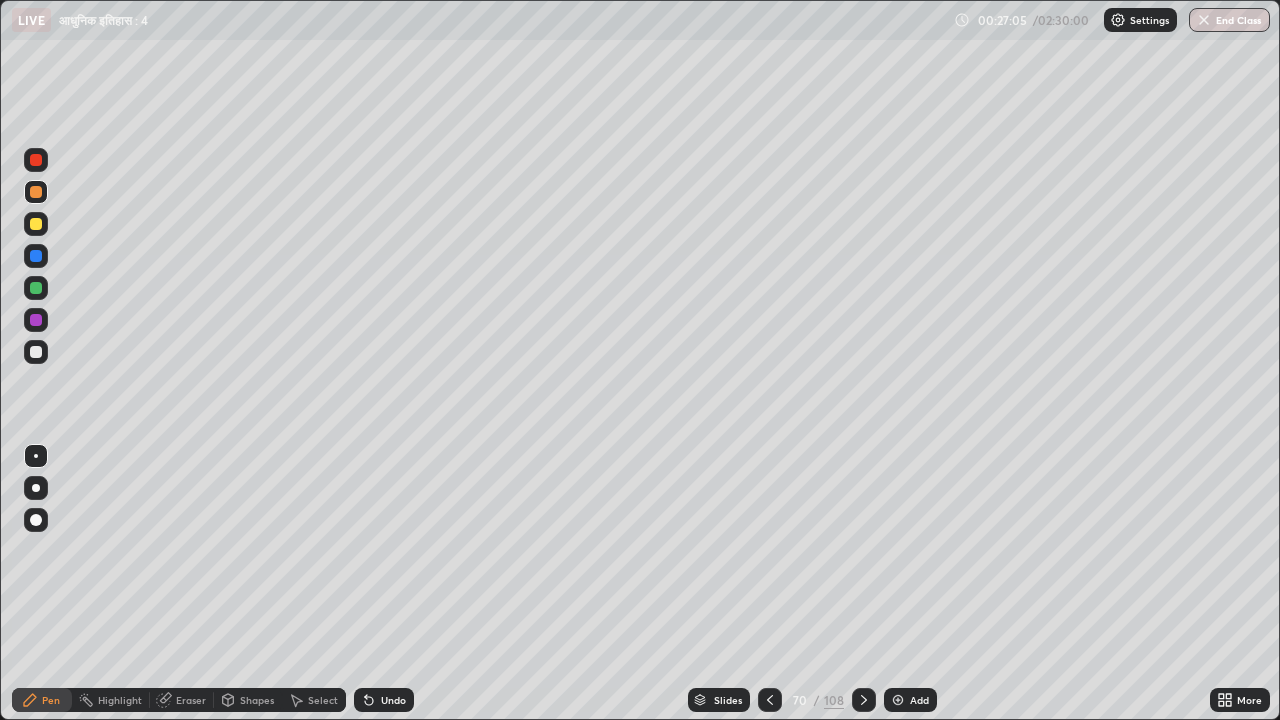 click at bounding box center (36, 352) 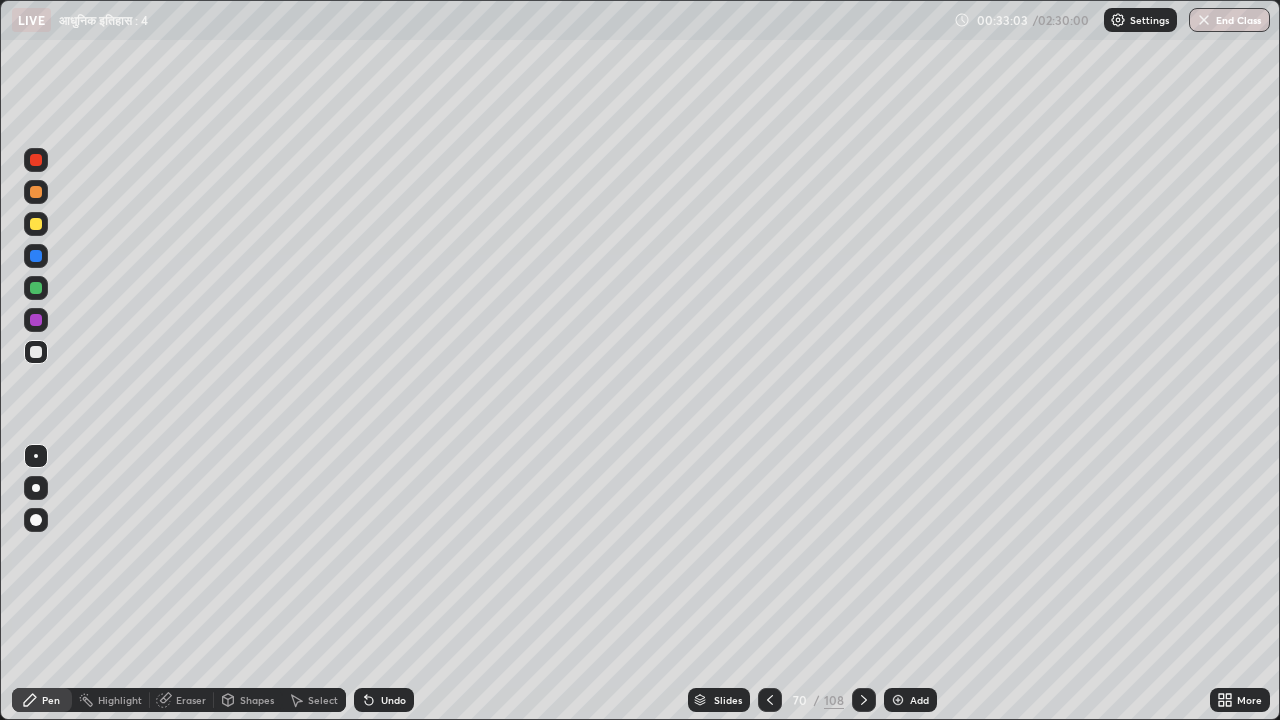 click 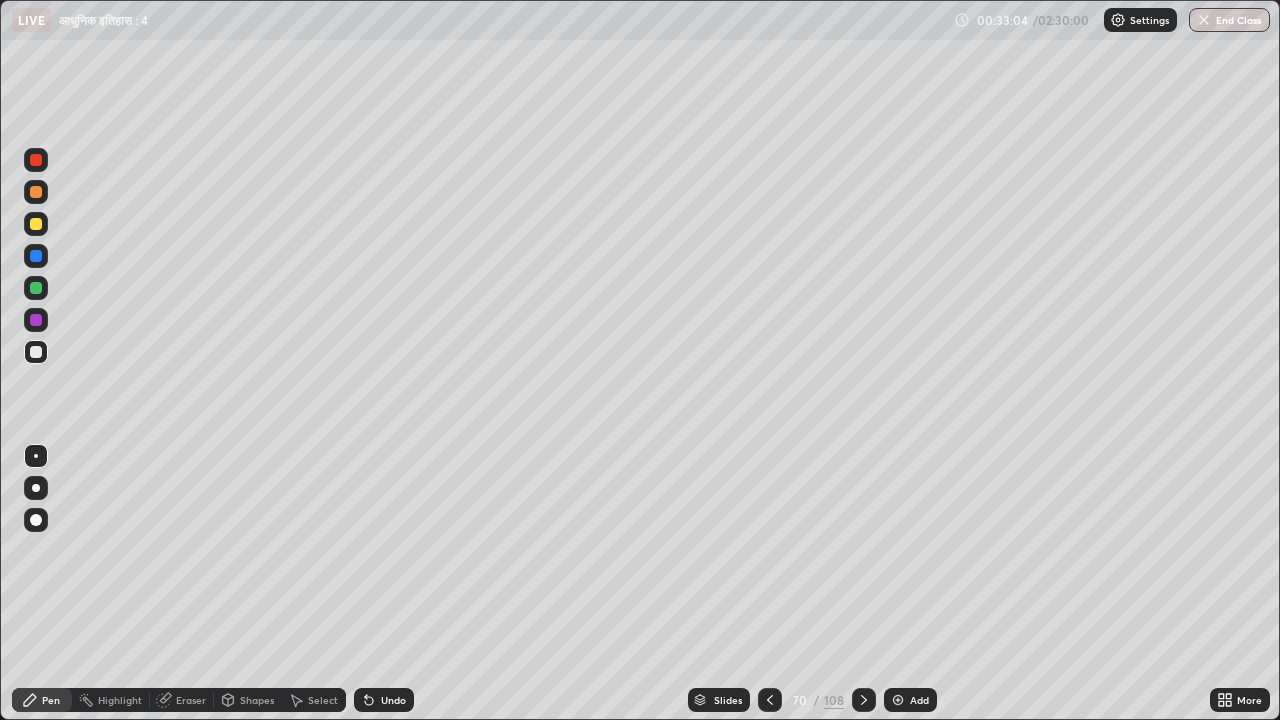 click on "Undo" at bounding box center [393, 700] 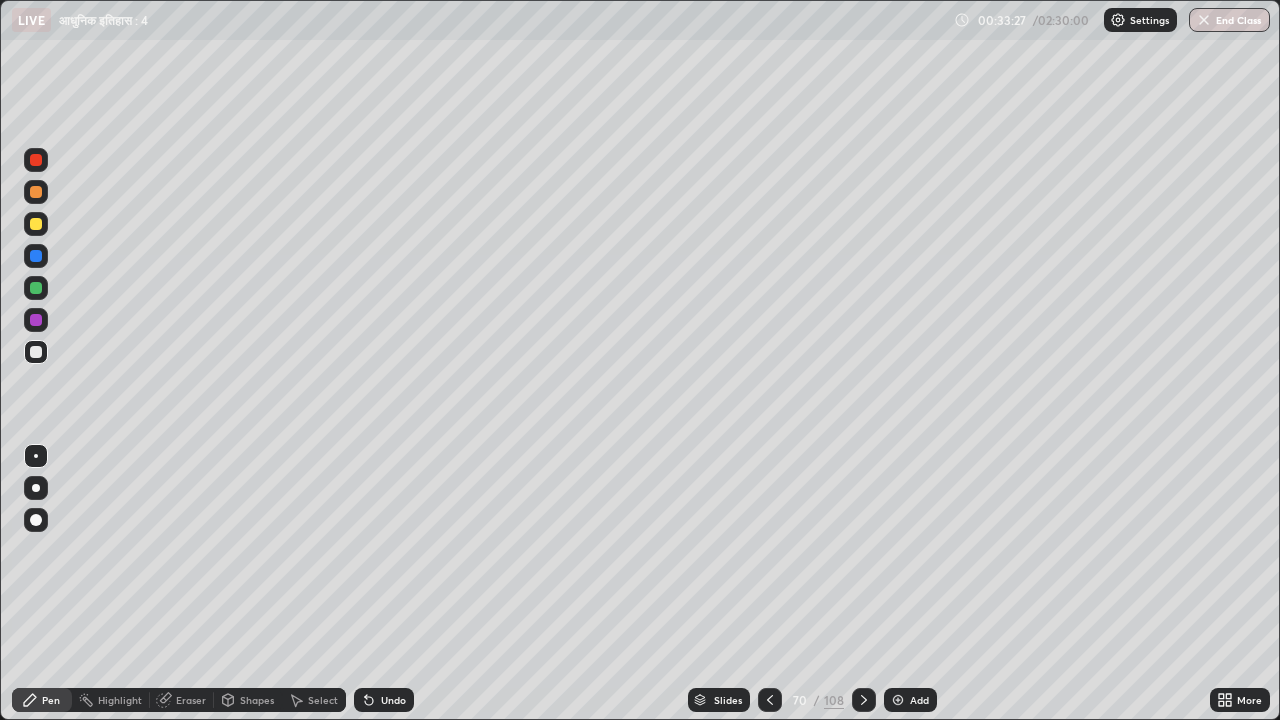 click on "Undo" at bounding box center (393, 700) 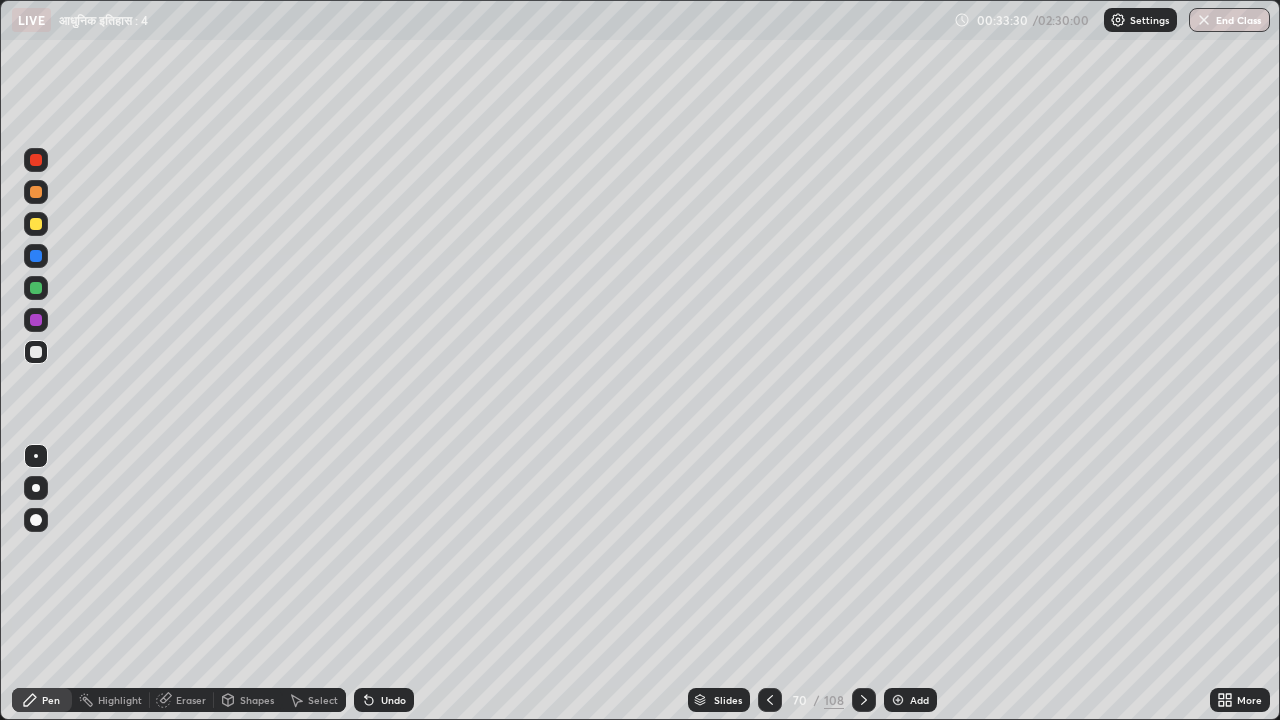 click on "Highlight" at bounding box center (111, 700) 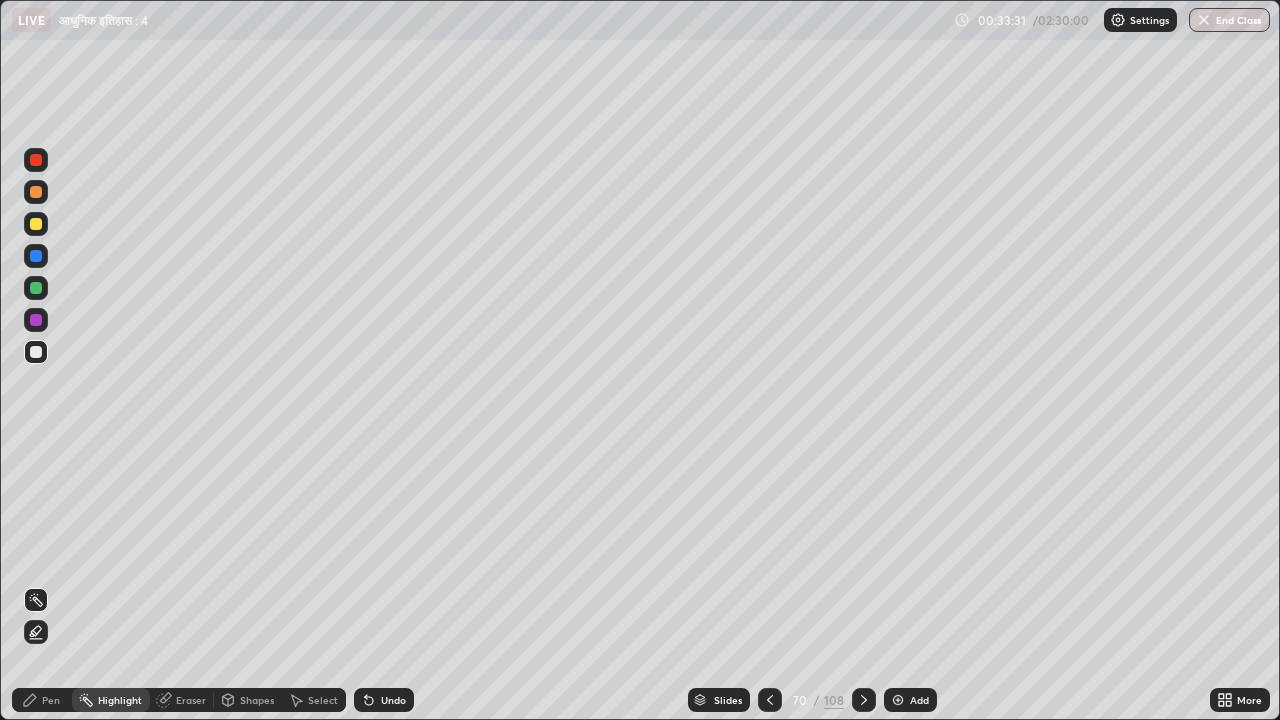 click on "Eraser" at bounding box center (191, 700) 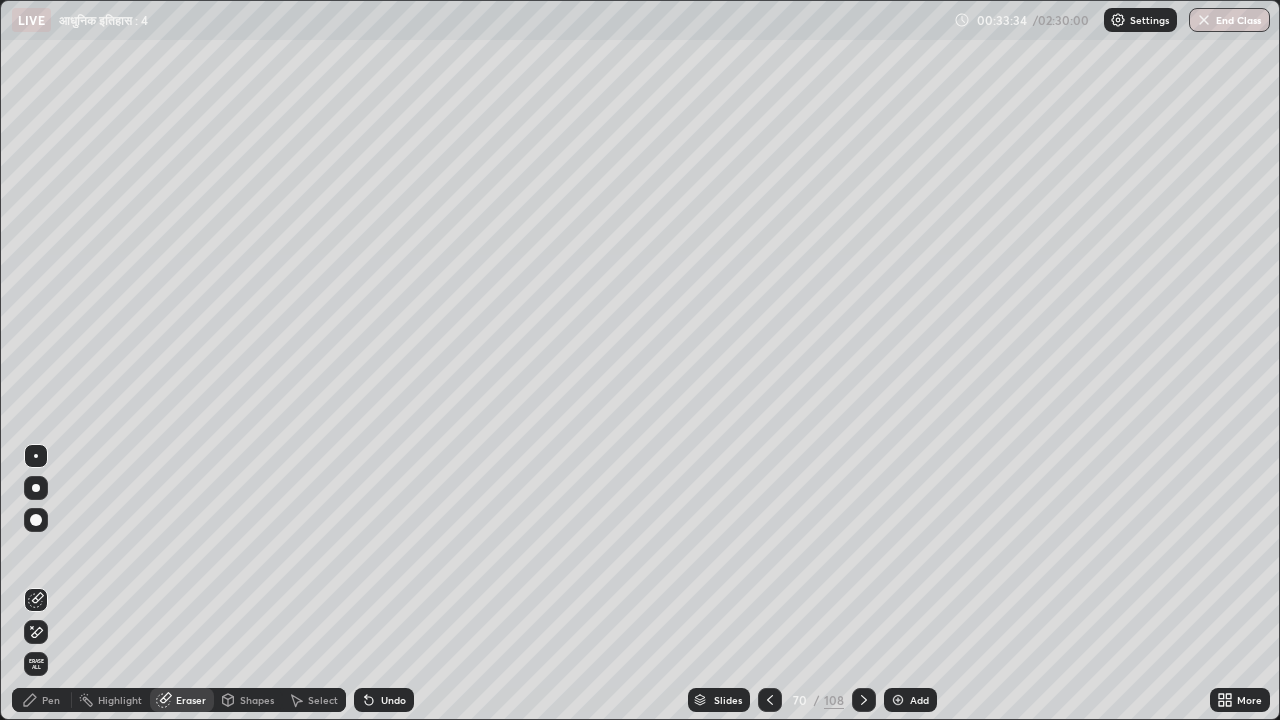 click on "Pen" at bounding box center [51, 700] 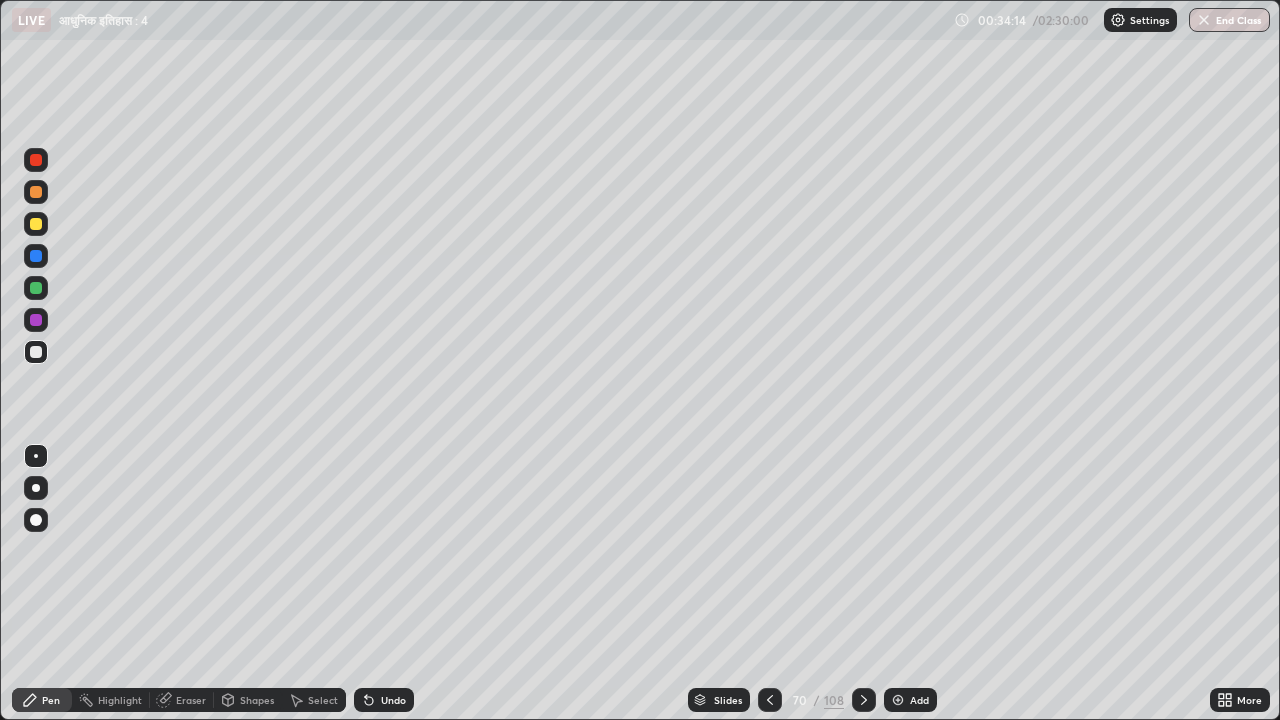 click at bounding box center [36, 320] 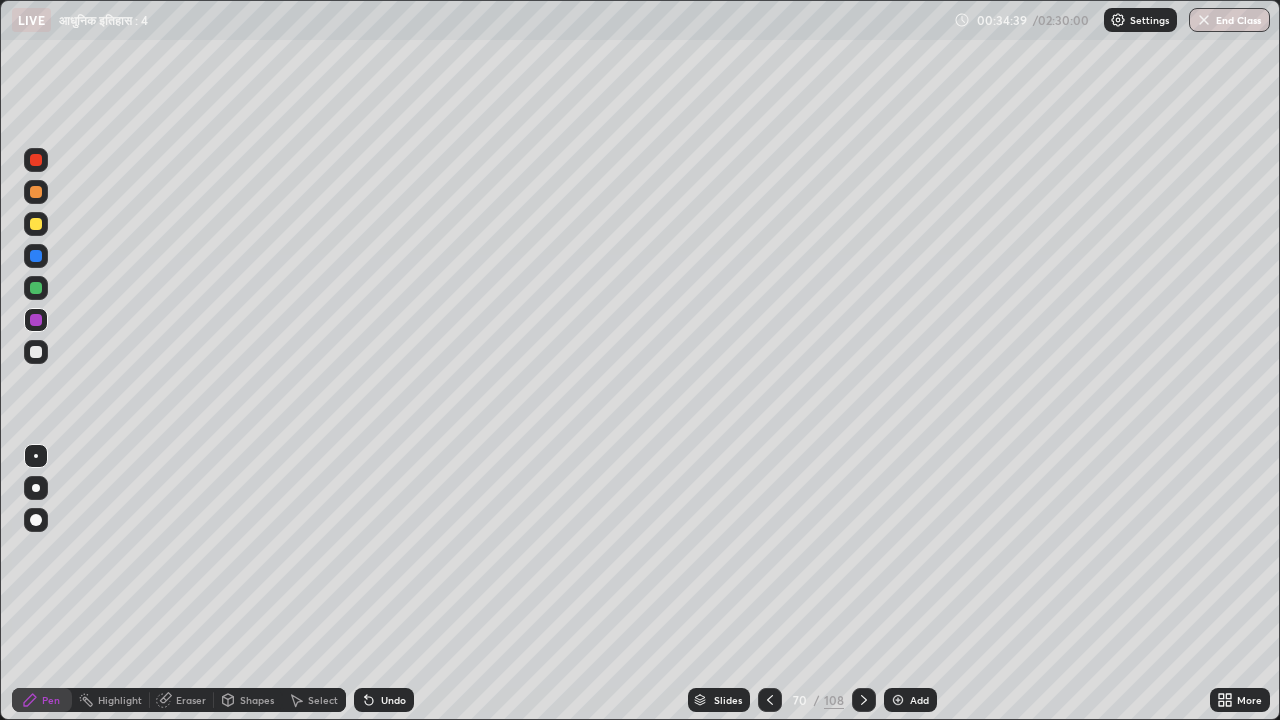click 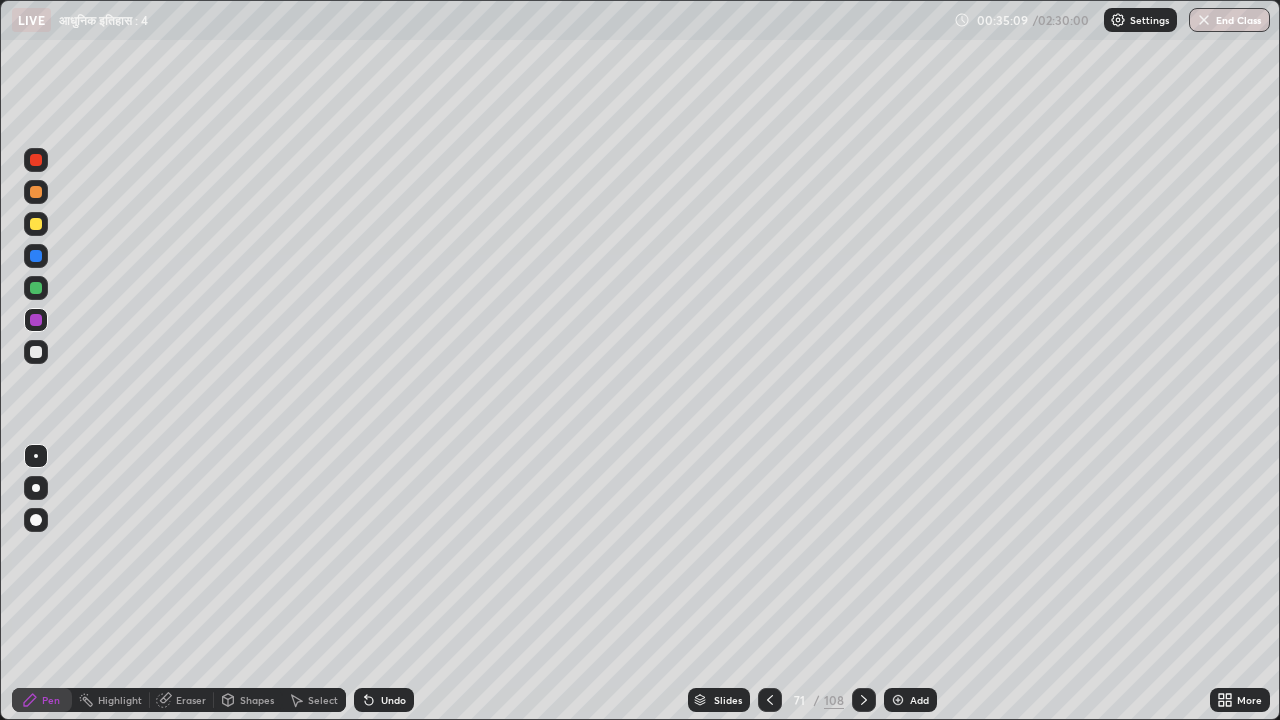 click on "Undo" at bounding box center (393, 700) 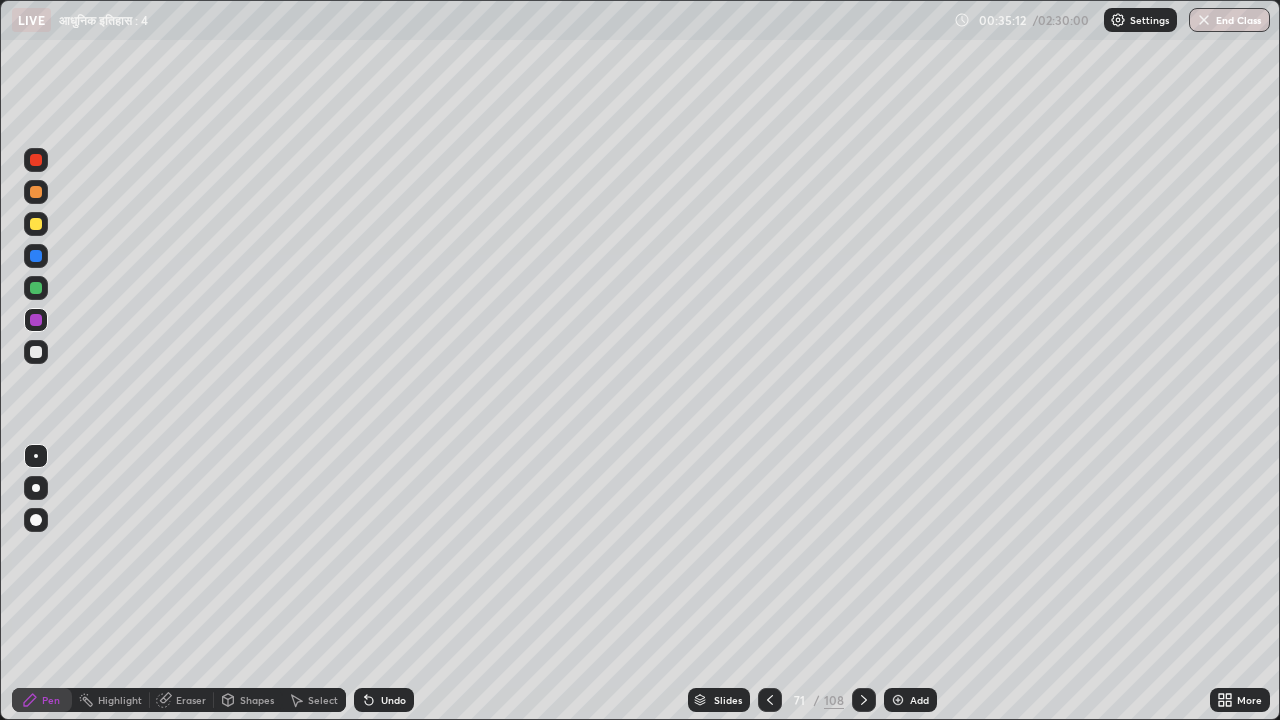 click on "Undo" at bounding box center [393, 700] 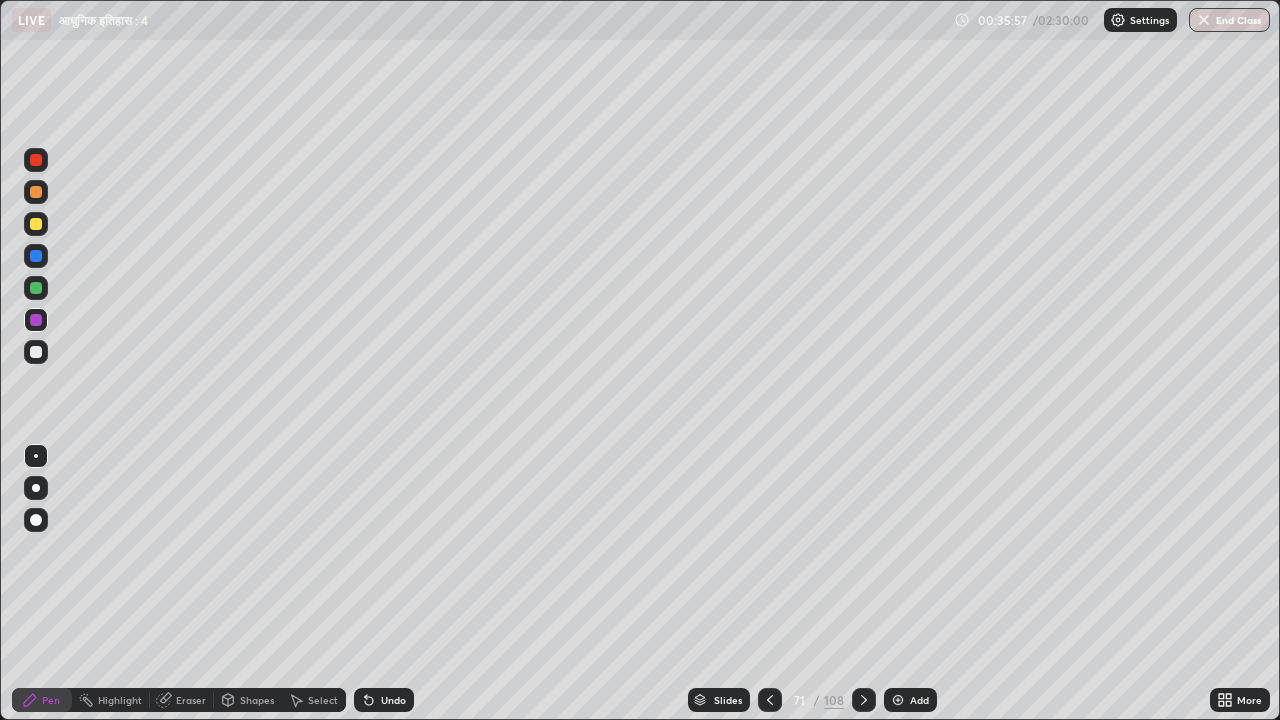 click at bounding box center (36, 352) 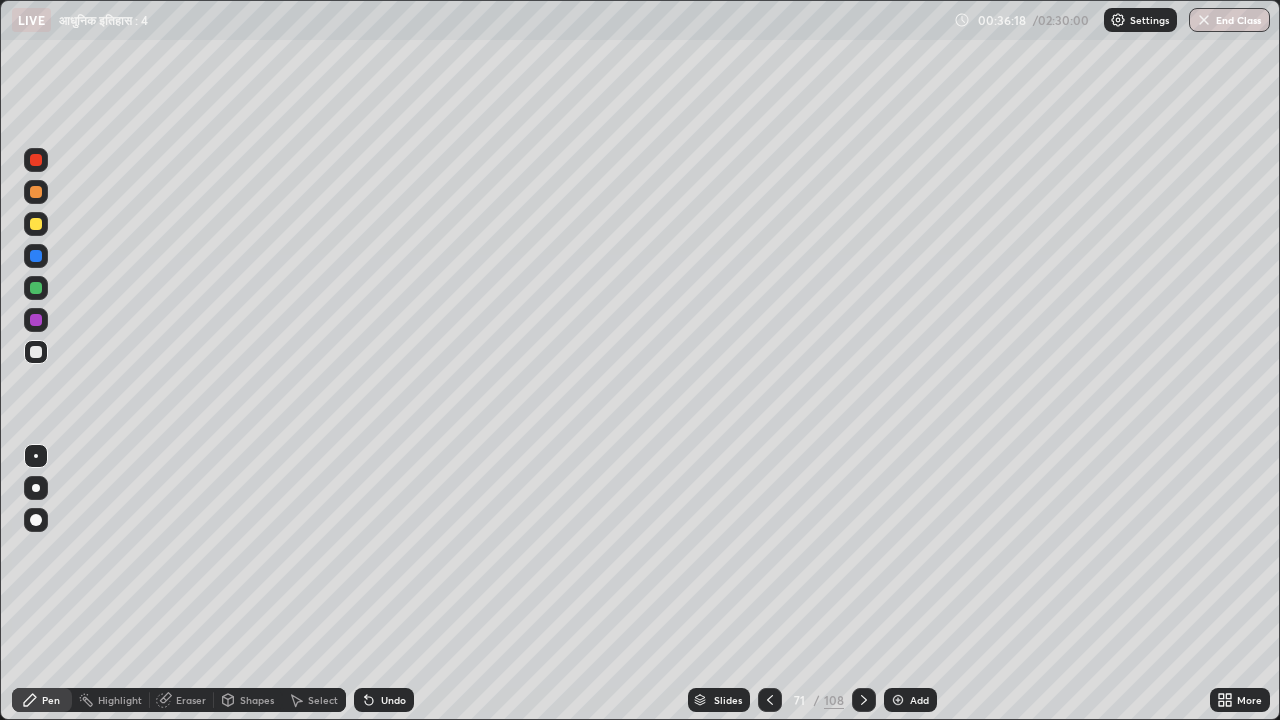 click at bounding box center (36, 224) 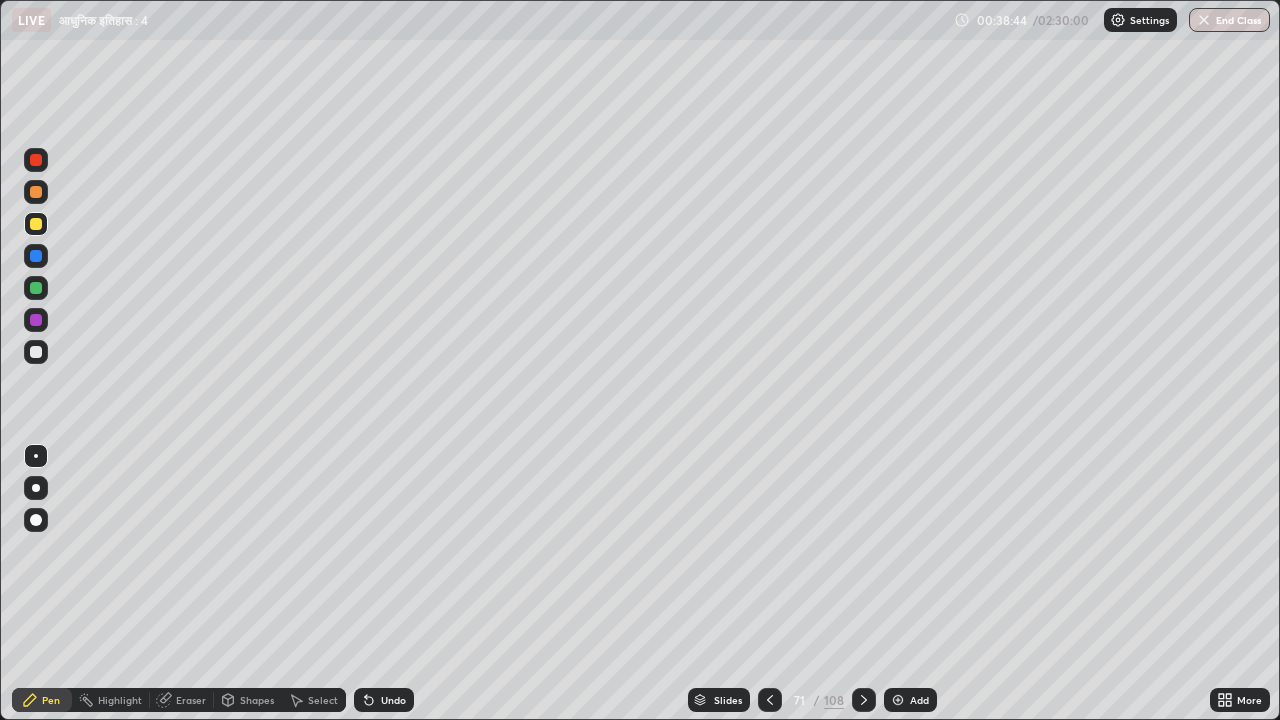 click 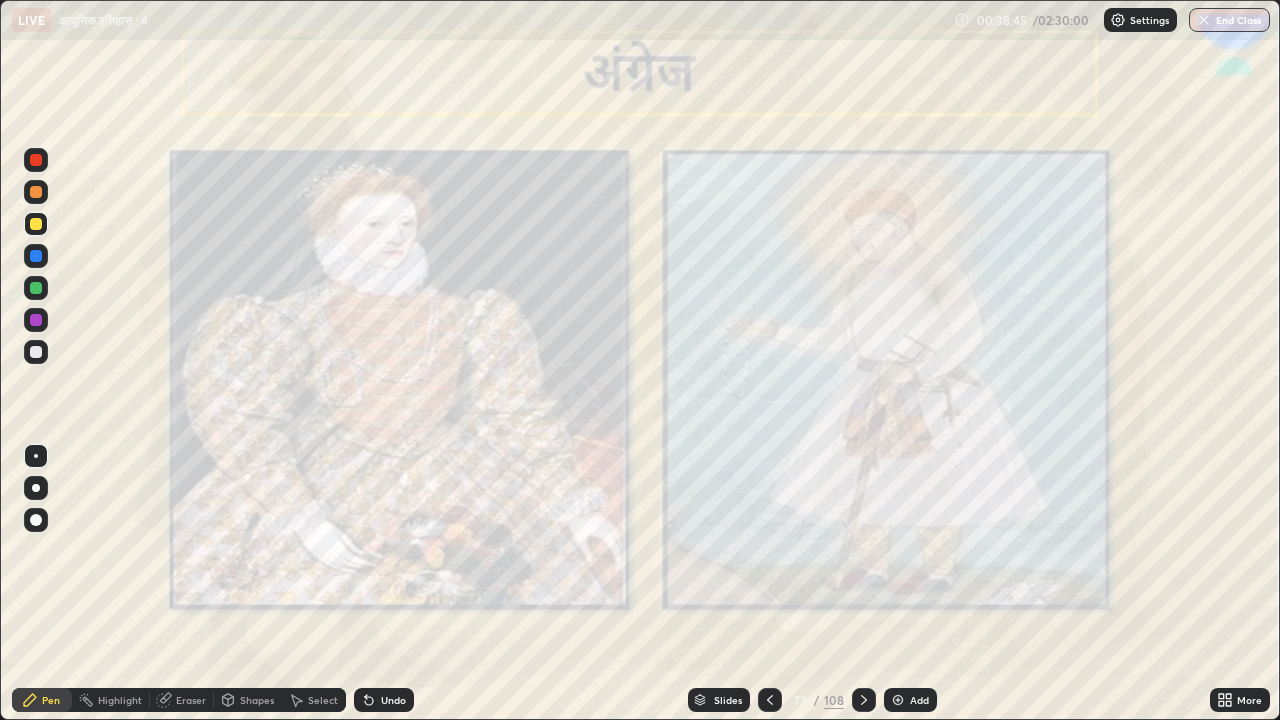 click 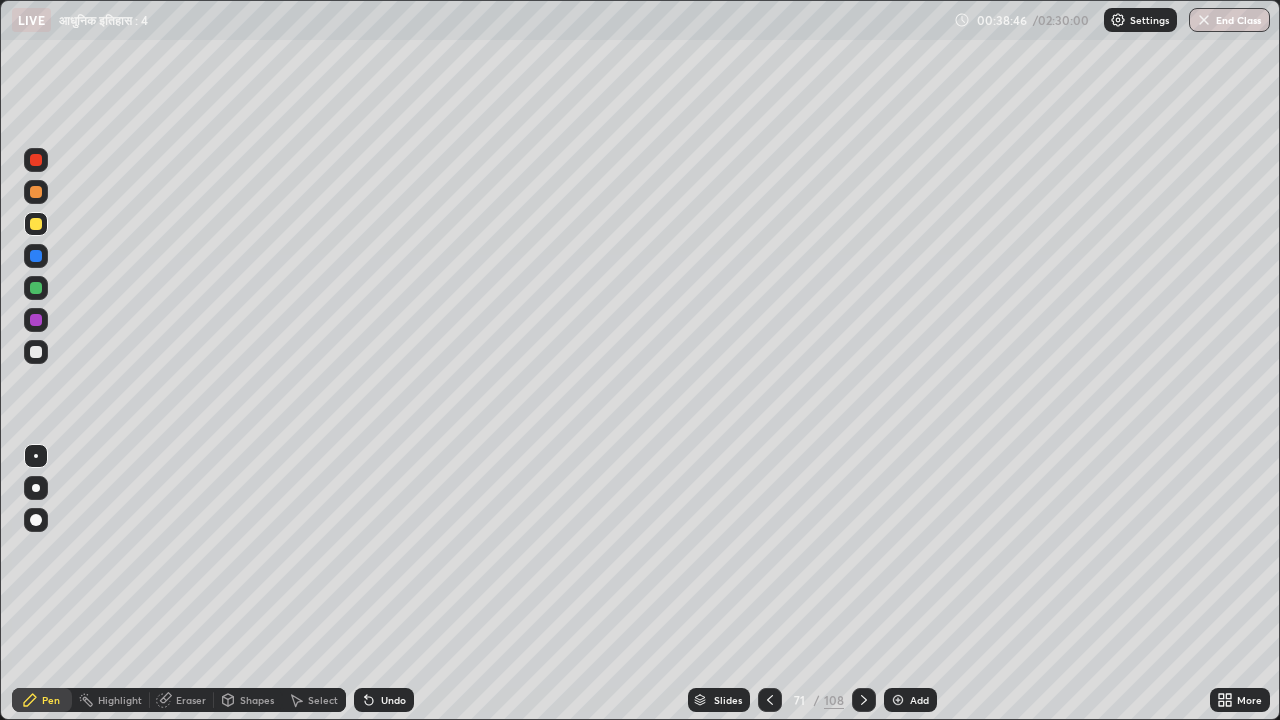 click at bounding box center [898, 700] 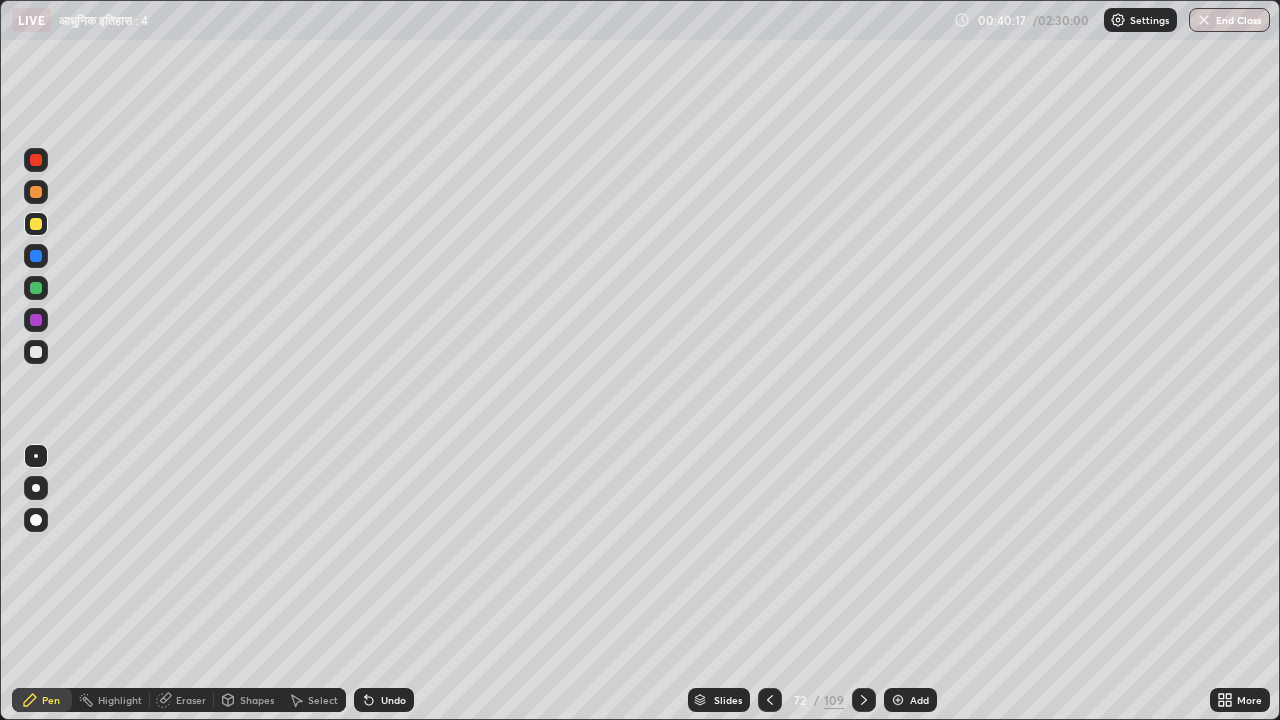 click 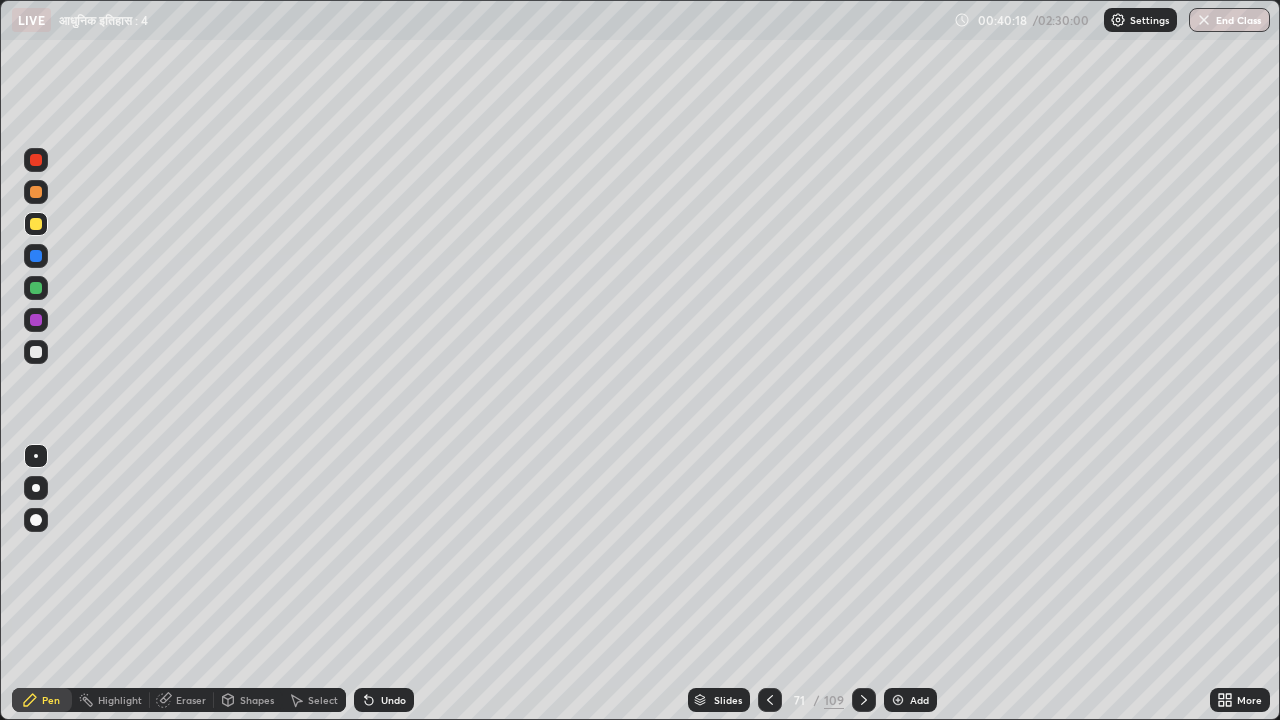 click at bounding box center [898, 700] 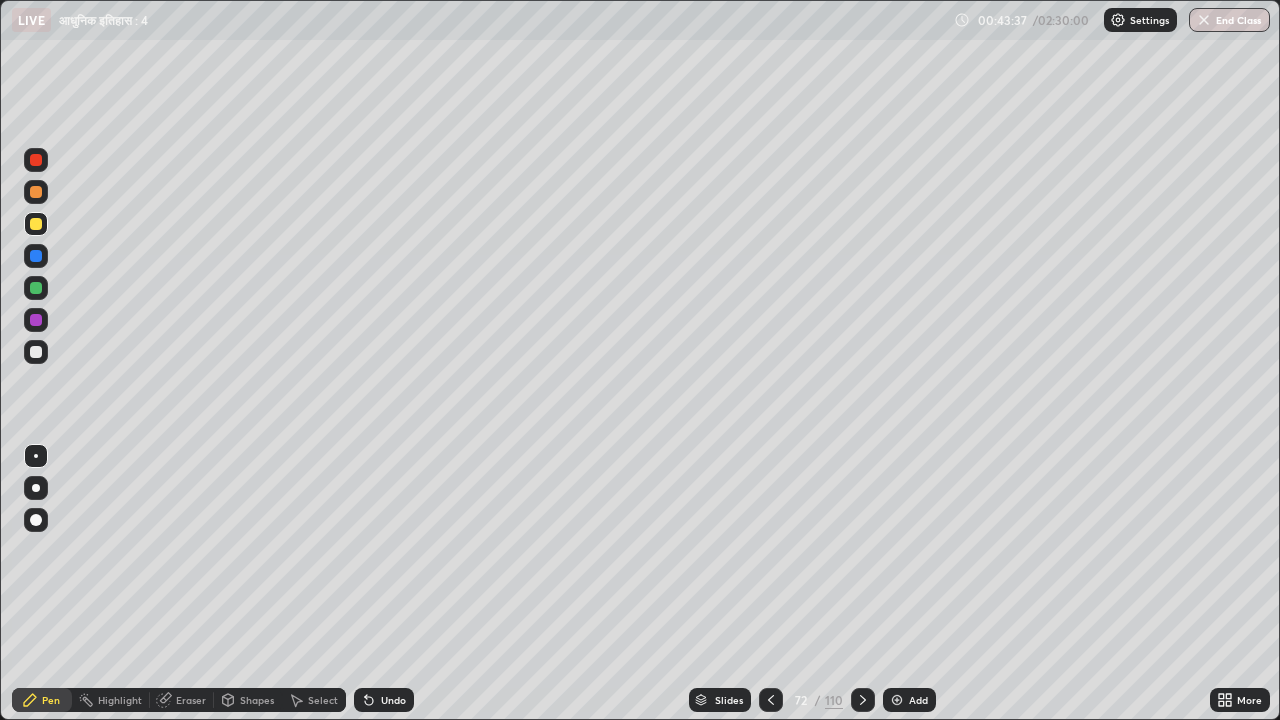 click on "Undo" at bounding box center (393, 700) 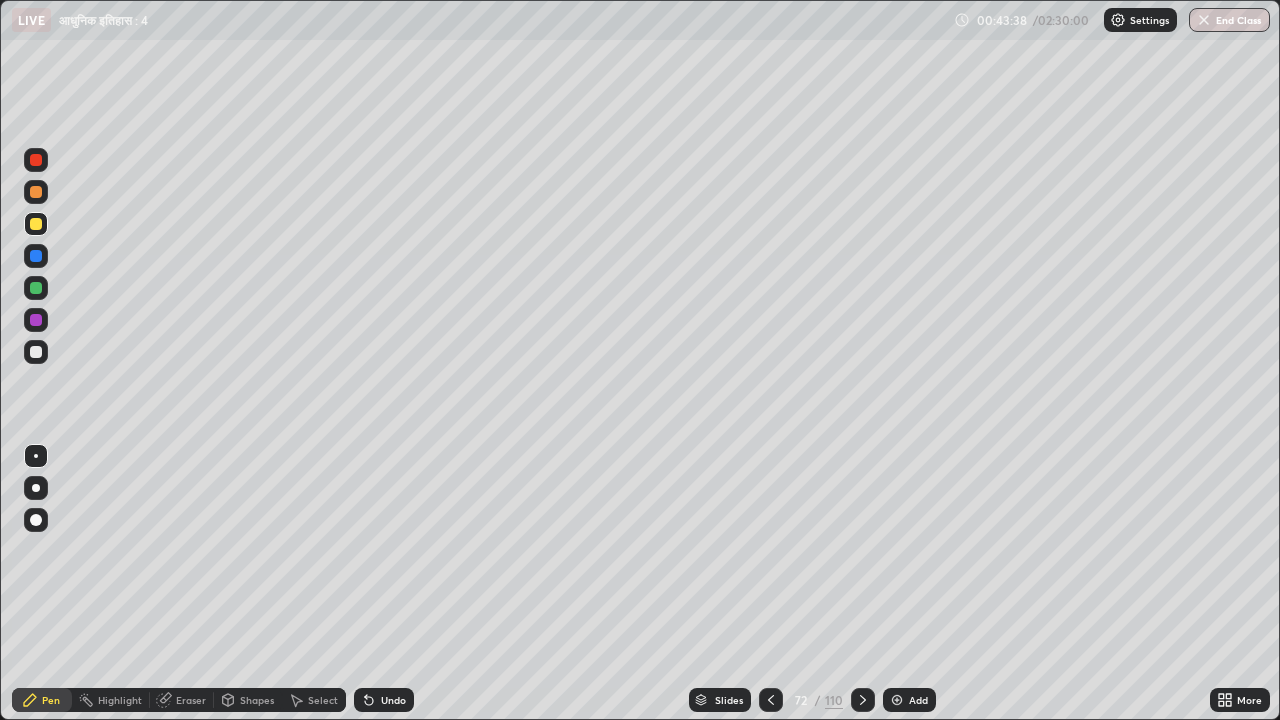 click on "Undo" at bounding box center (380, 700) 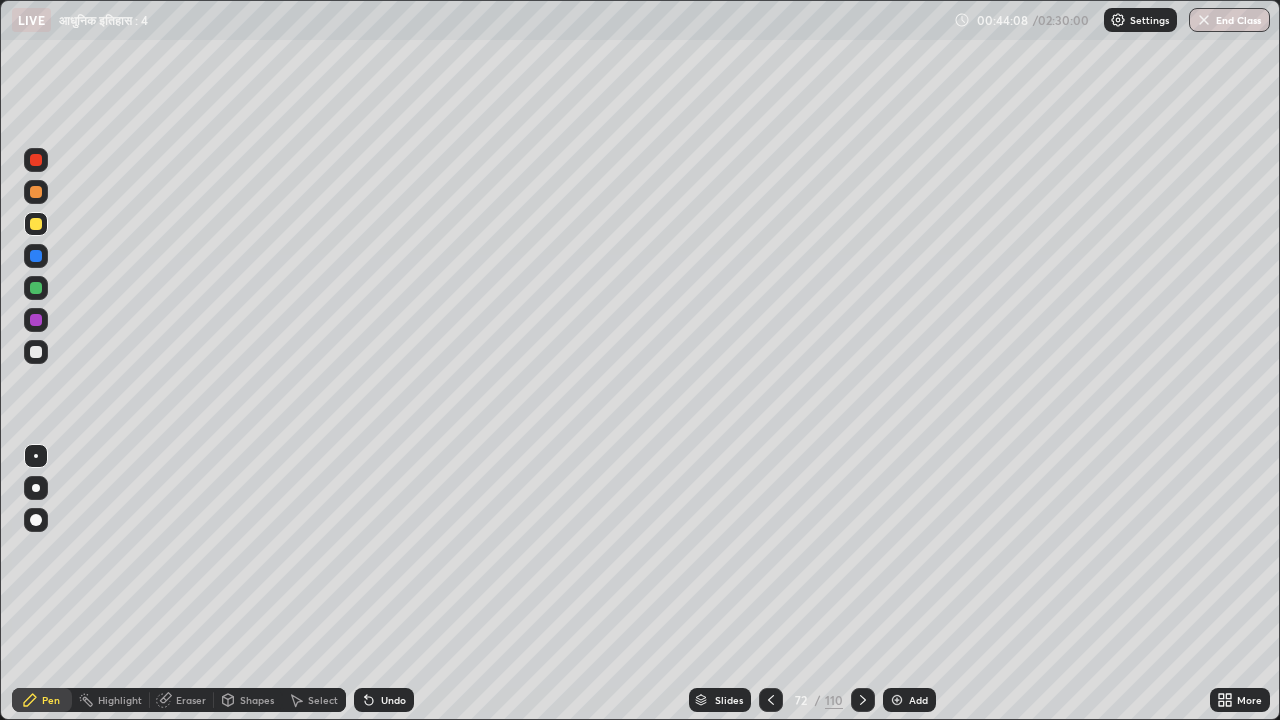 click 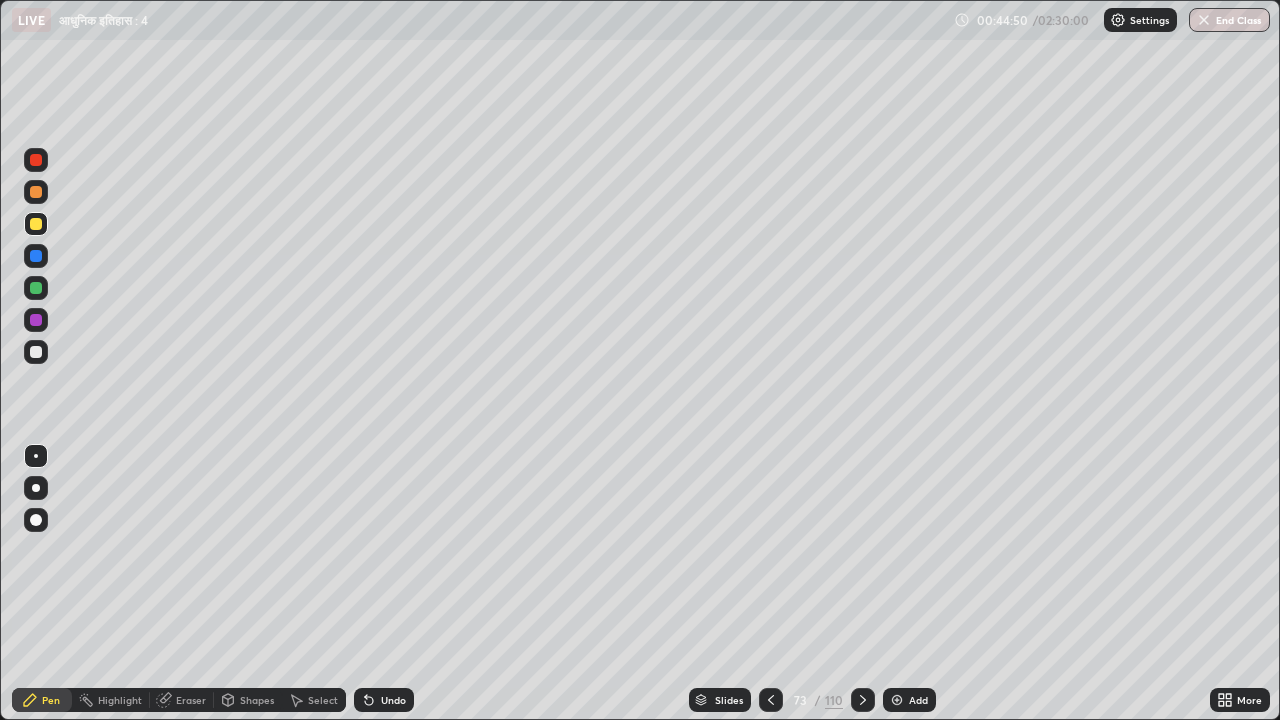 click at bounding box center (771, 700) 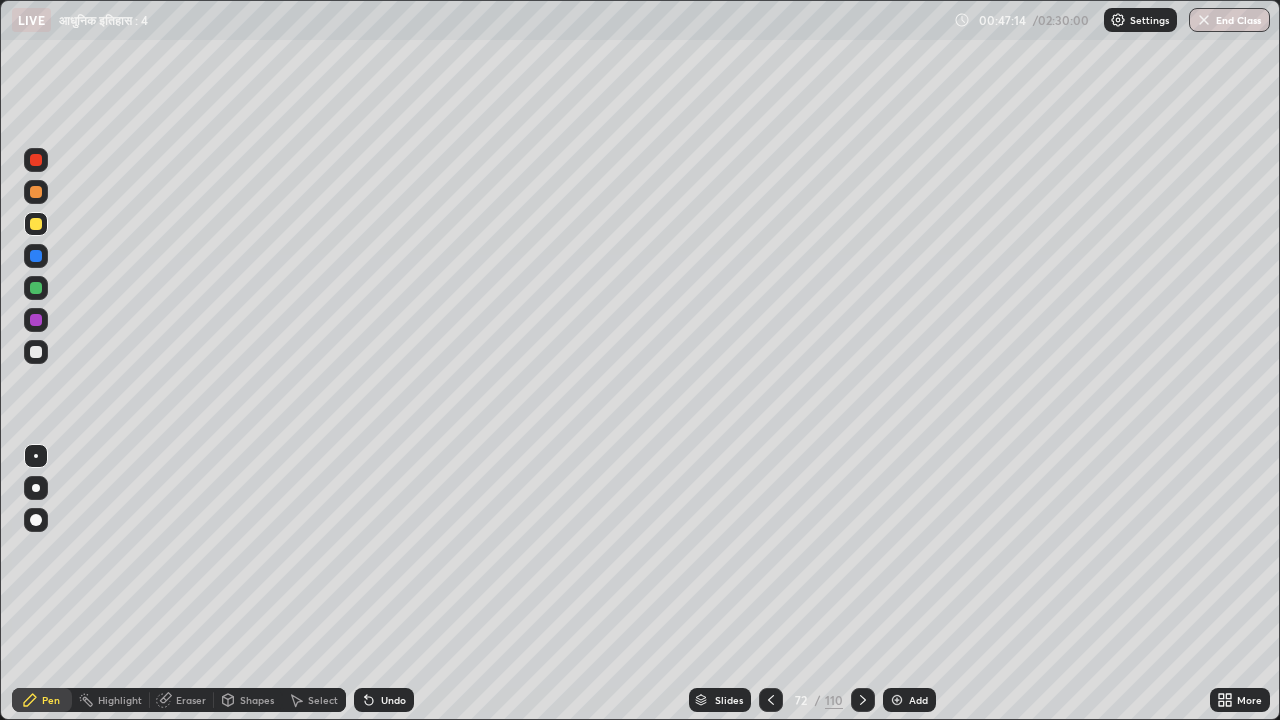 click 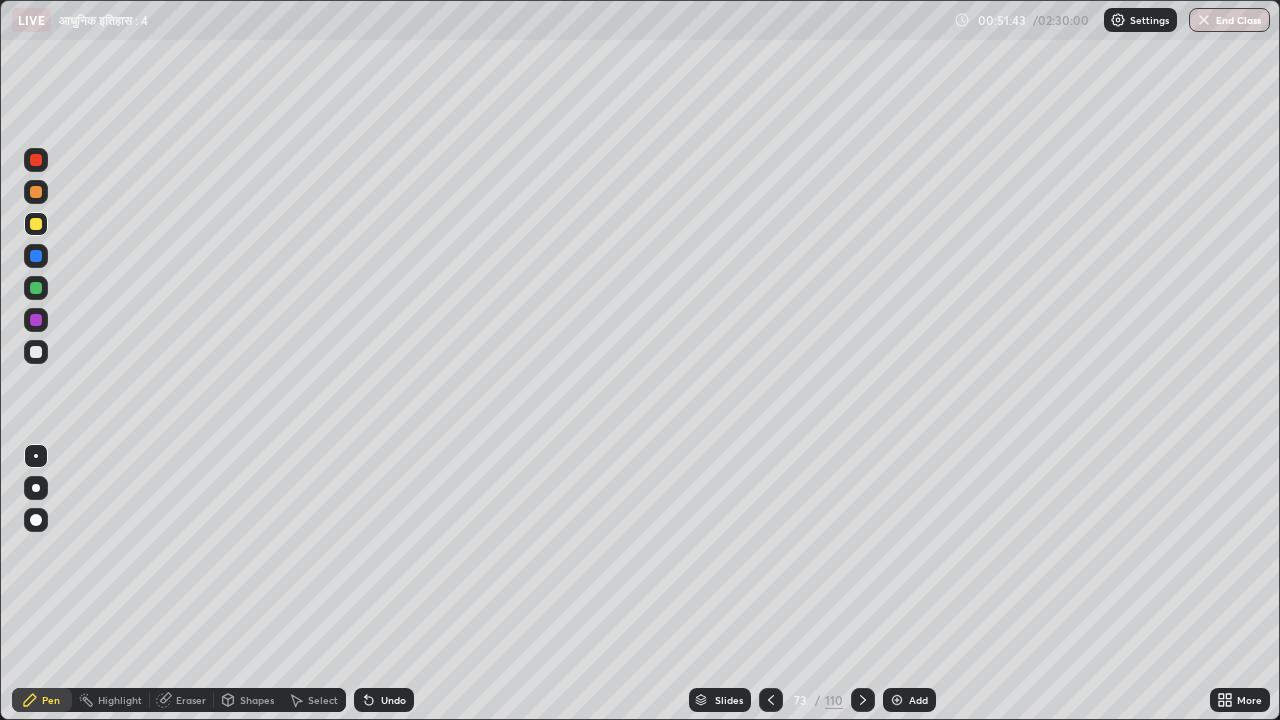 click on "Undo" at bounding box center [384, 700] 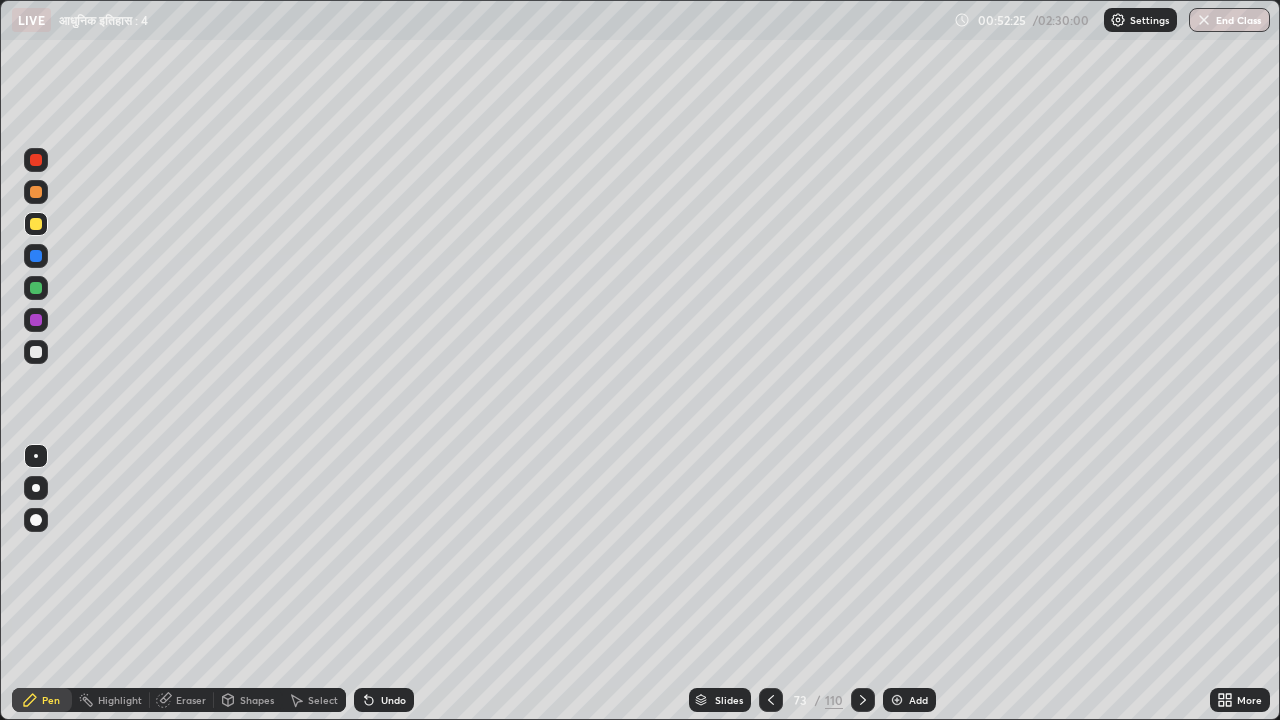 click 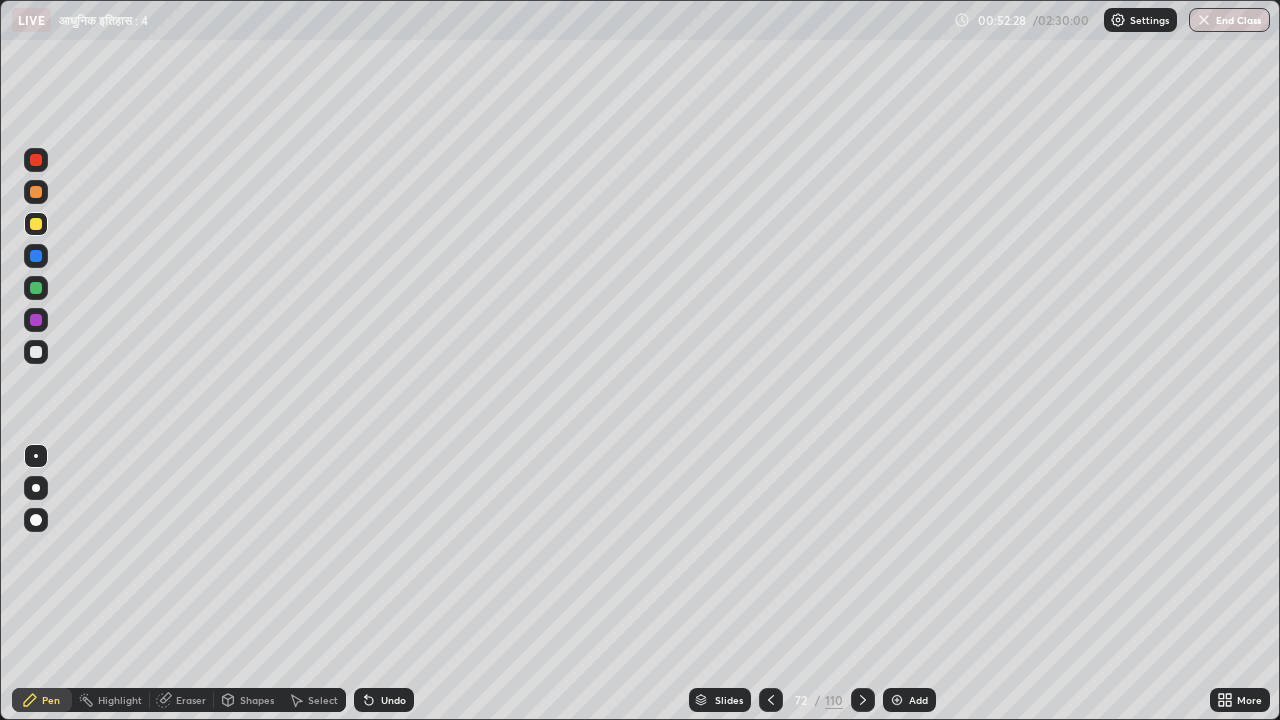 click at bounding box center (36, 352) 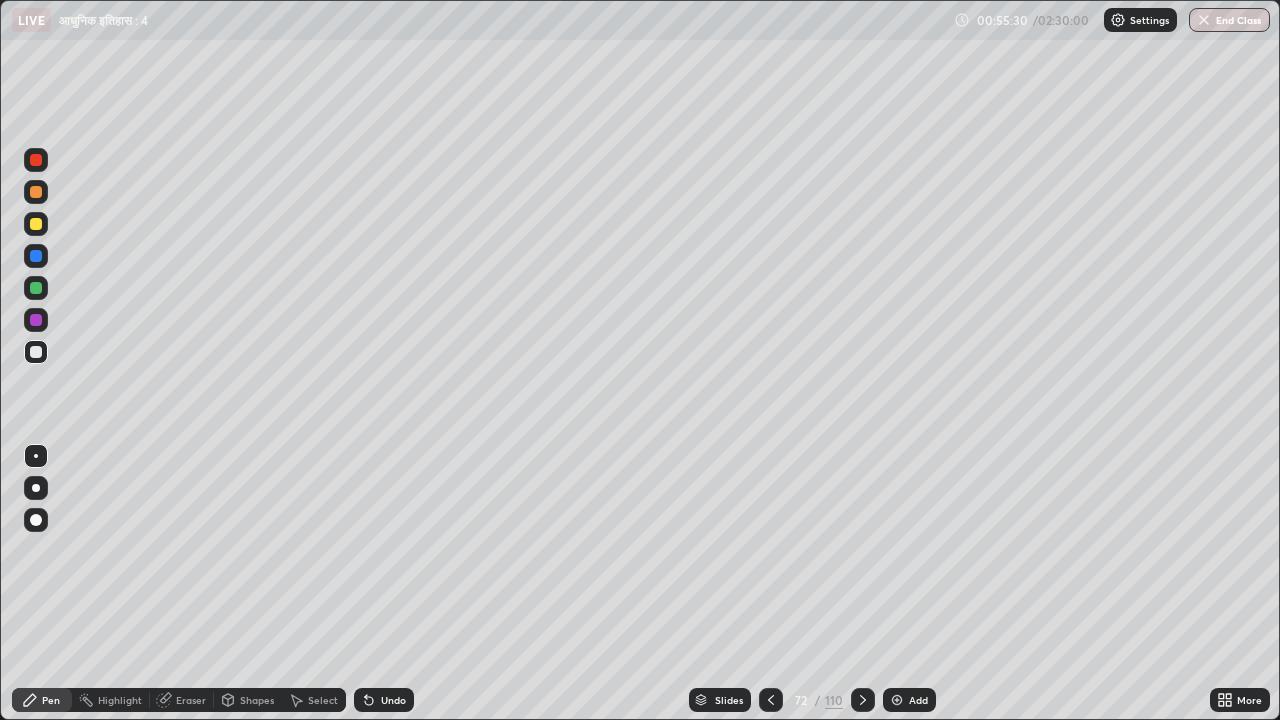 click on "Slides" at bounding box center [729, 700] 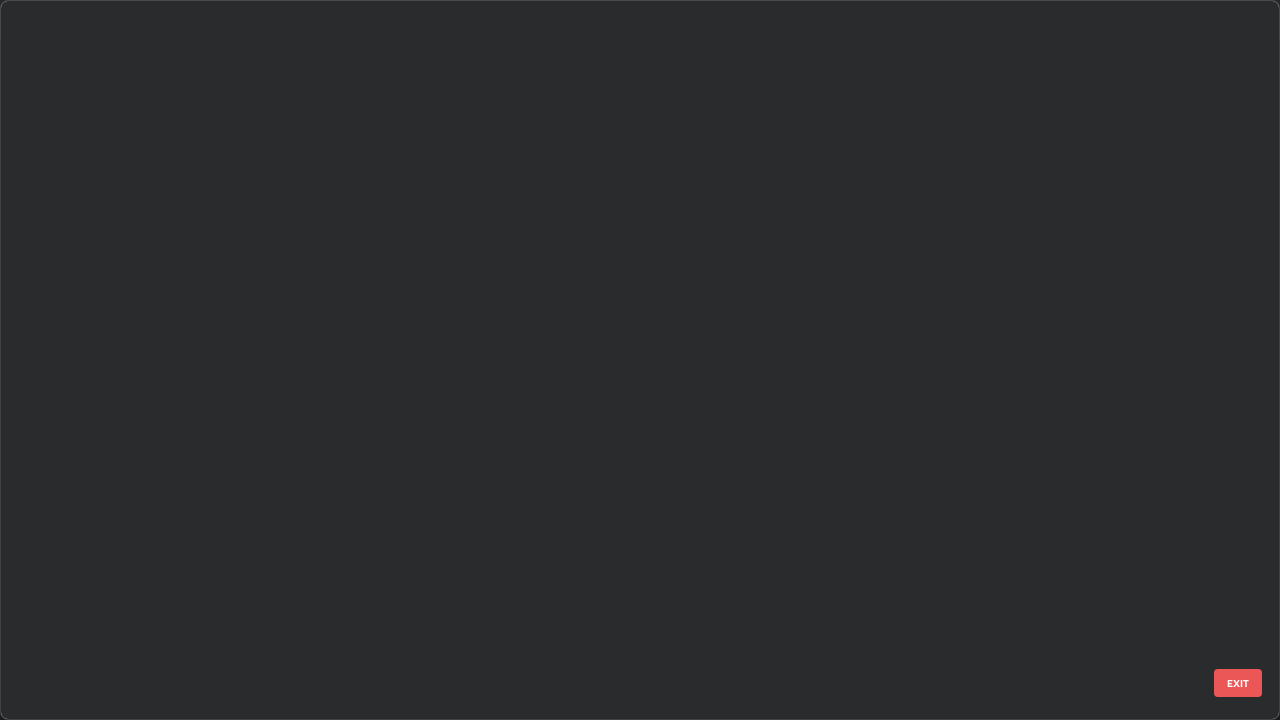 scroll, scrollTop: 4673, scrollLeft: 0, axis: vertical 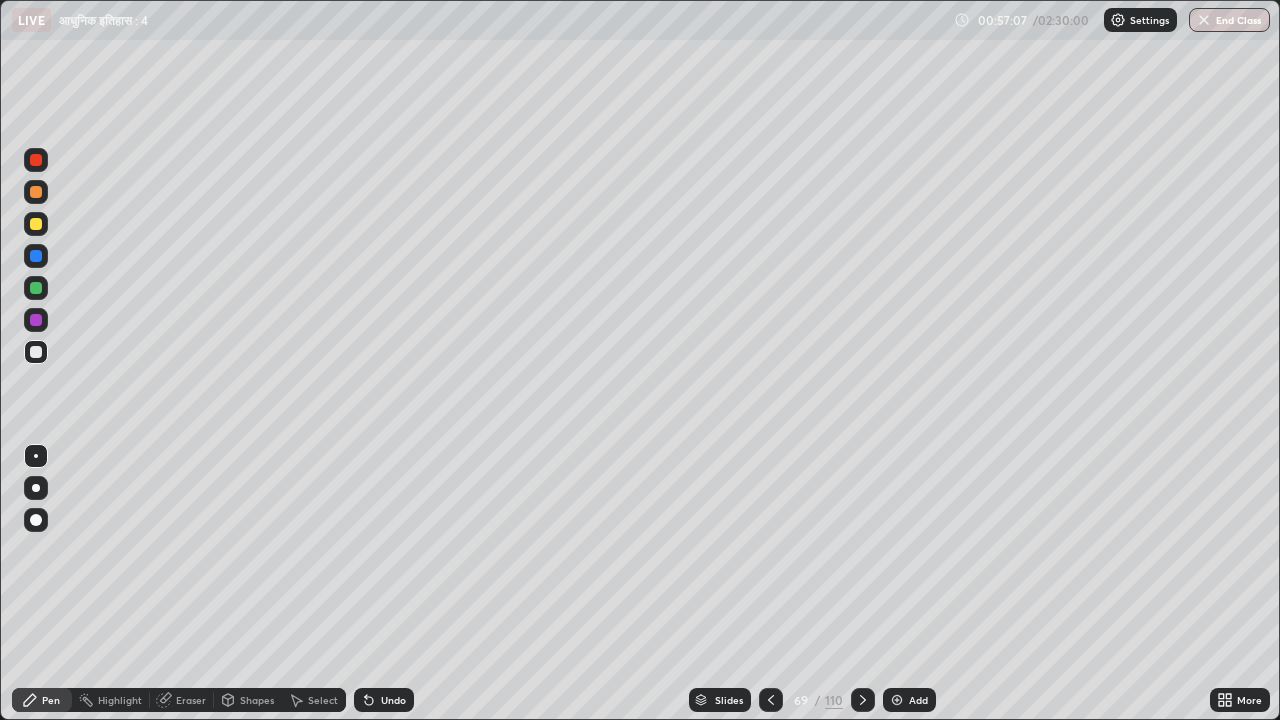 click 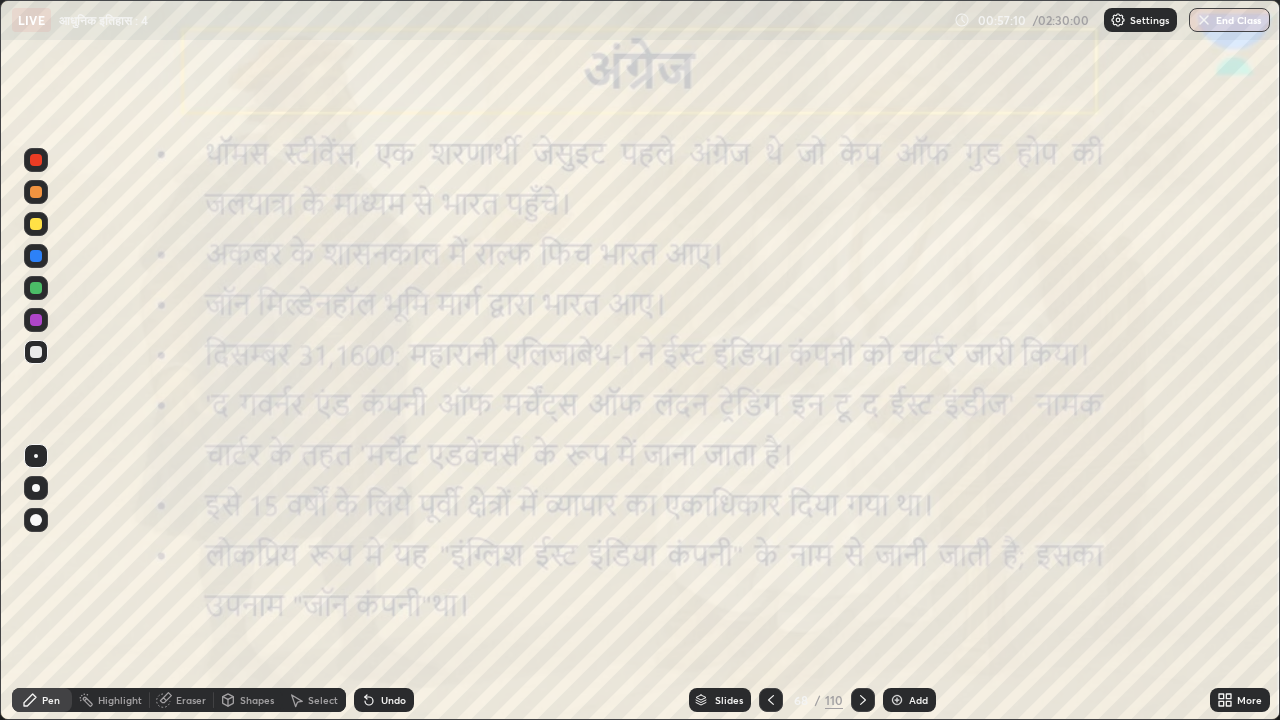 click at bounding box center [36, 320] 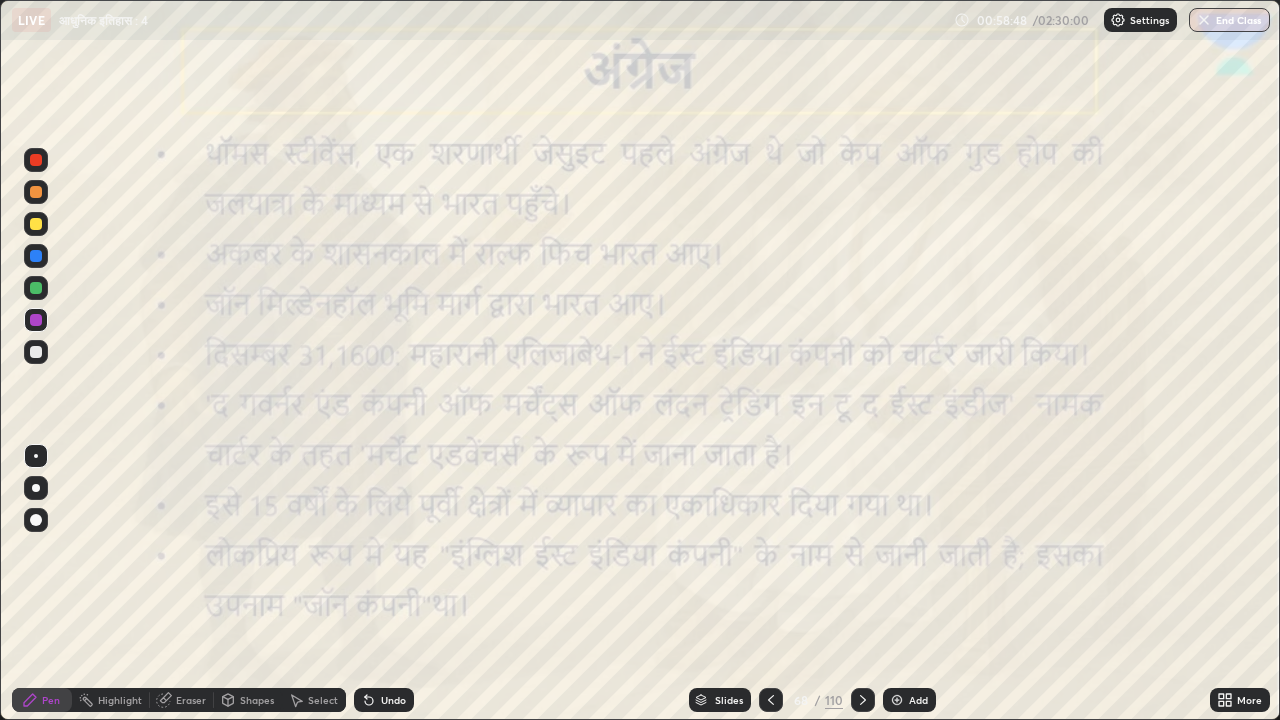 click 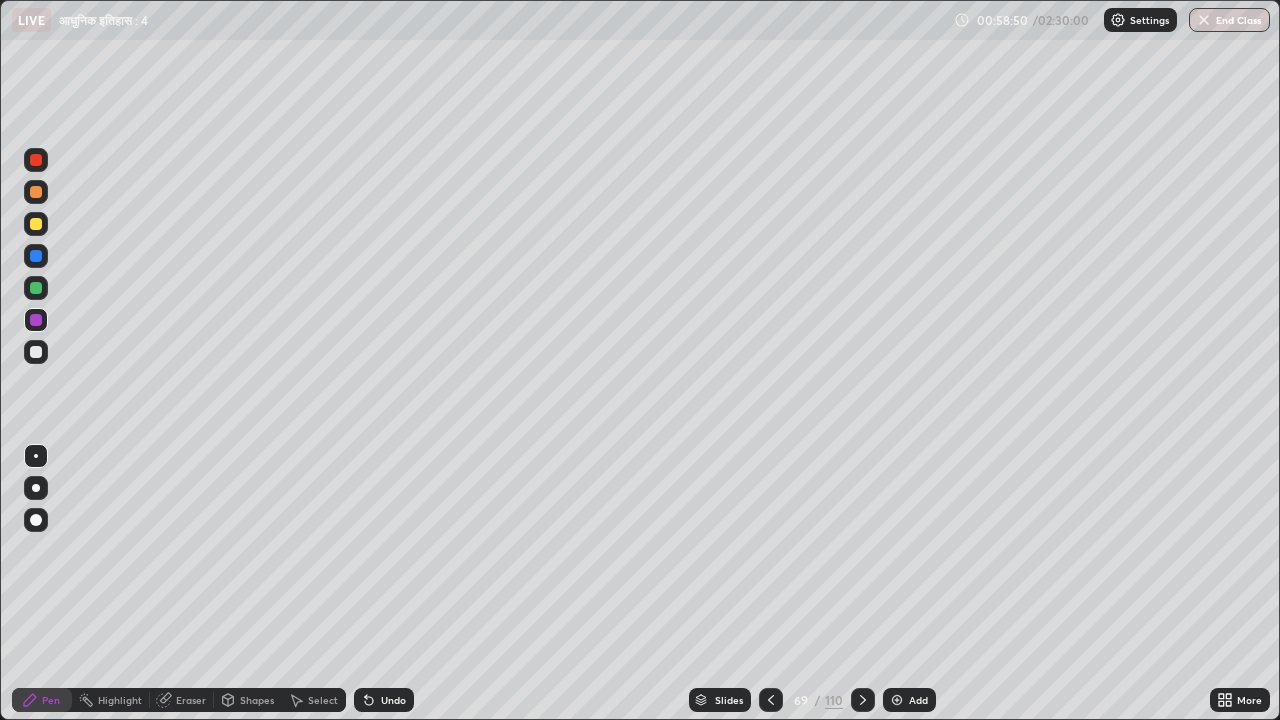 click 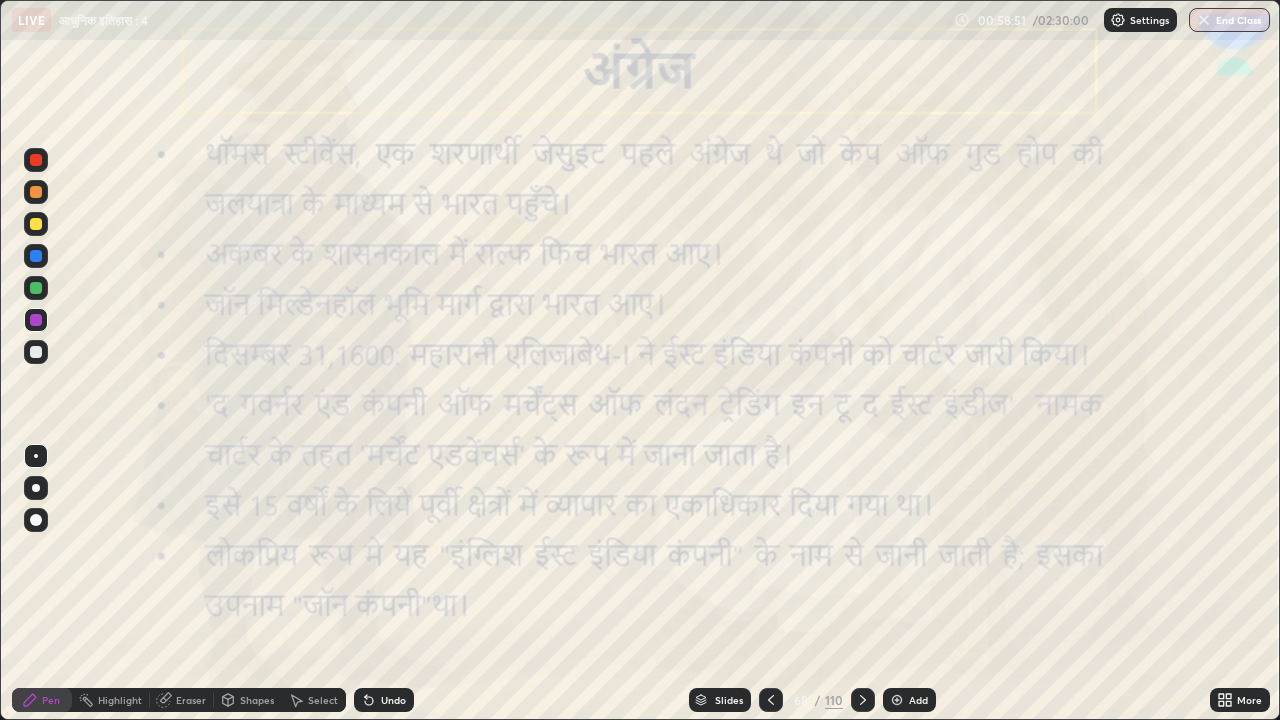 click 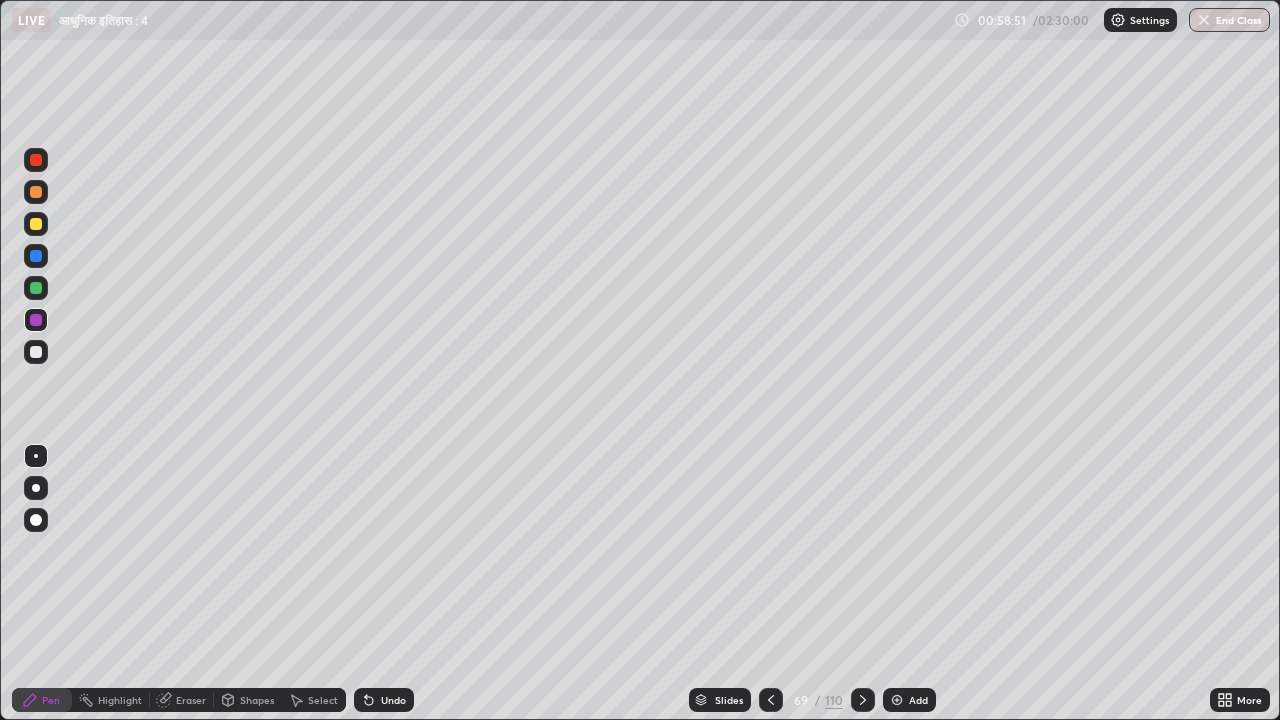 click 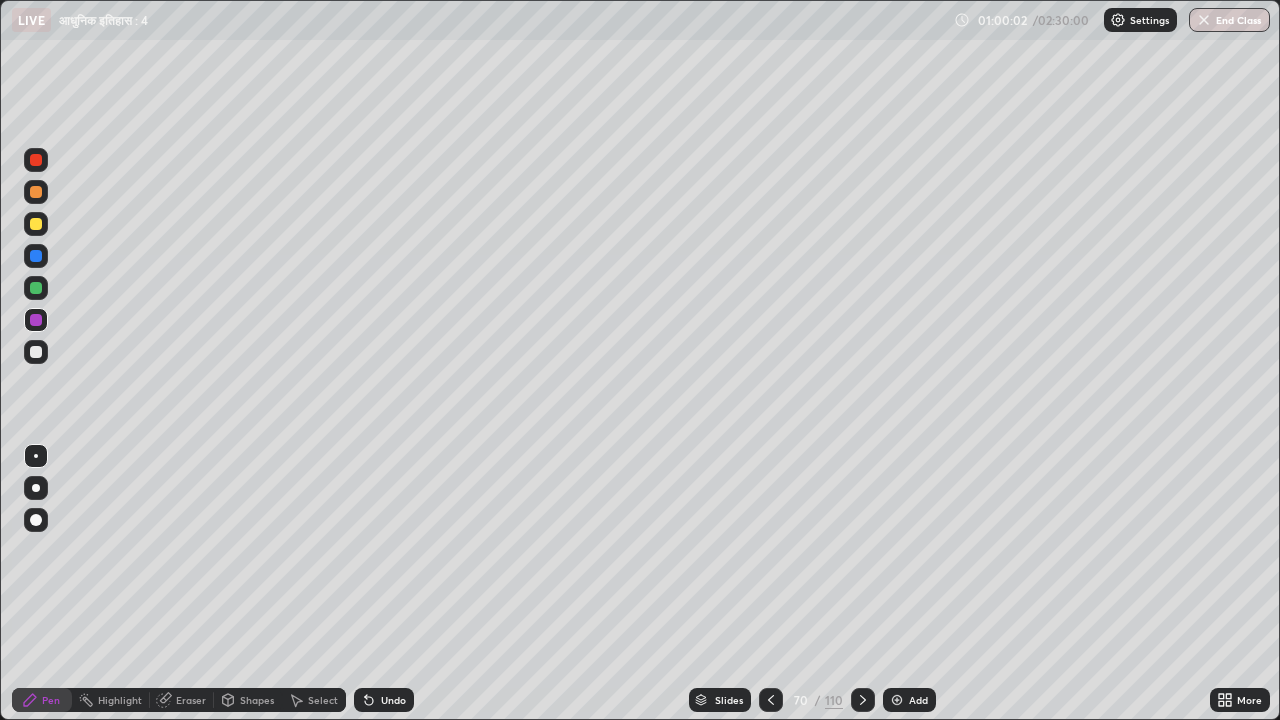 click on "Add" at bounding box center [909, 700] 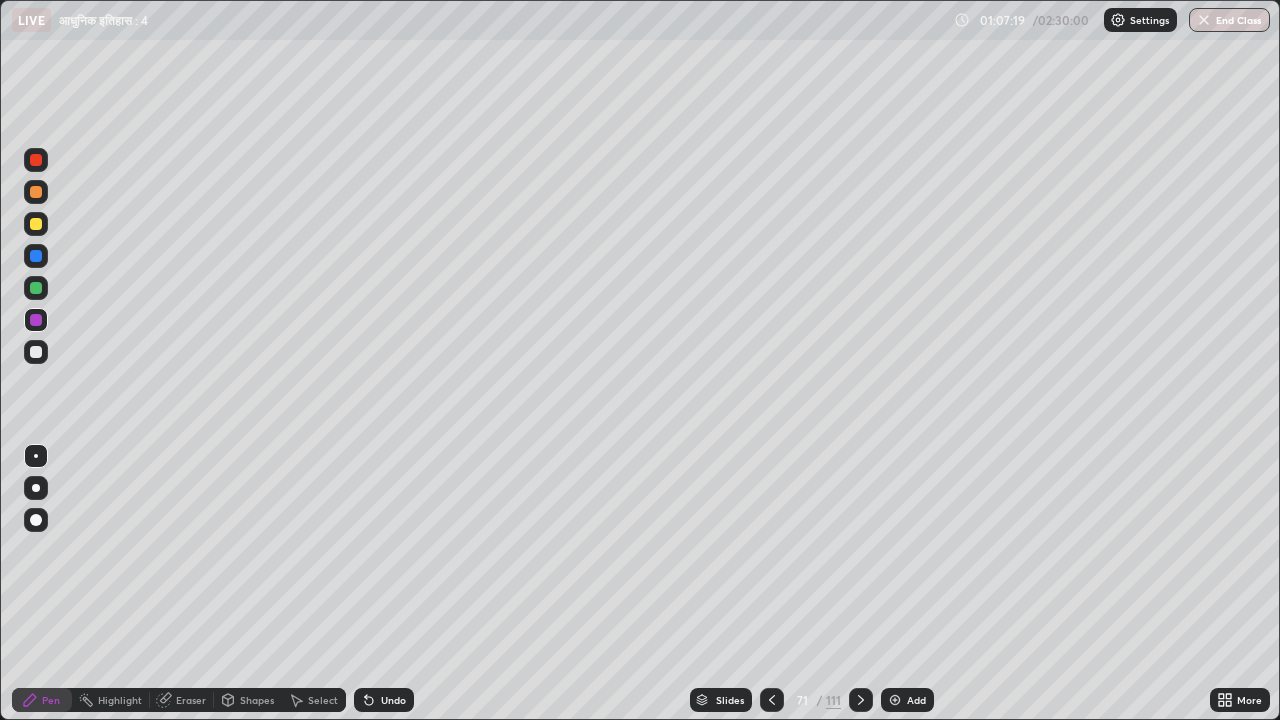 click 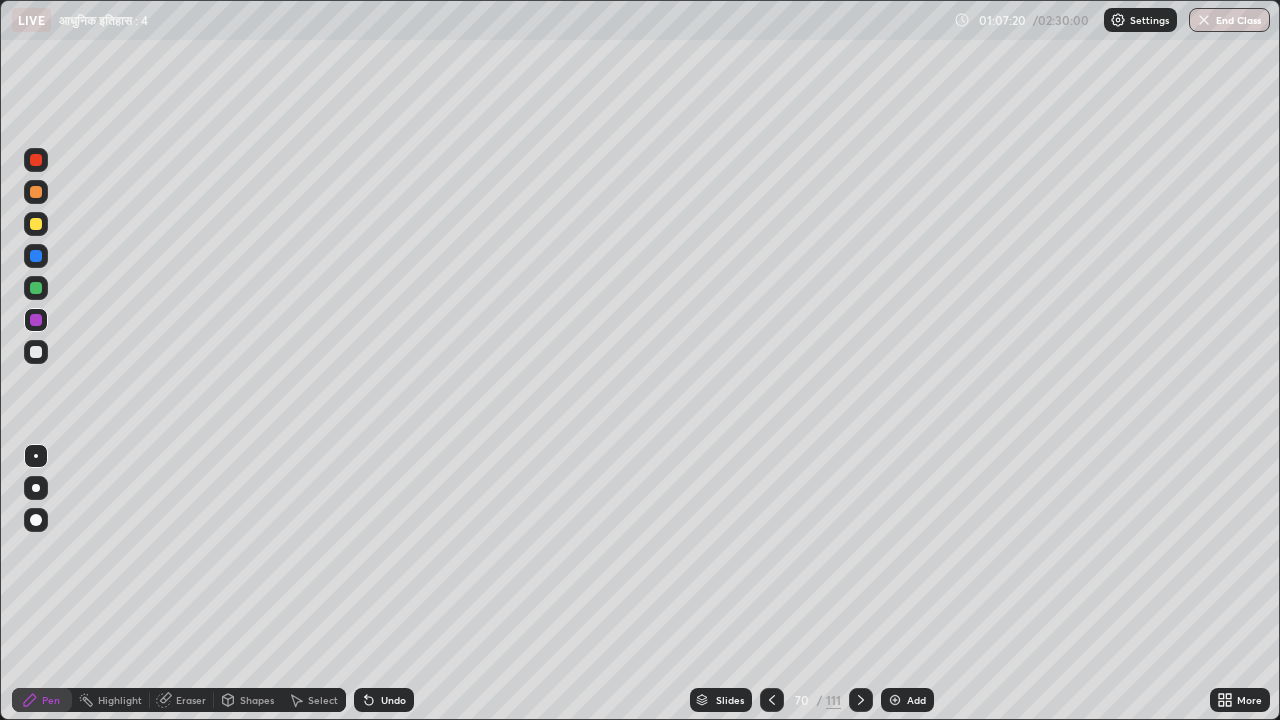 click 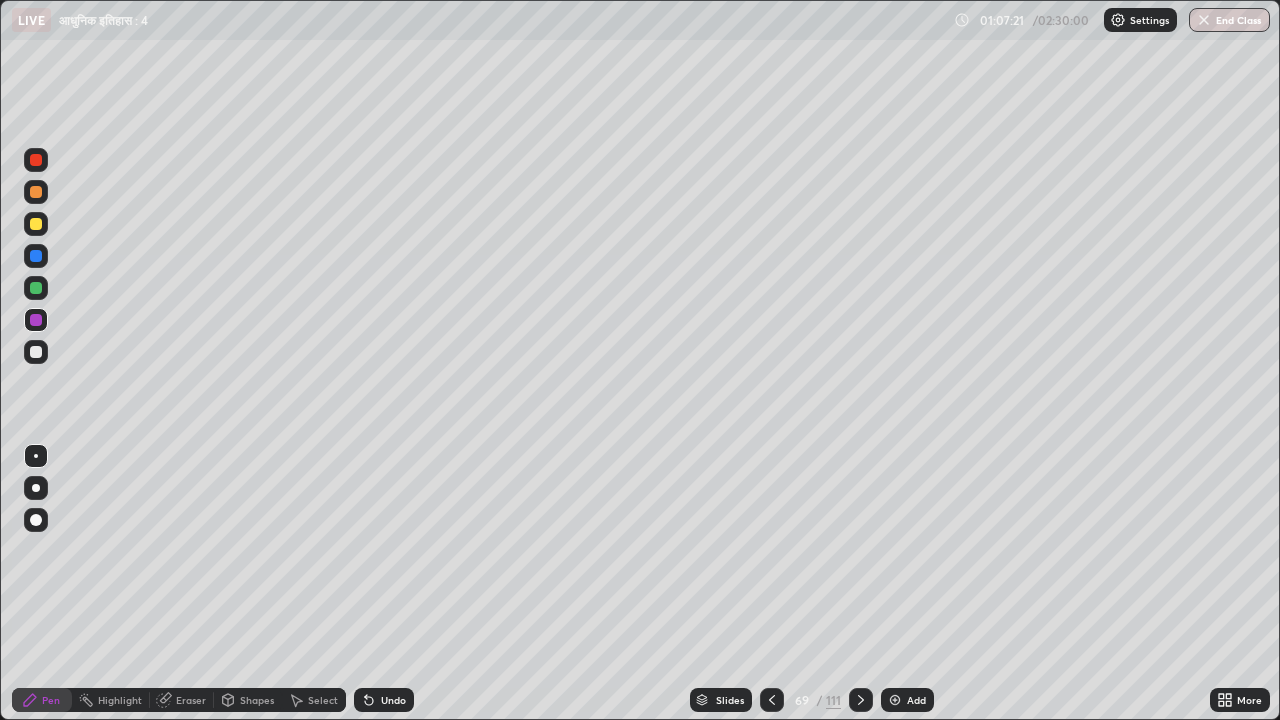 click at bounding box center (772, 700) 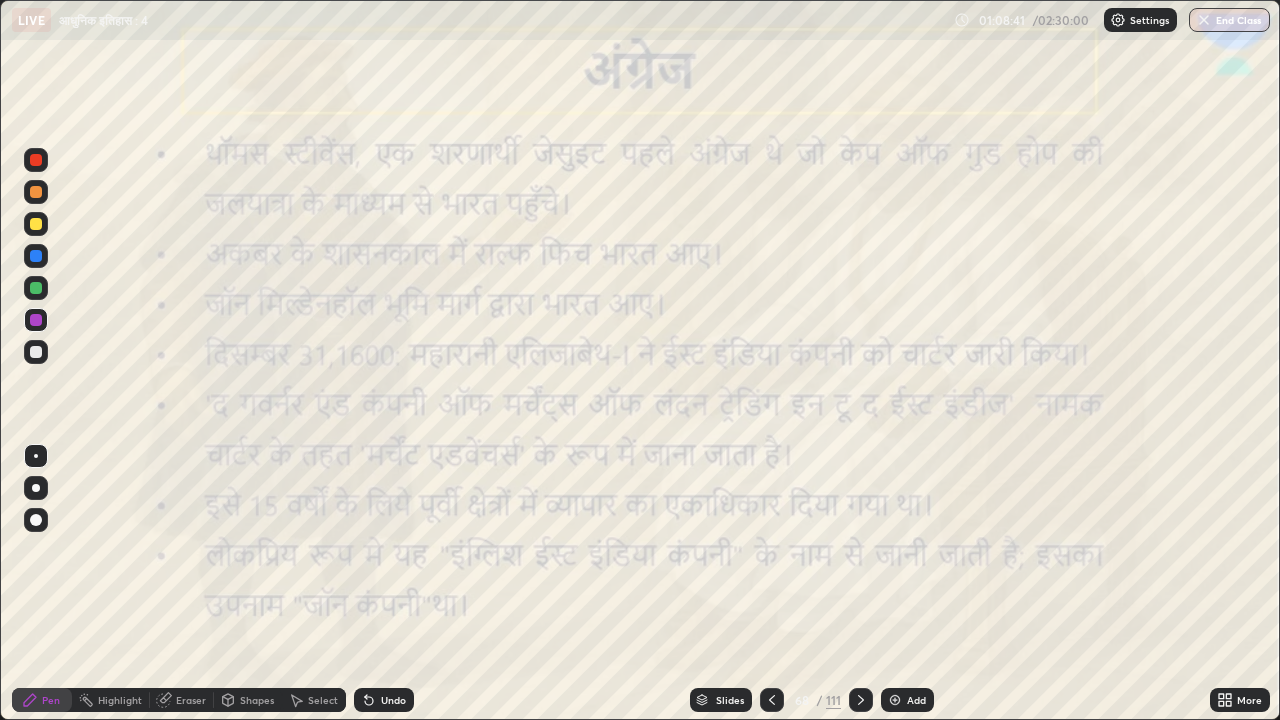 click 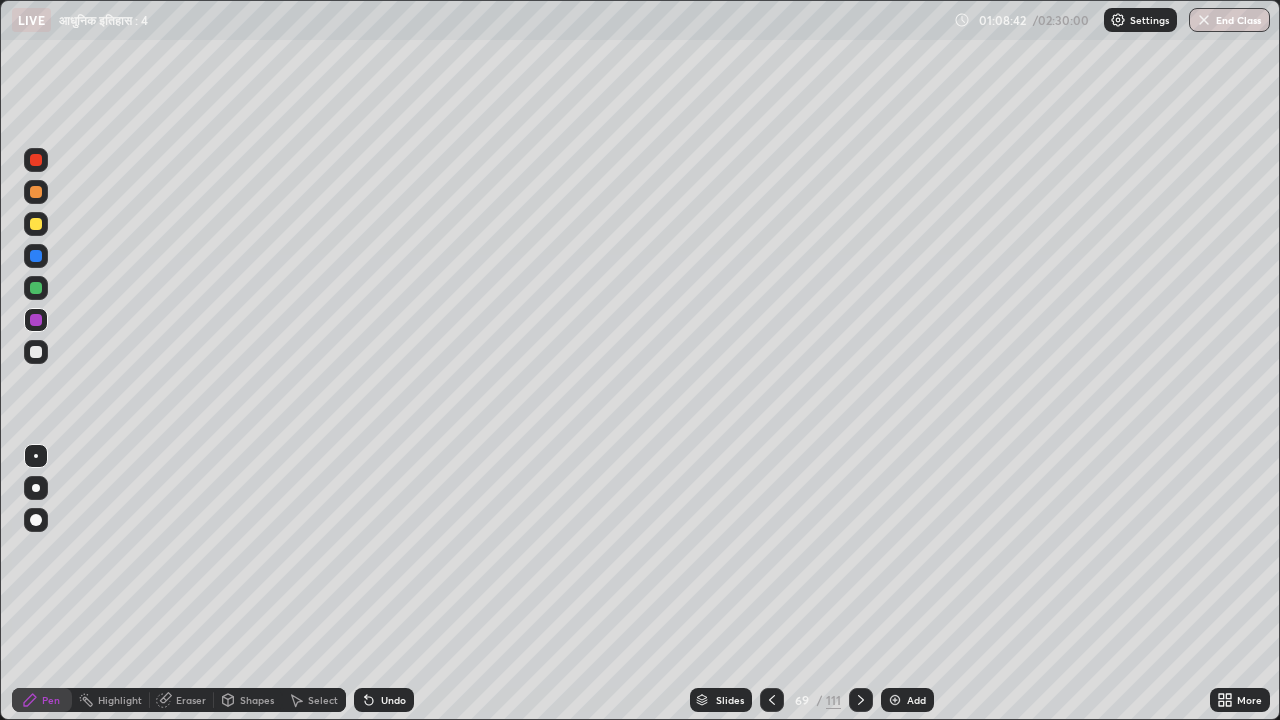 click at bounding box center [861, 700] 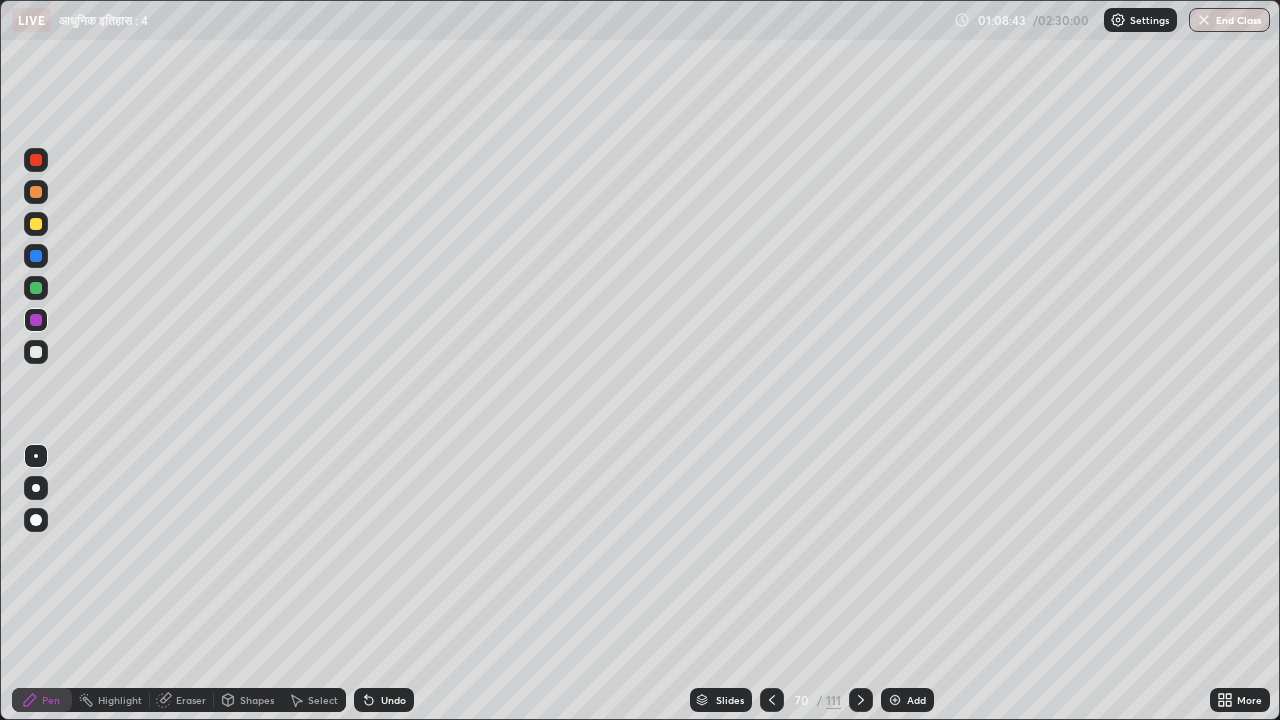 click at bounding box center [861, 700] 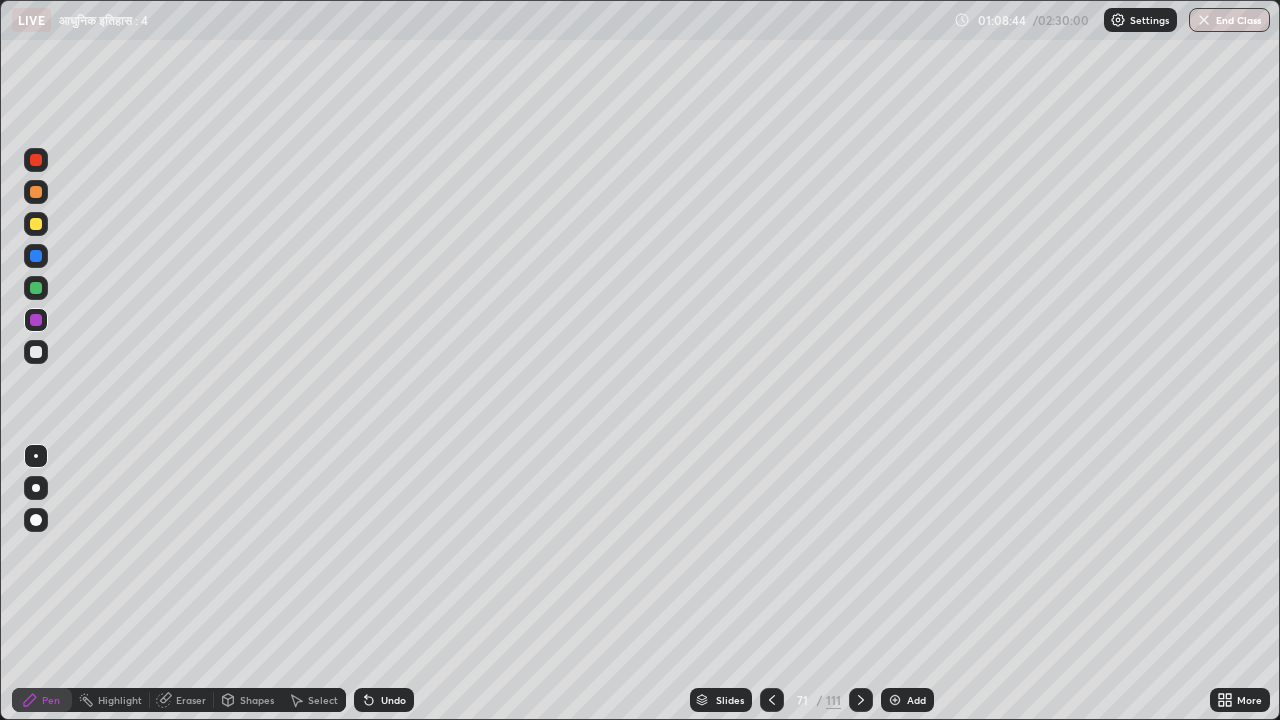 click at bounding box center (861, 700) 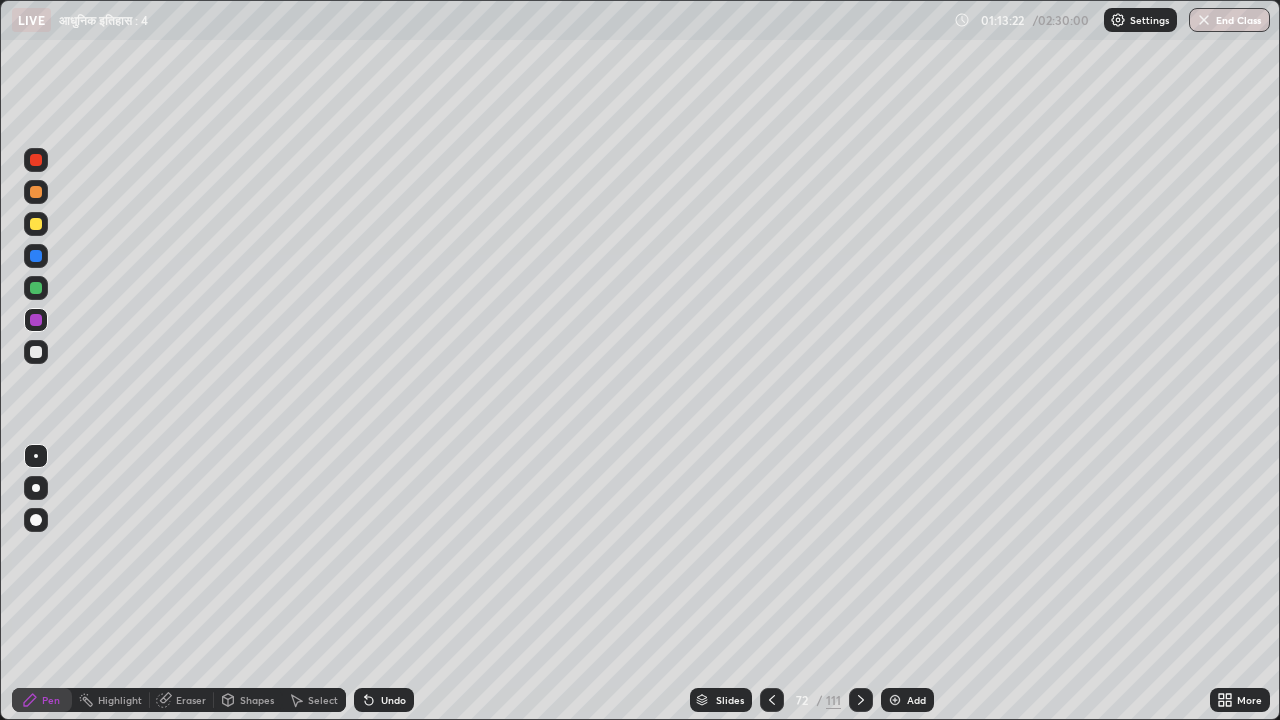 click 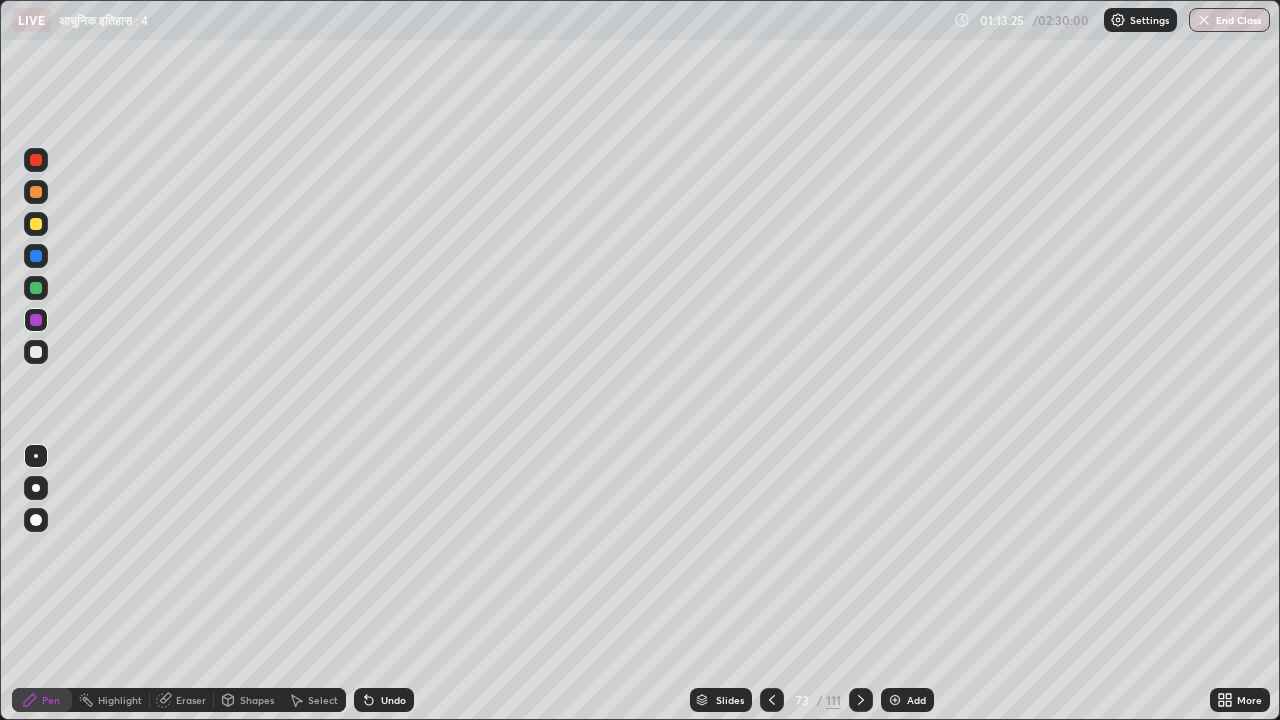 click at bounding box center [772, 700] 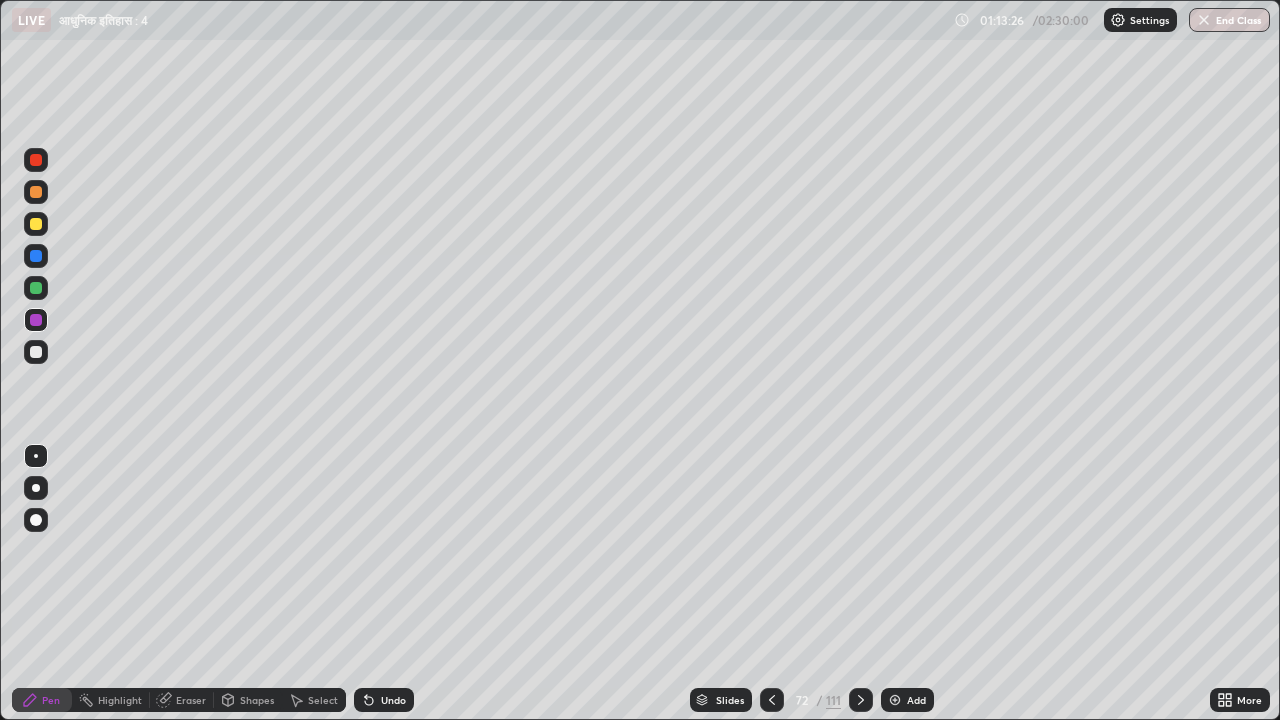 click 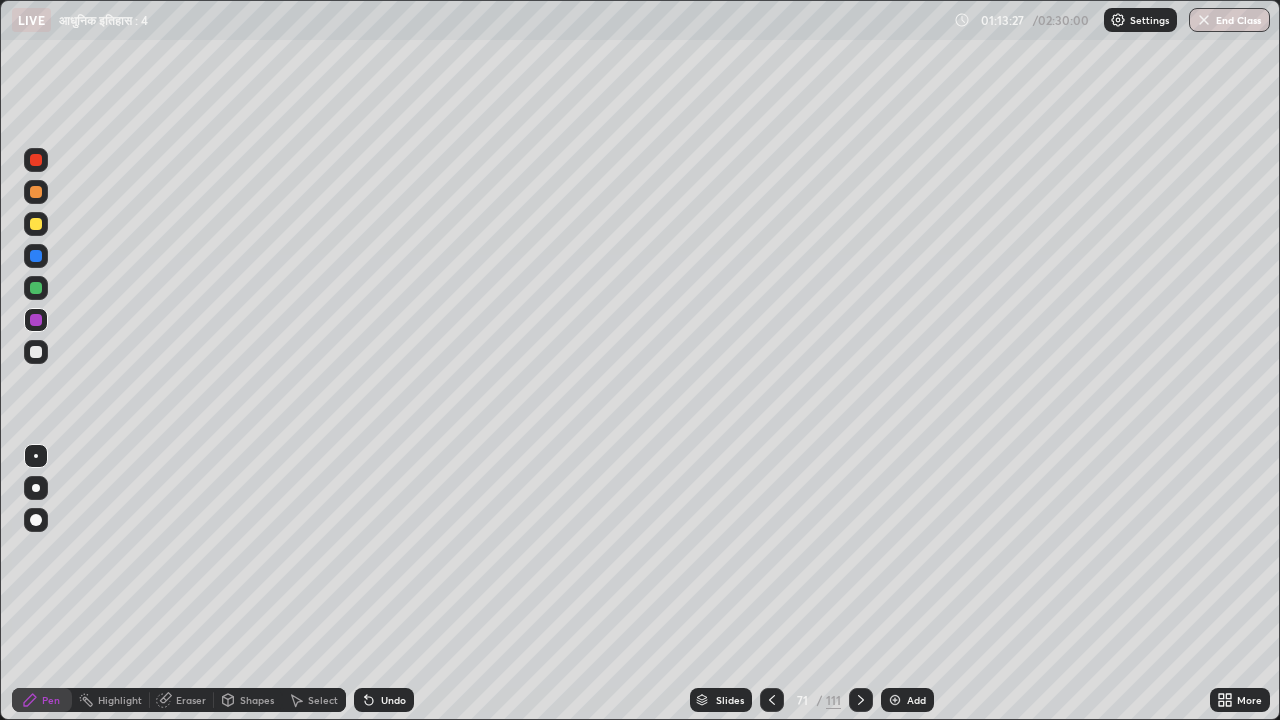 click on "Add" at bounding box center (907, 700) 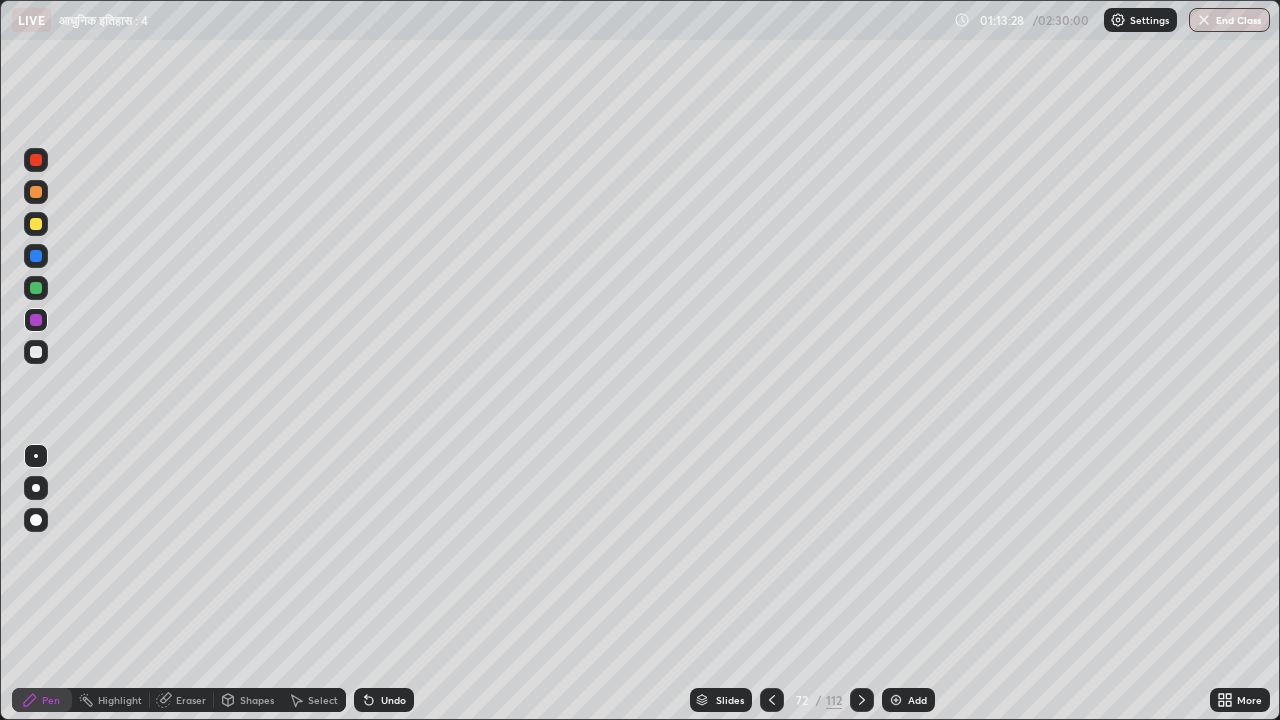 click on "Add" at bounding box center [917, 700] 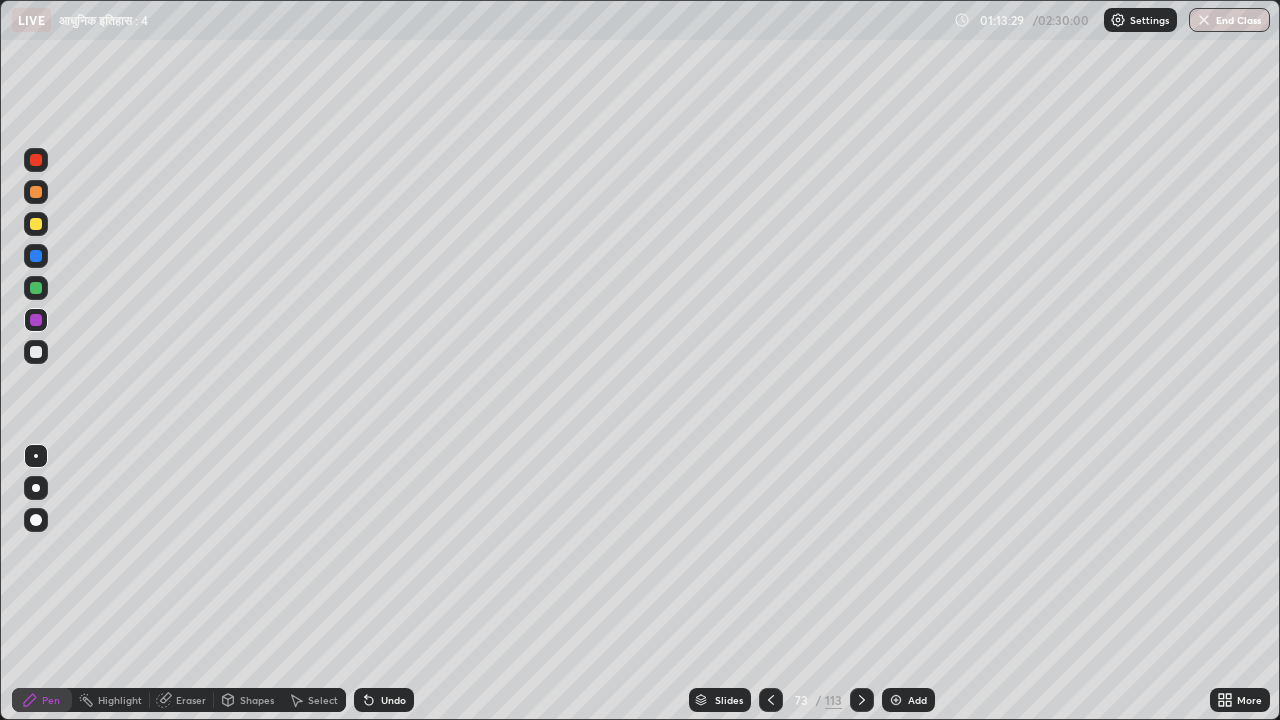click 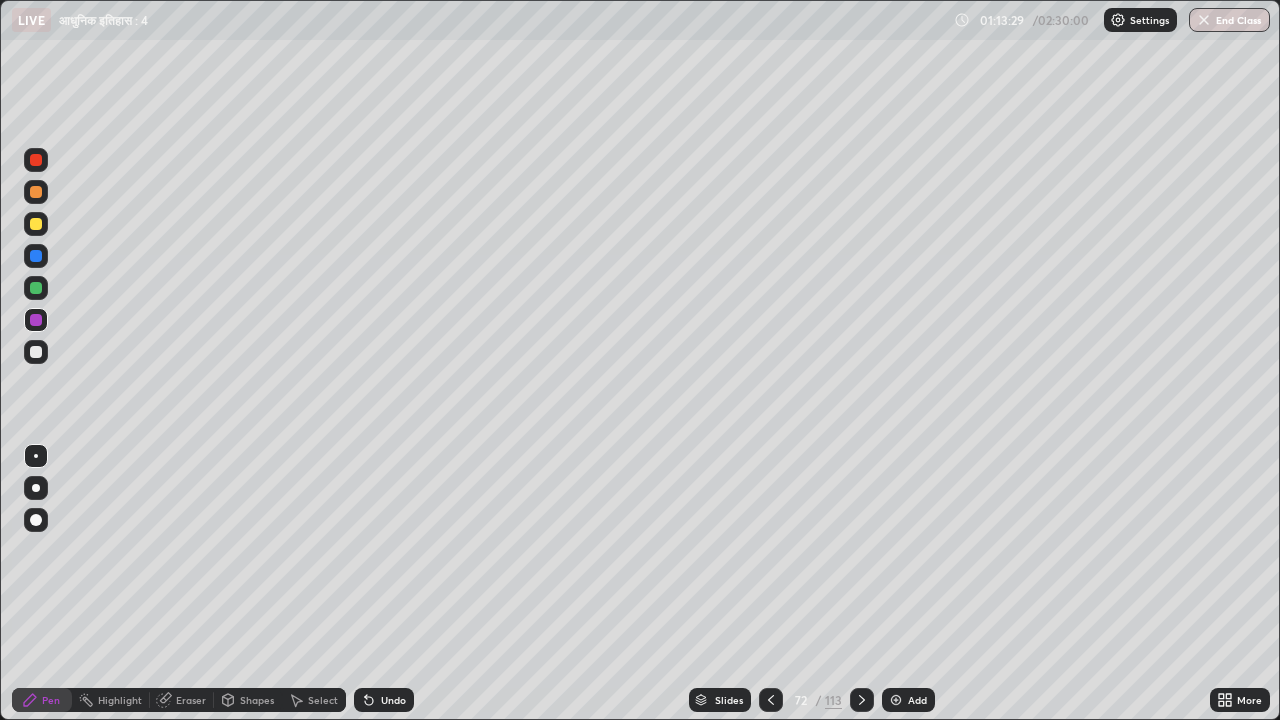 click 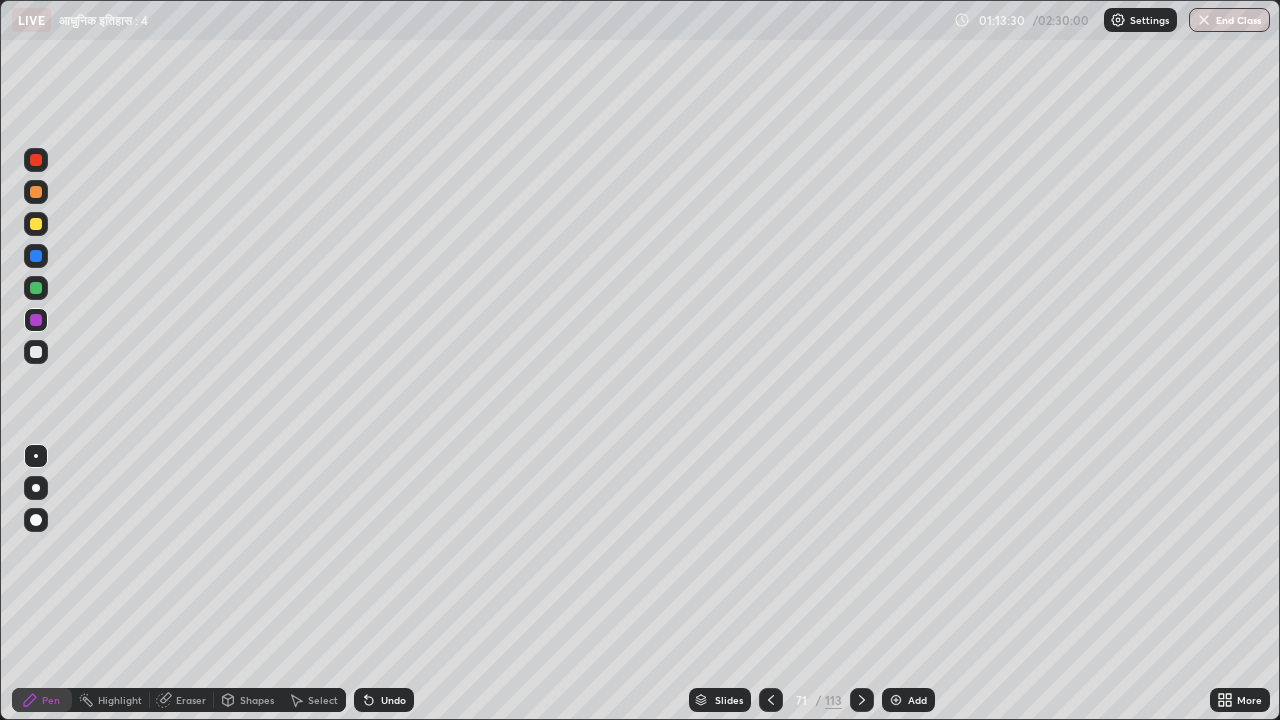 click 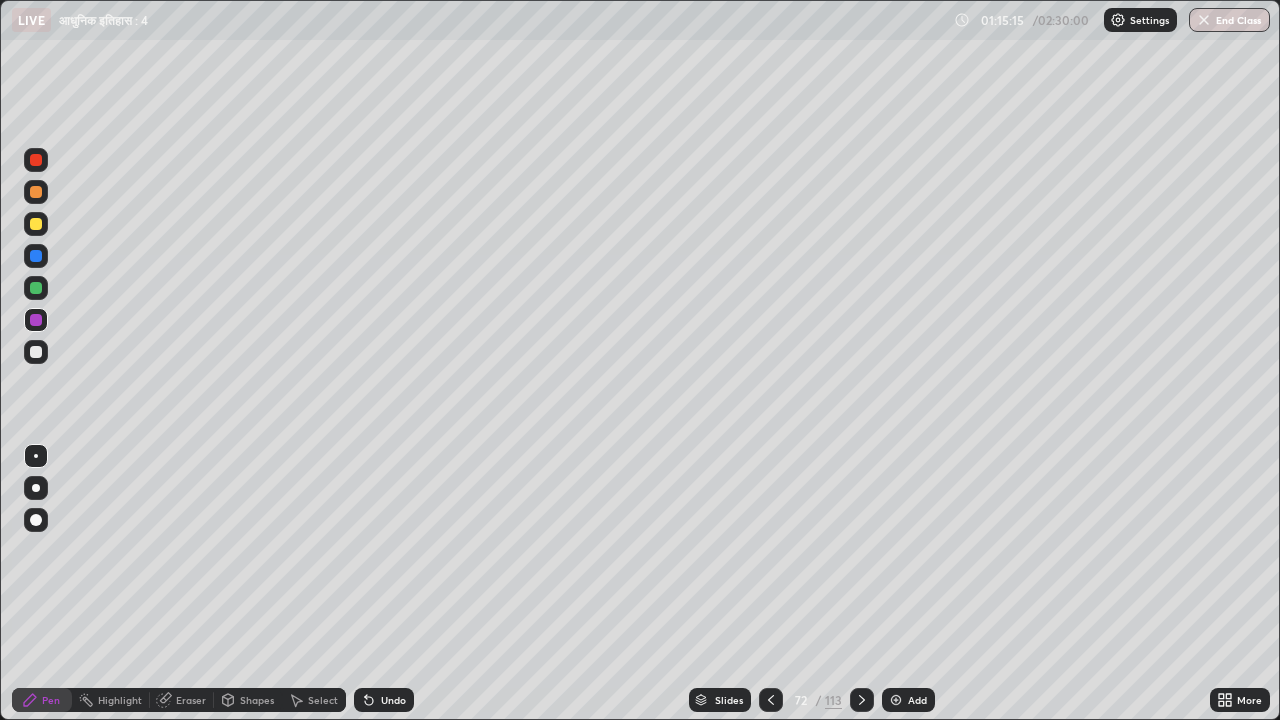 click at bounding box center [36, 352] 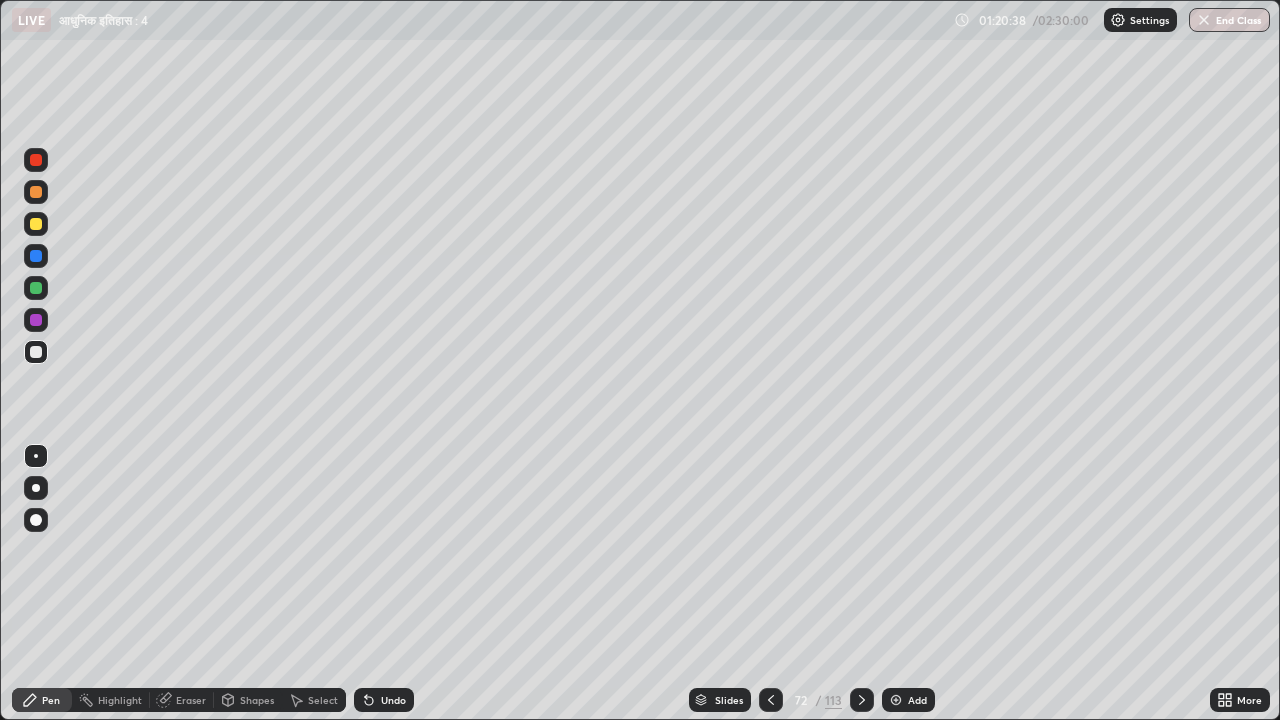 click 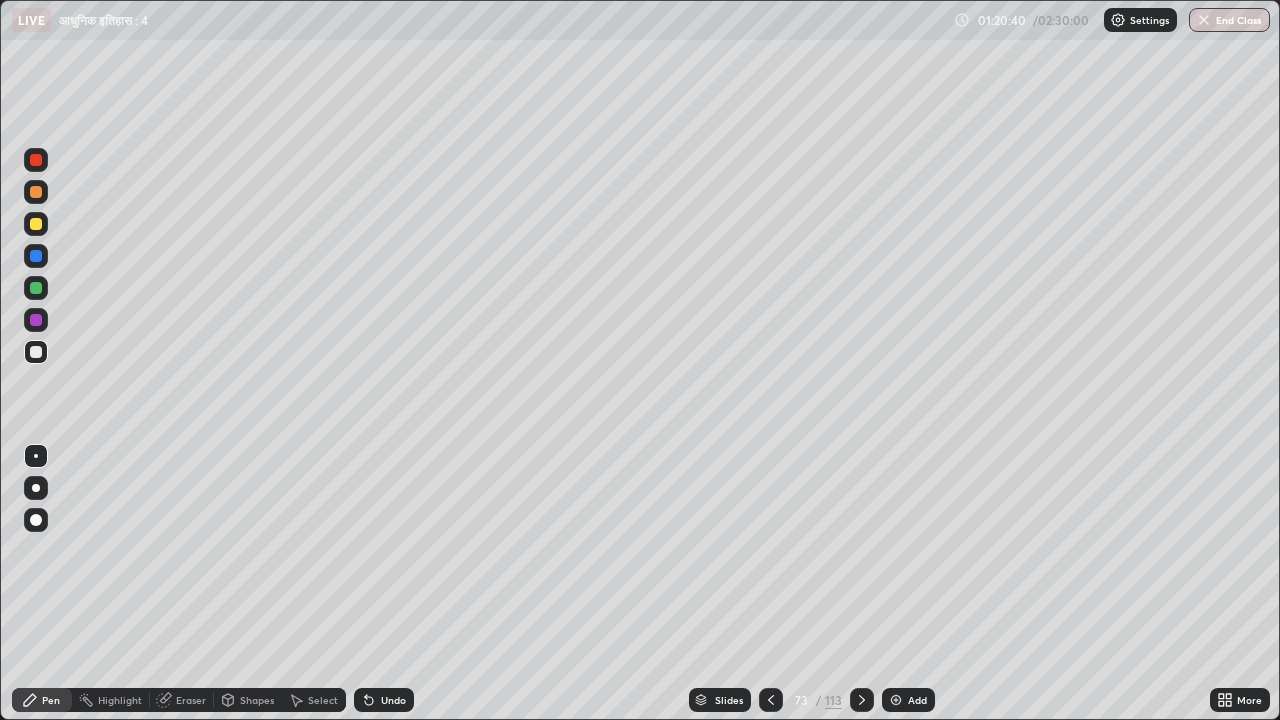 click 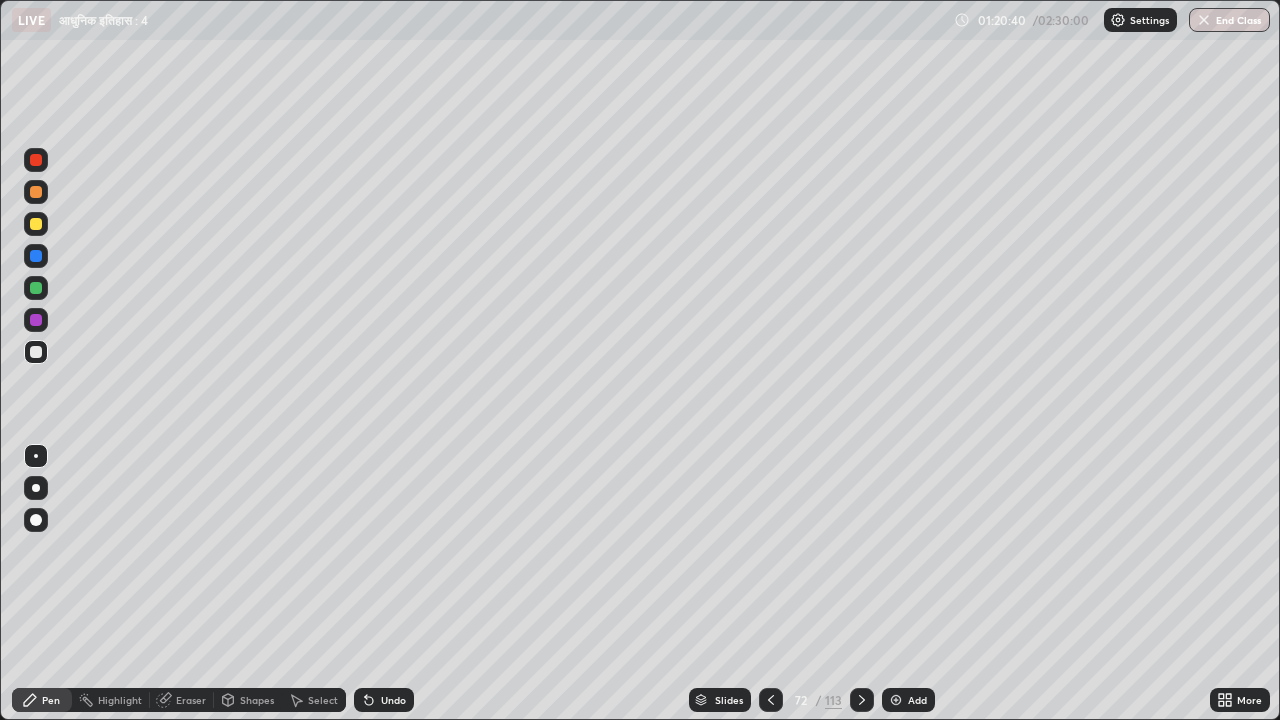click 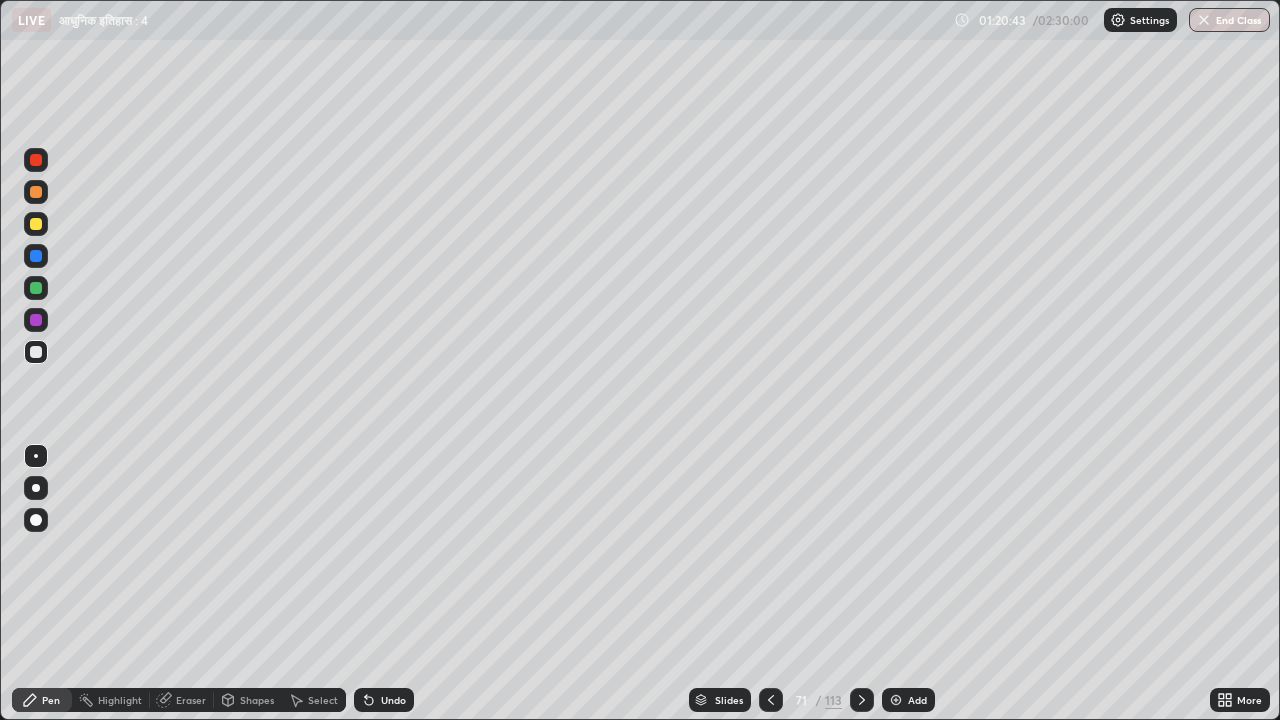 click 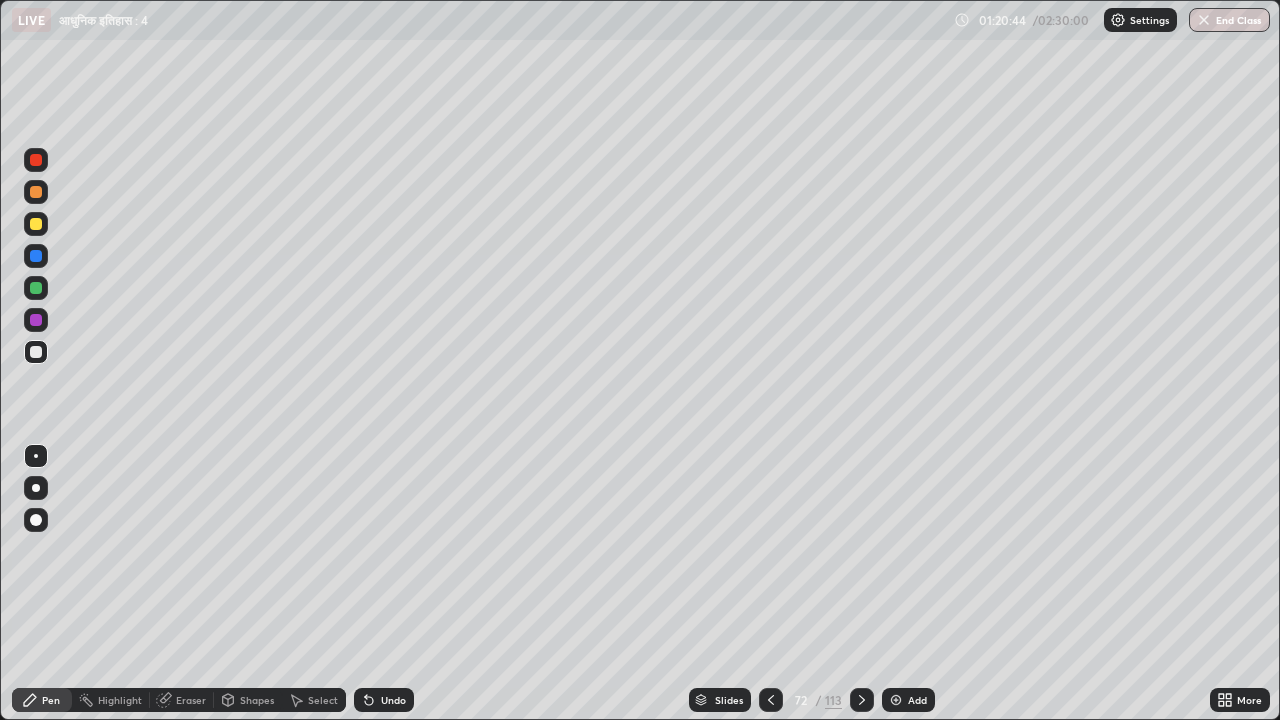 click 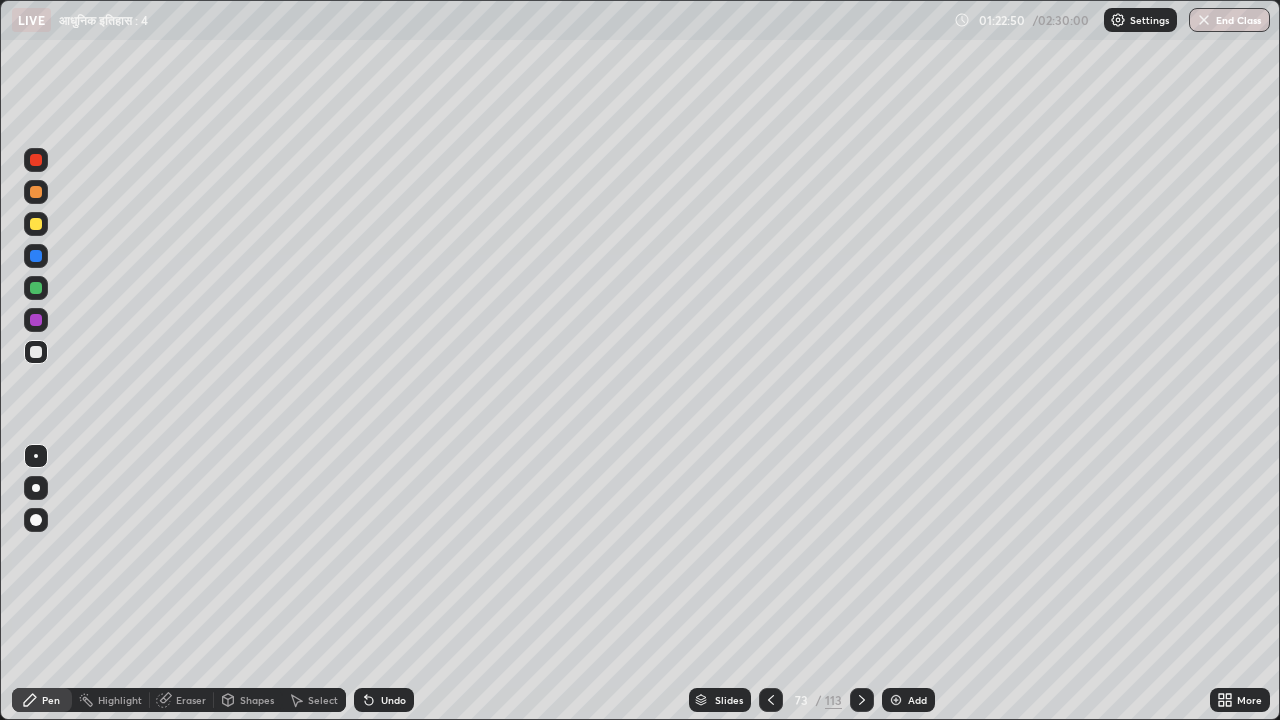 click at bounding box center [771, 700] 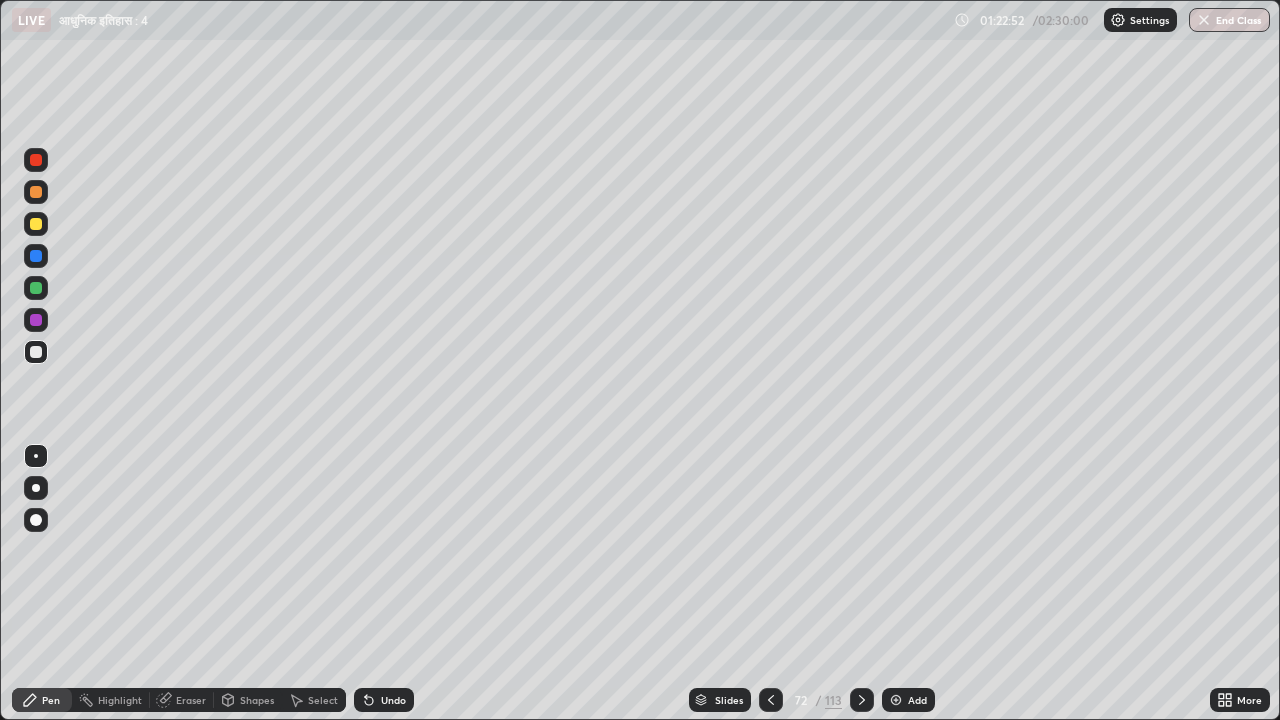 click 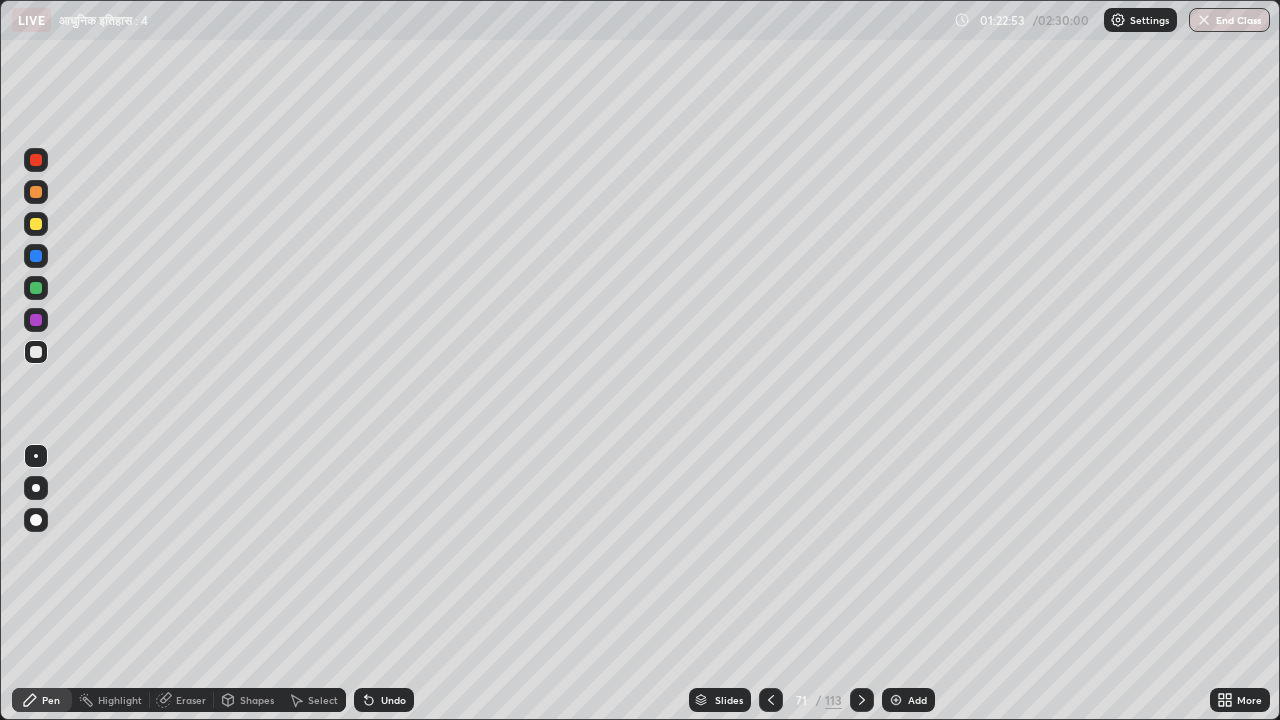 click 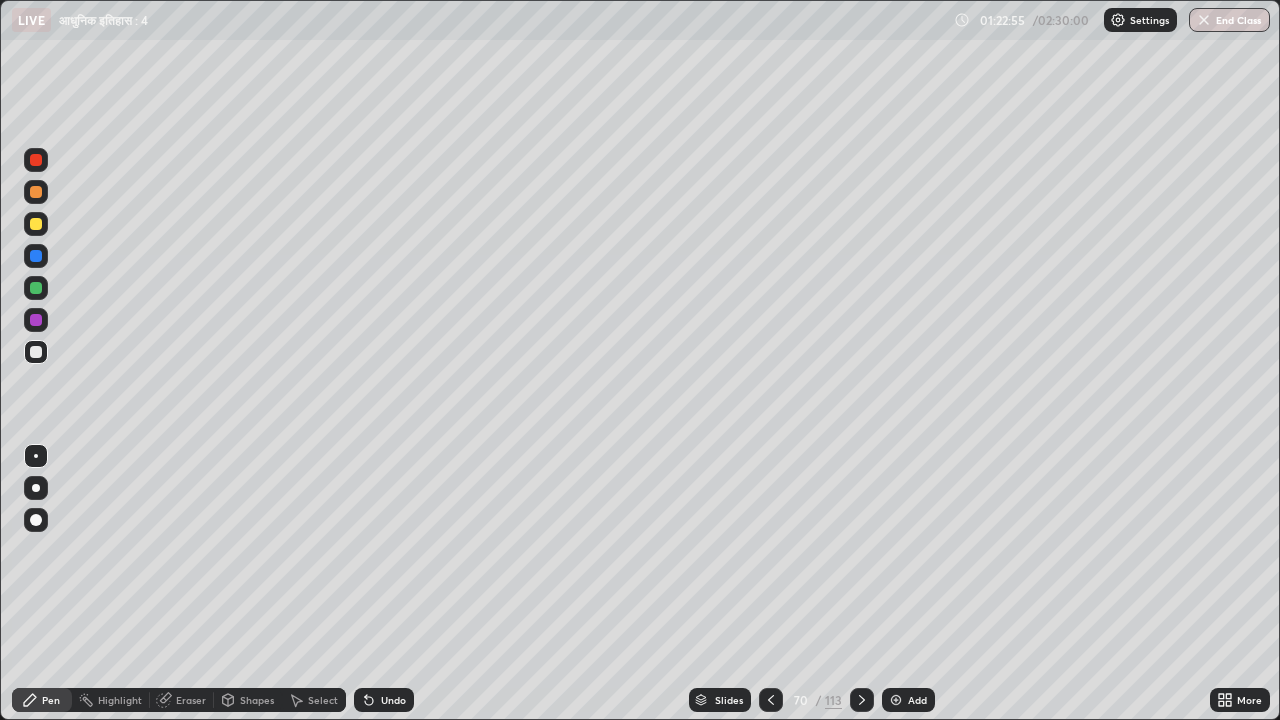 click 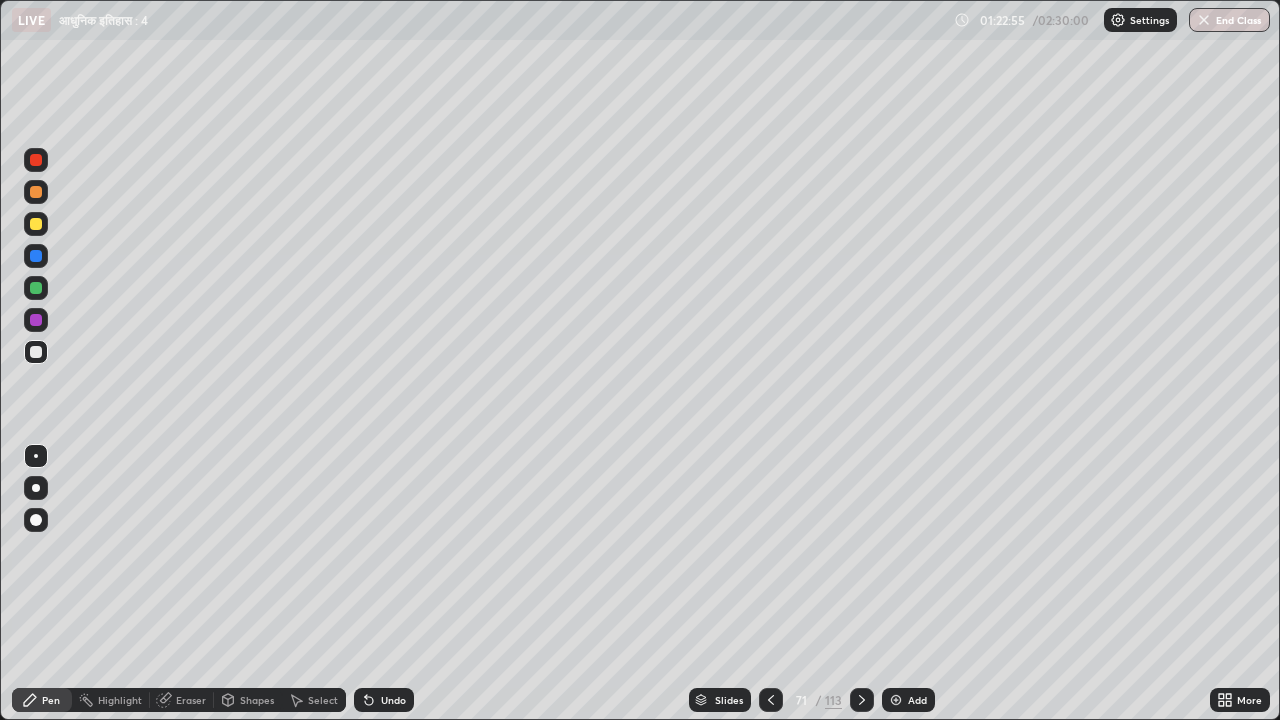 click 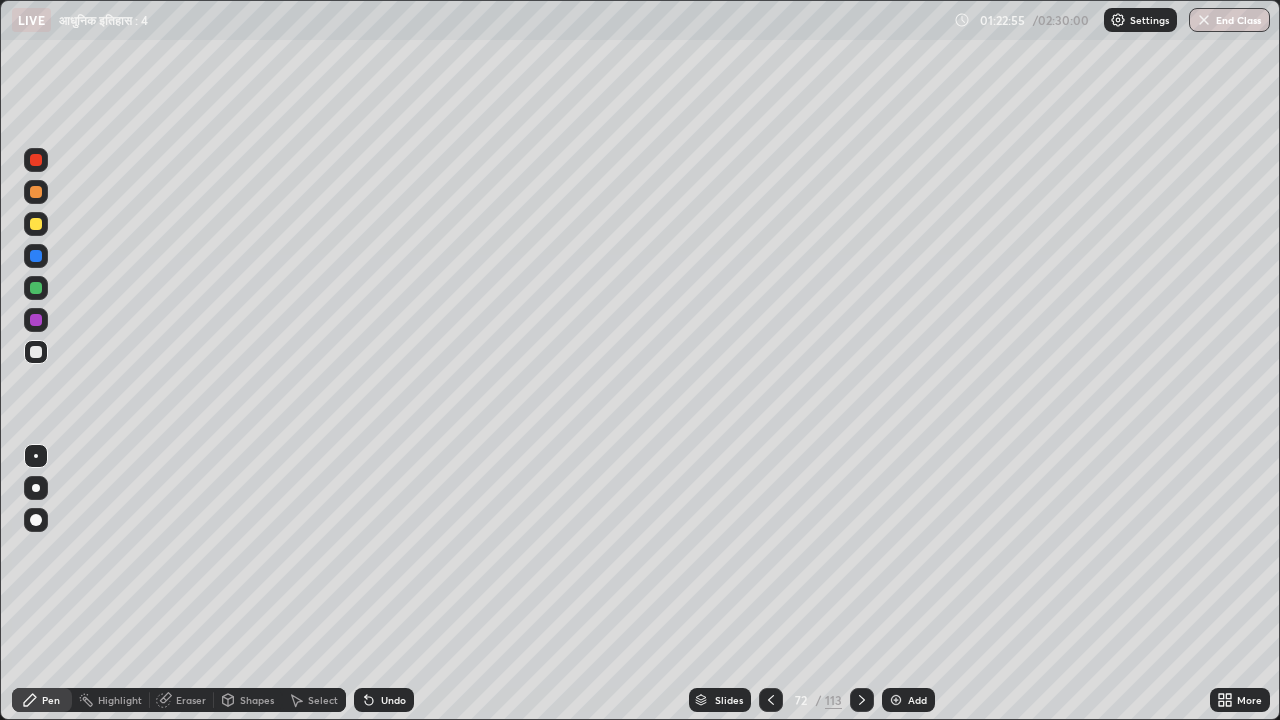 click at bounding box center (862, 700) 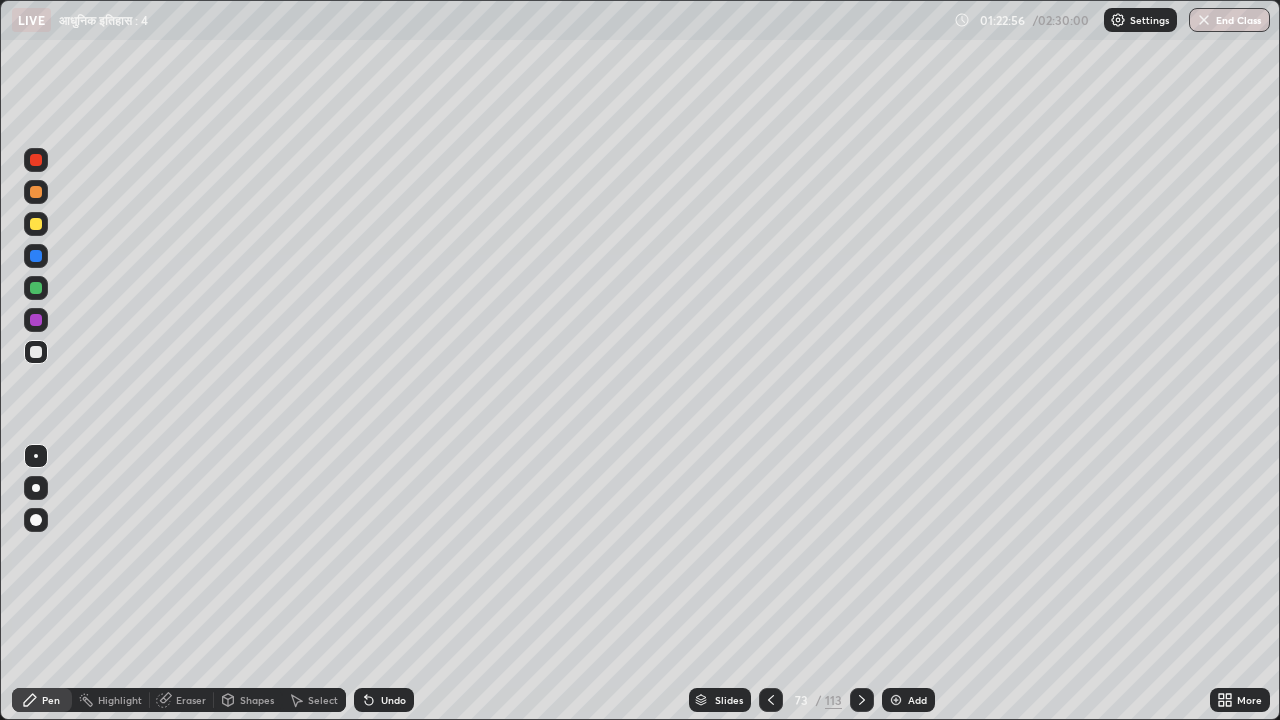 click at bounding box center (862, 700) 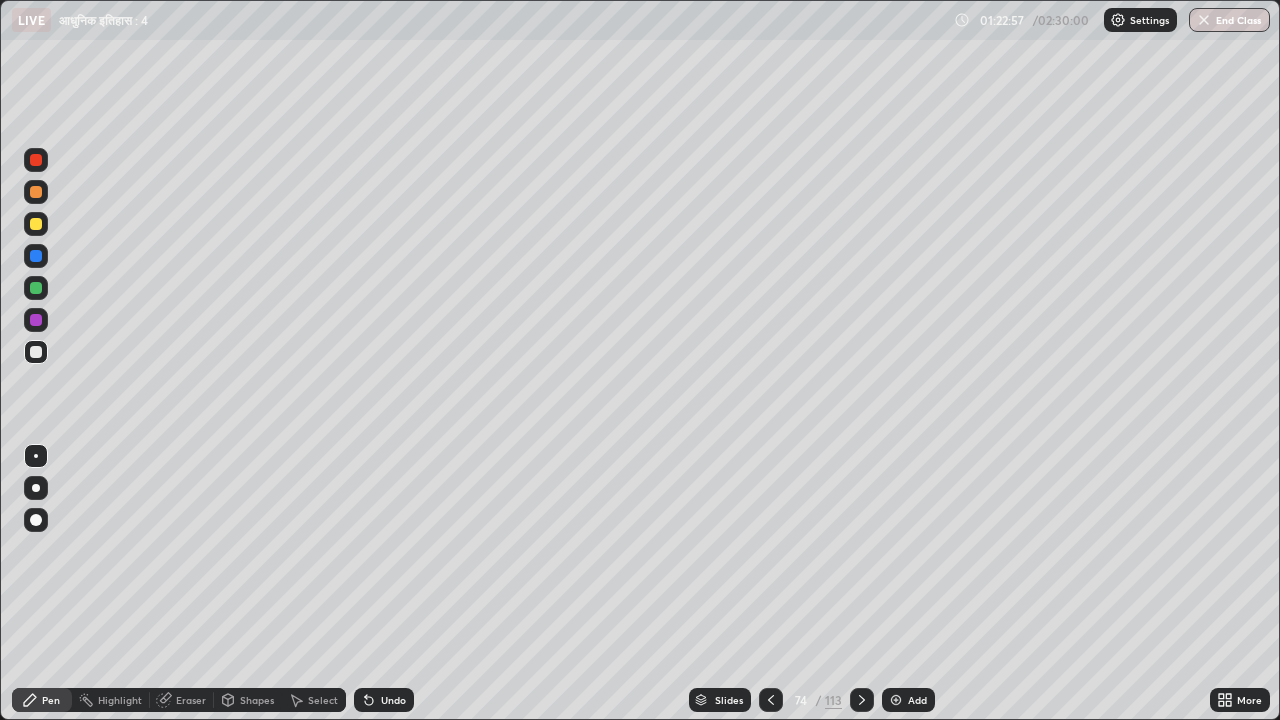 click 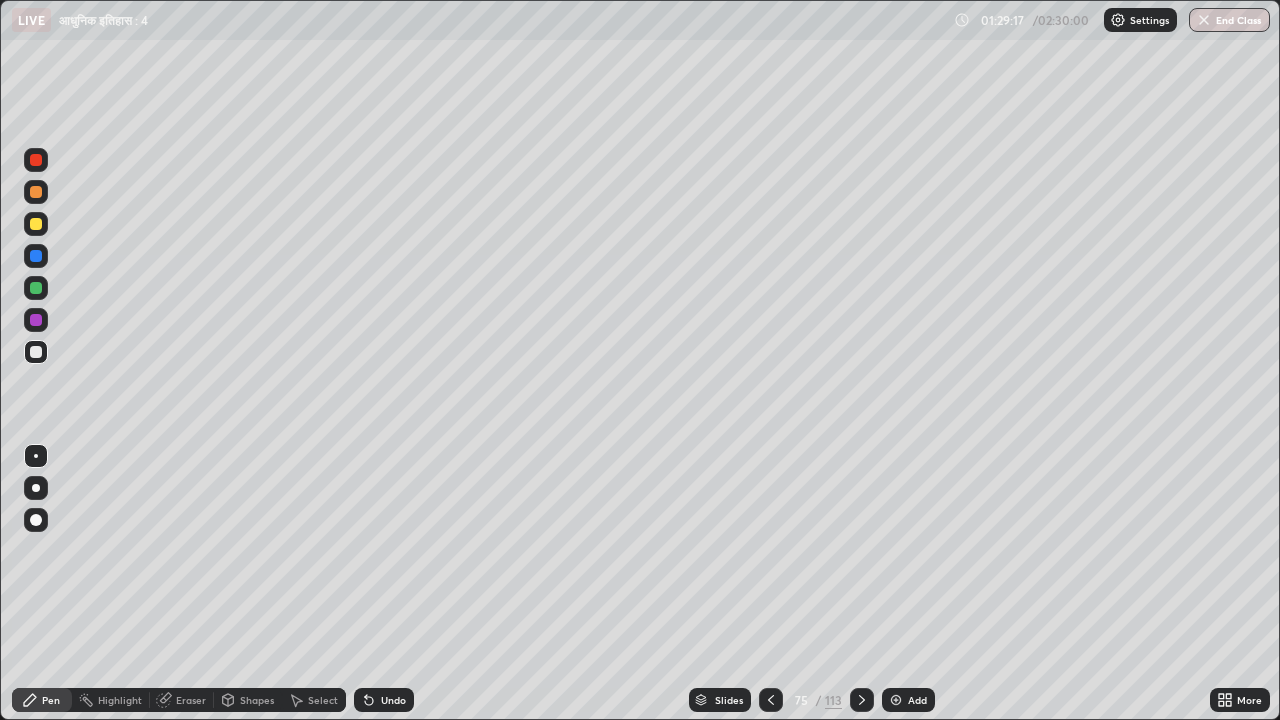 click at bounding box center [862, 700] 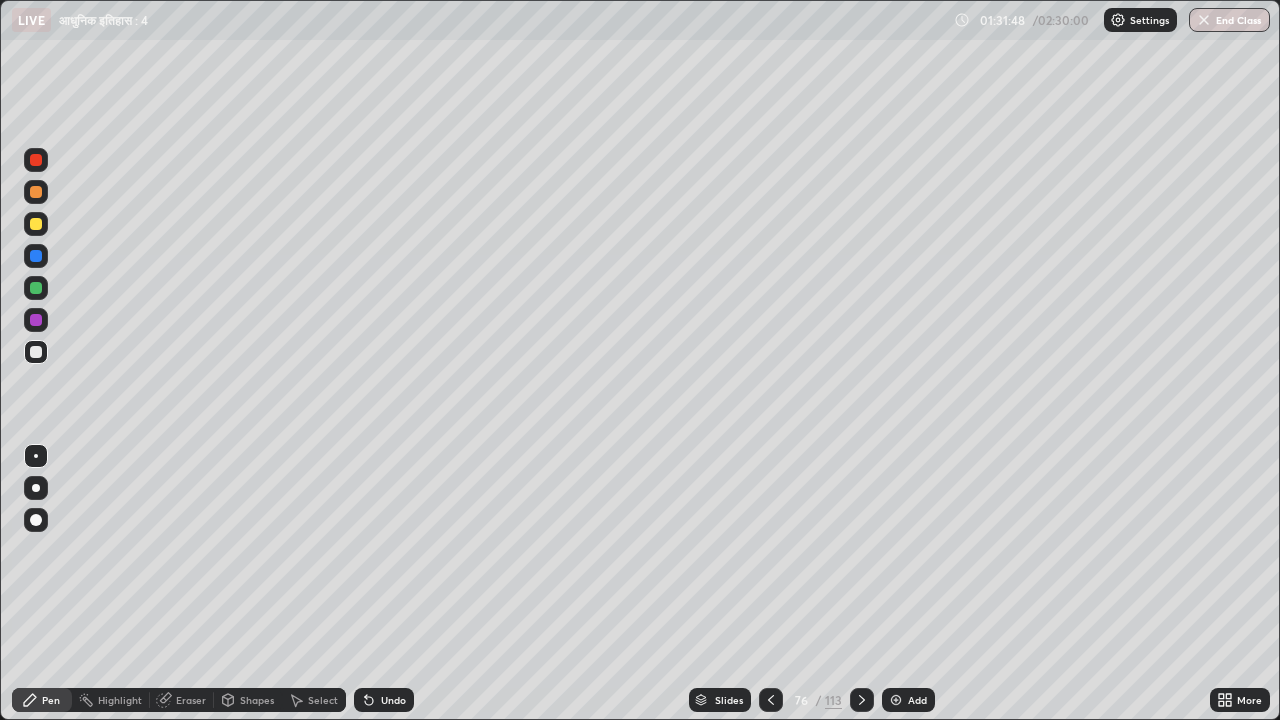 click at bounding box center (896, 700) 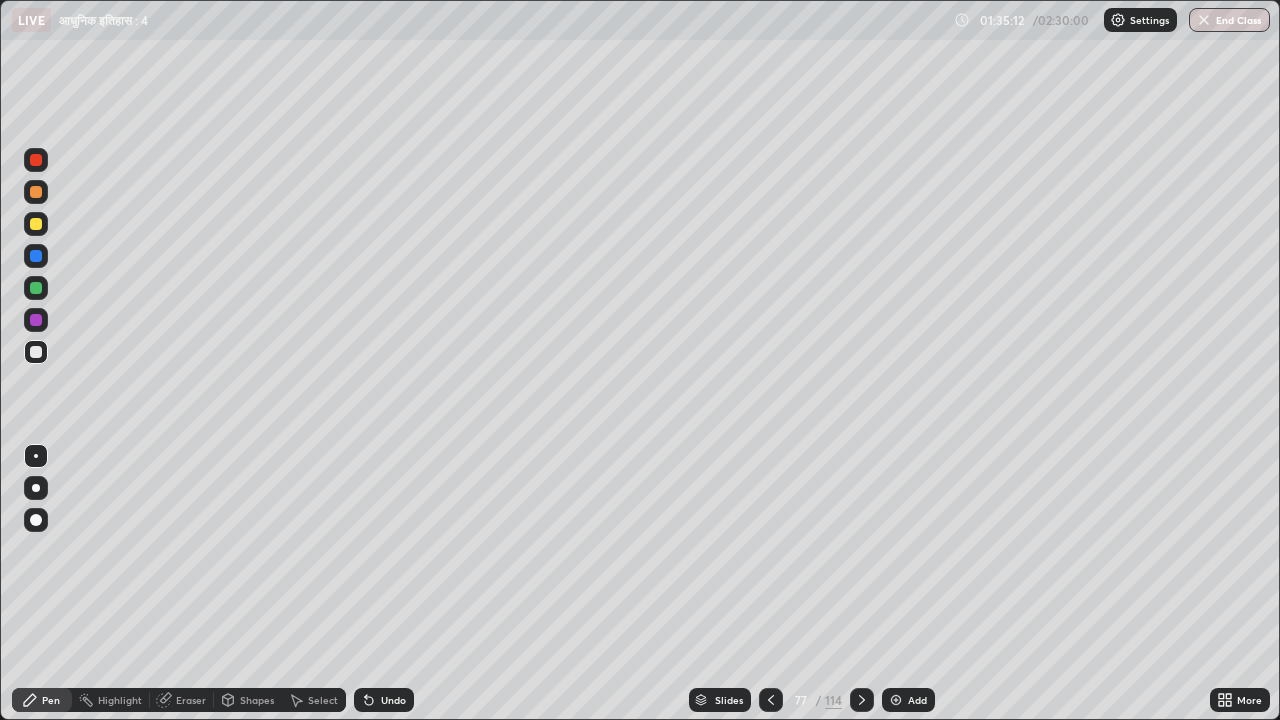 click on "Undo" at bounding box center (384, 700) 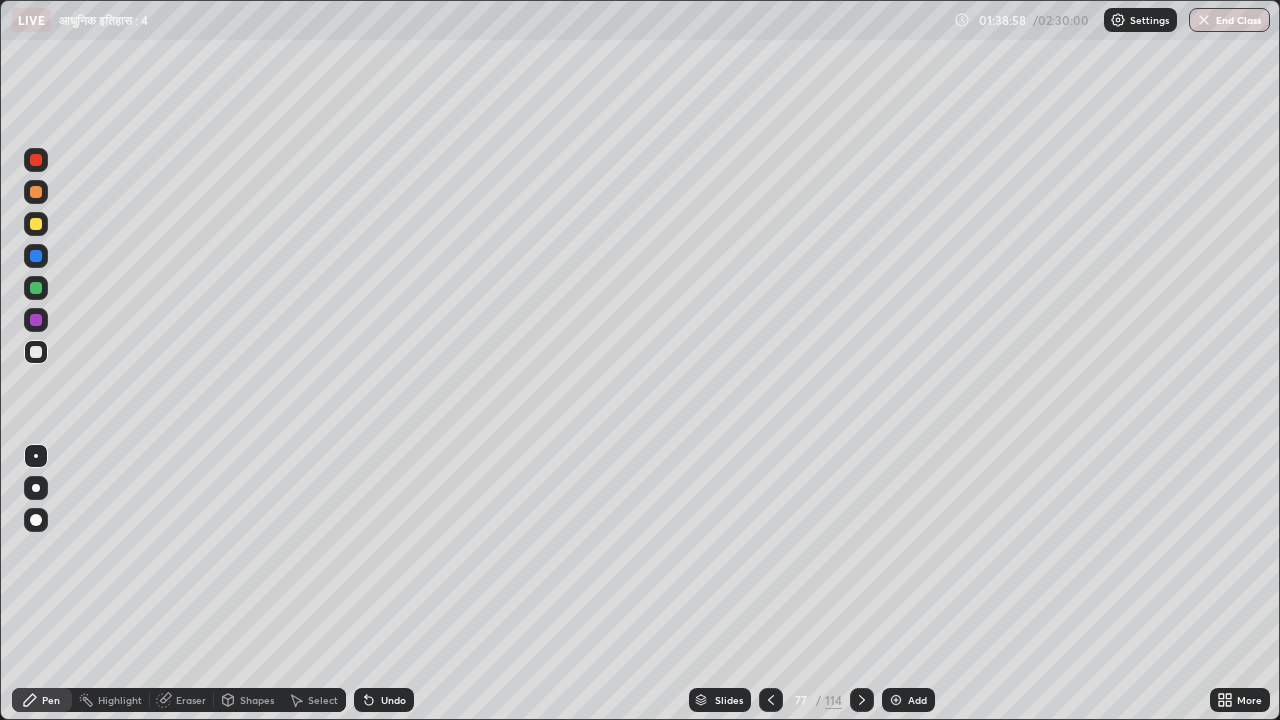 click at bounding box center (862, 700) 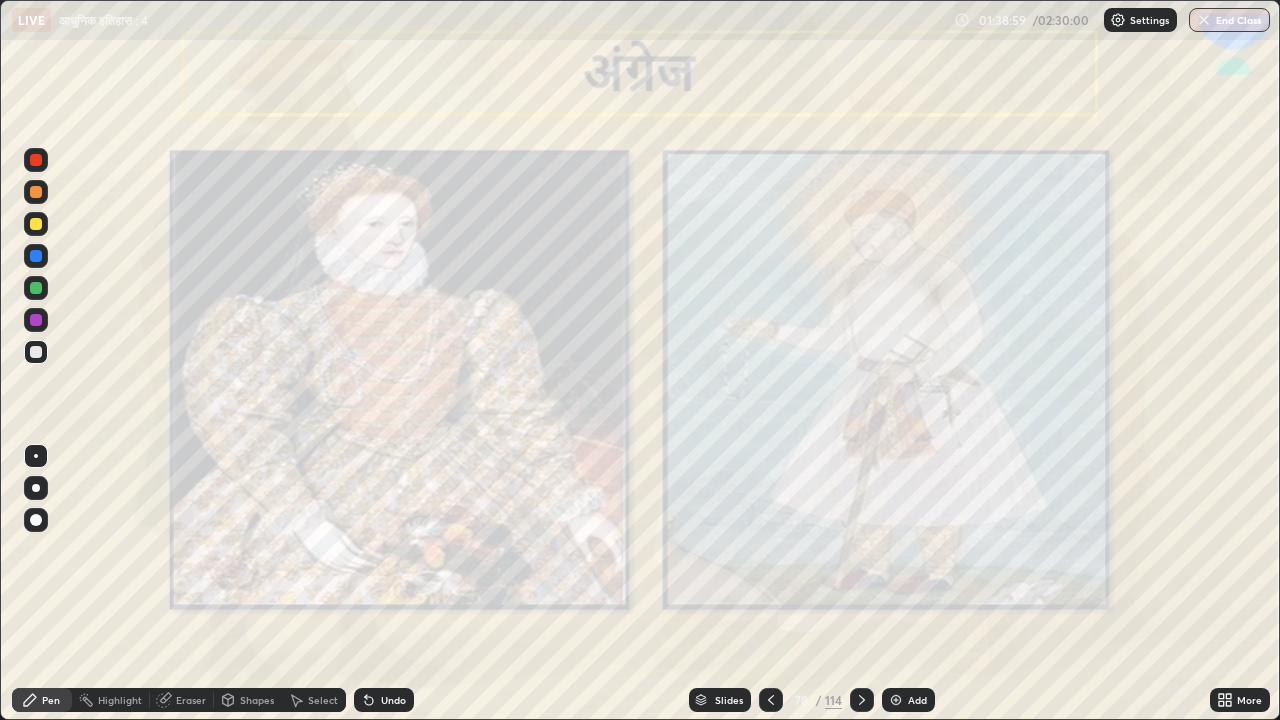click 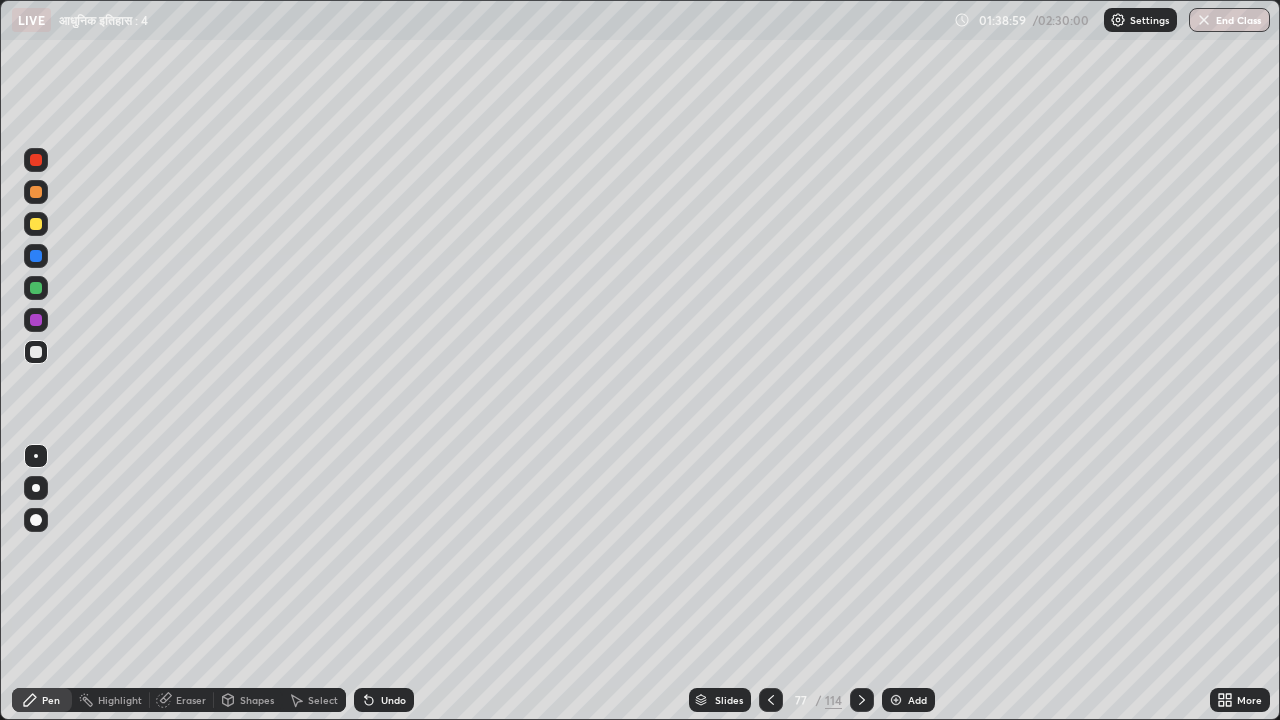 click at bounding box center [896, 700] 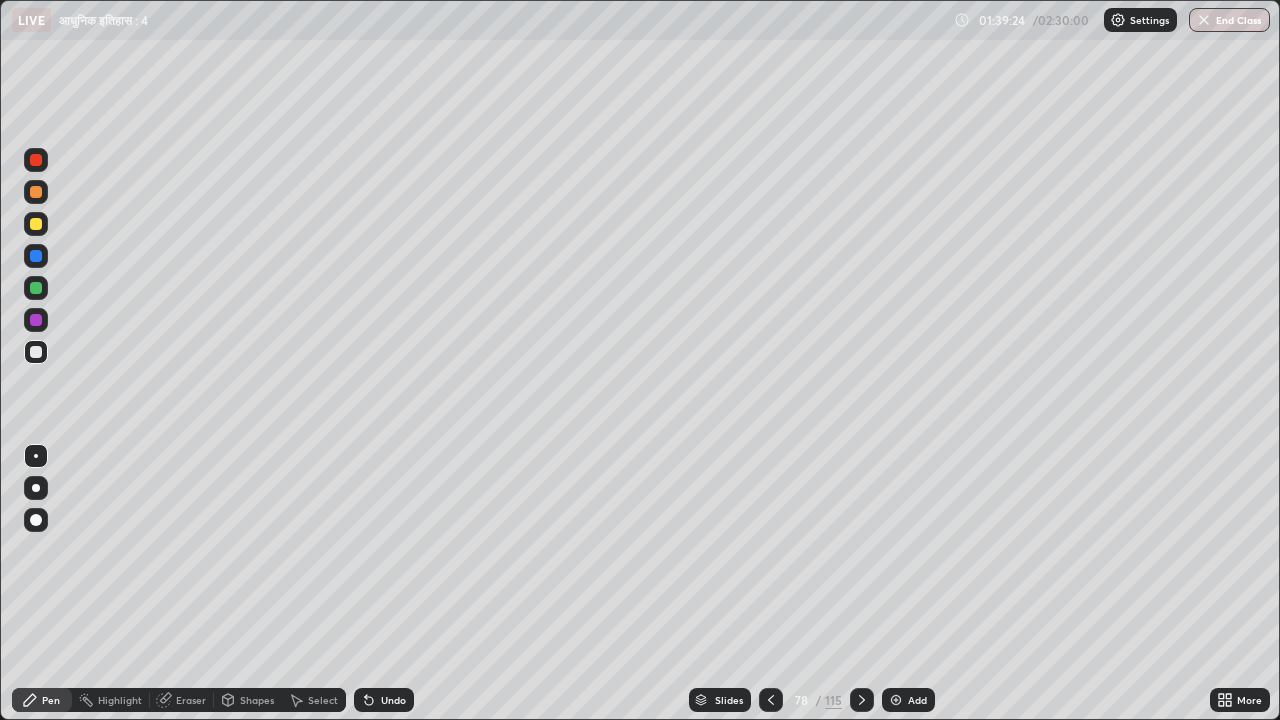 click on "Undo" at bounding box center [384, 700] 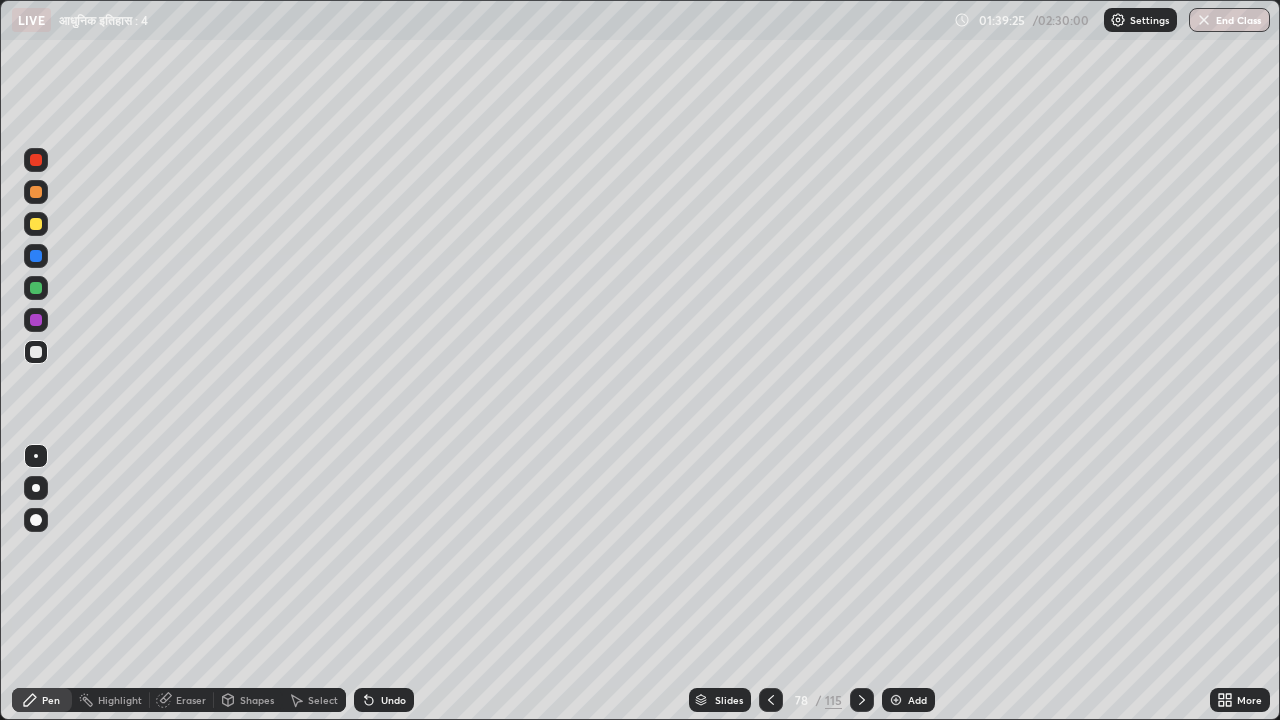 click on "Undo" at bounding box center (393, 700) 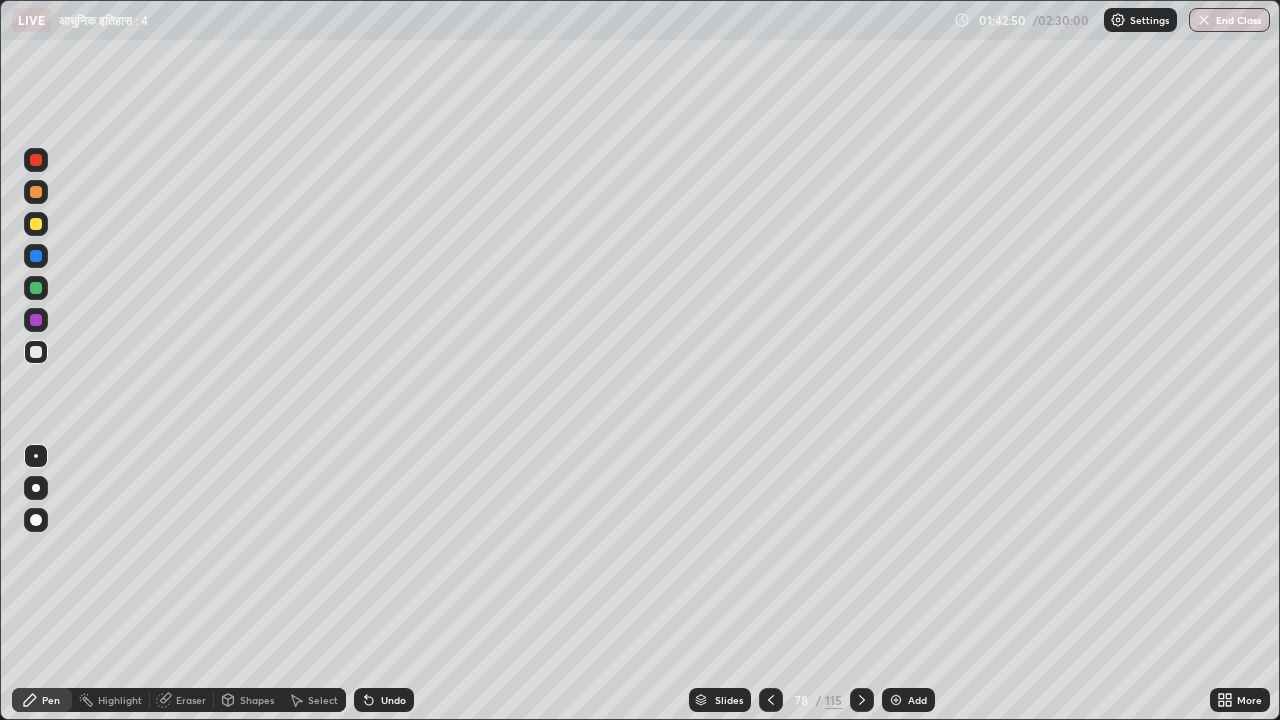 click on "Slides" at bounding box center (729, 700) 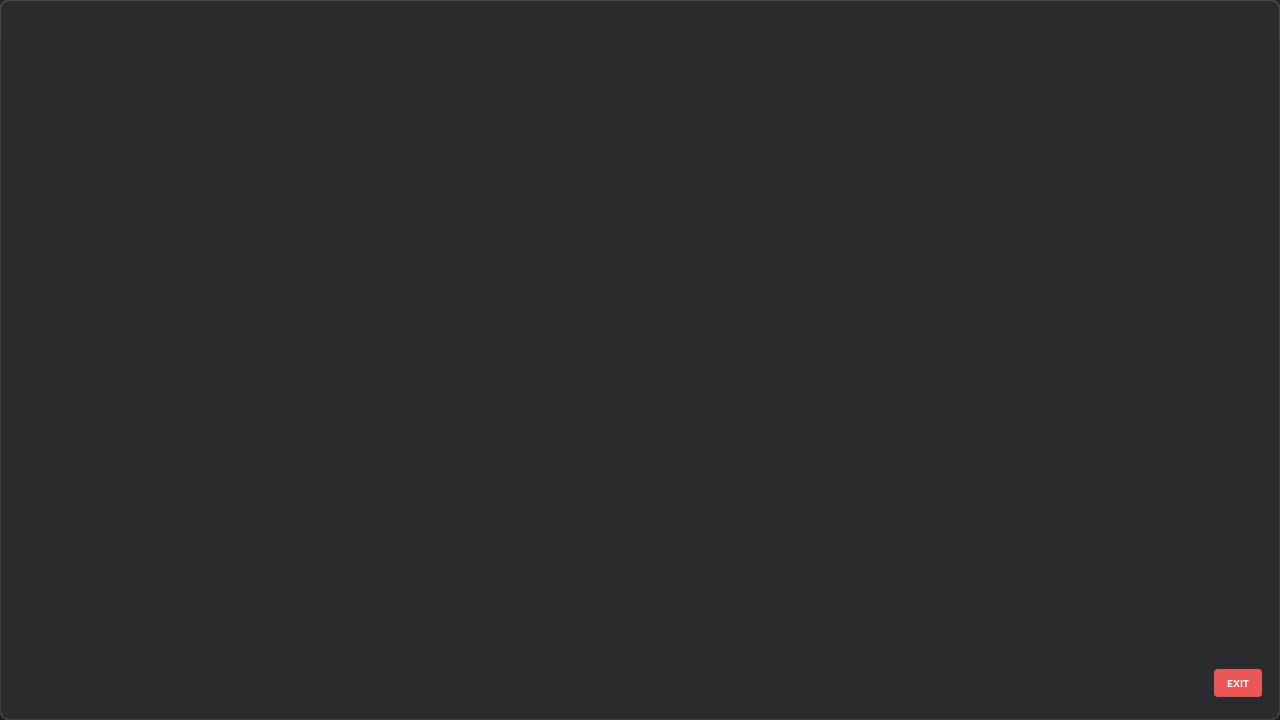 scroll, scrollTop: 5122, scrollLeft: 0, axis: vertical 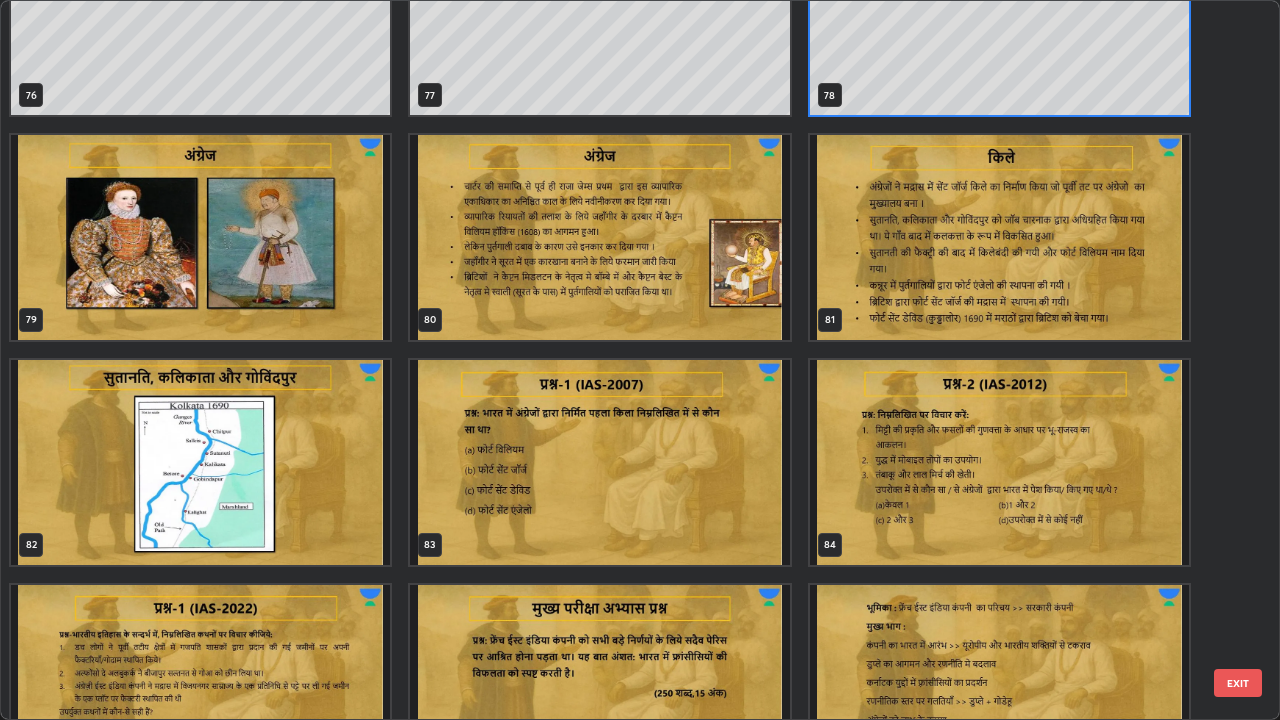 click at bounding box center (200, 462) 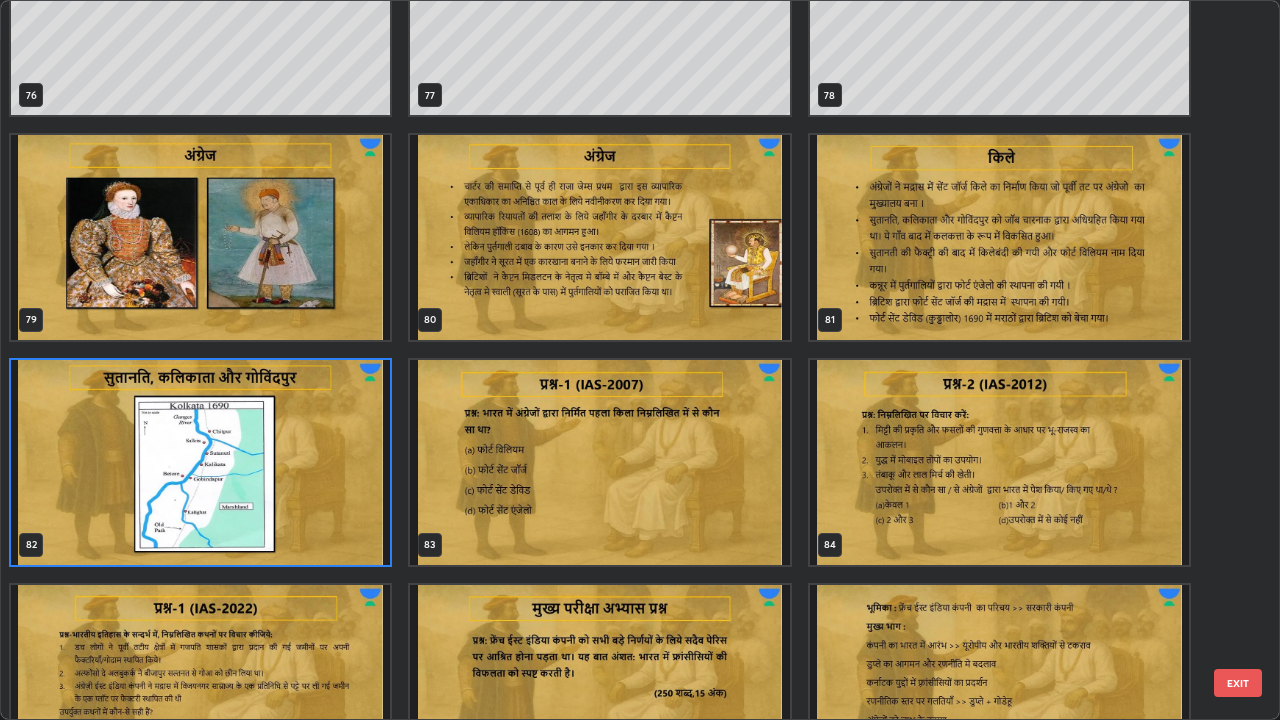 click at bounding box center (200, 462) 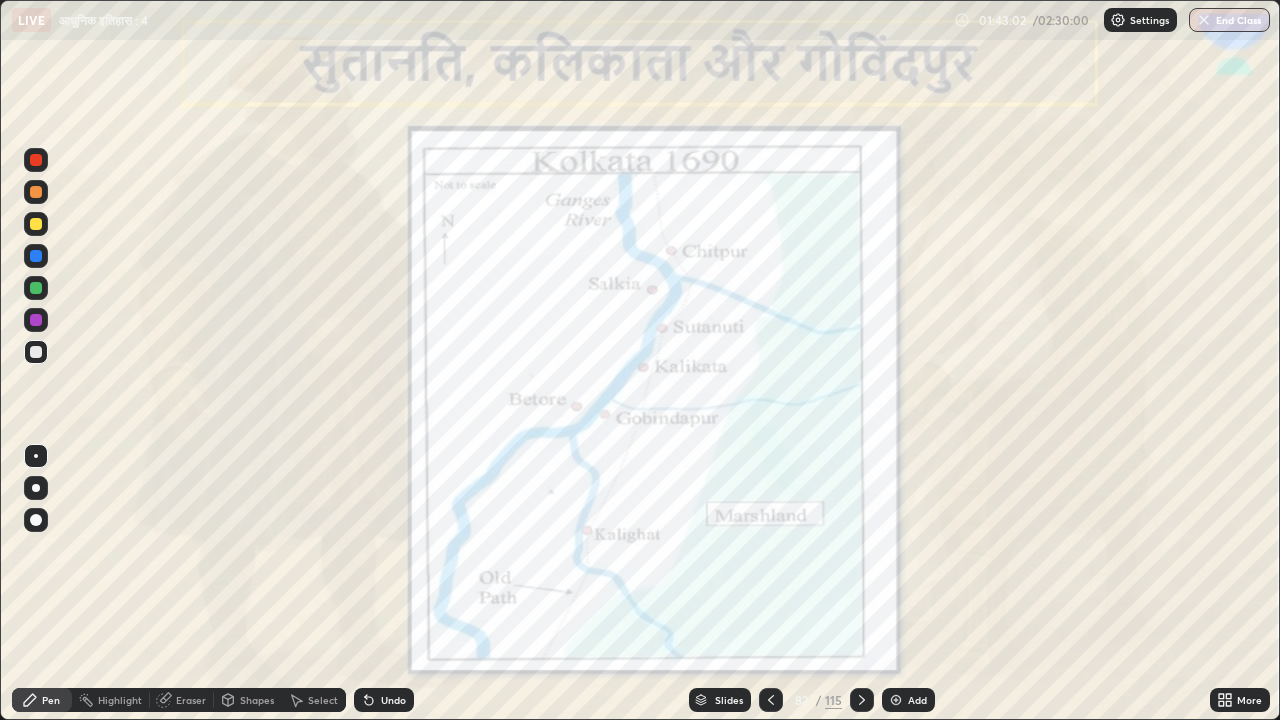 click at bounding box center (36, 320) 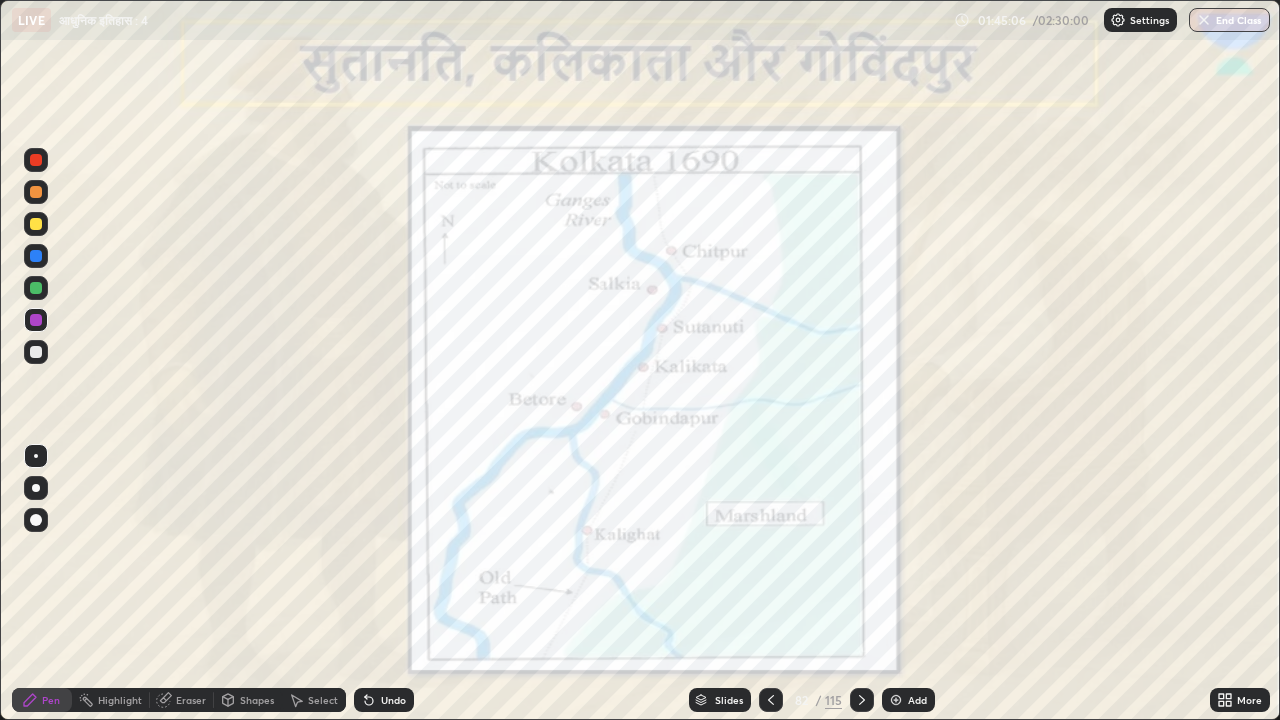 click at bounding box center [36, 256] 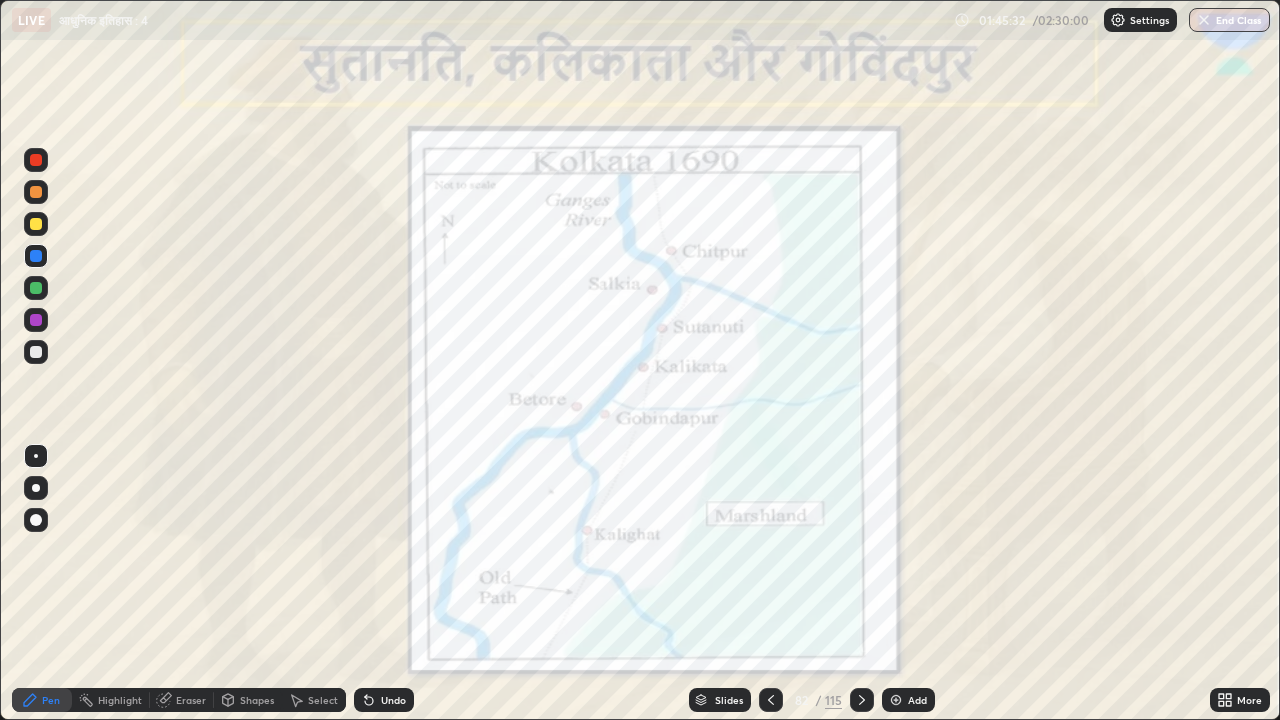 click at bounding box center [36, 160] 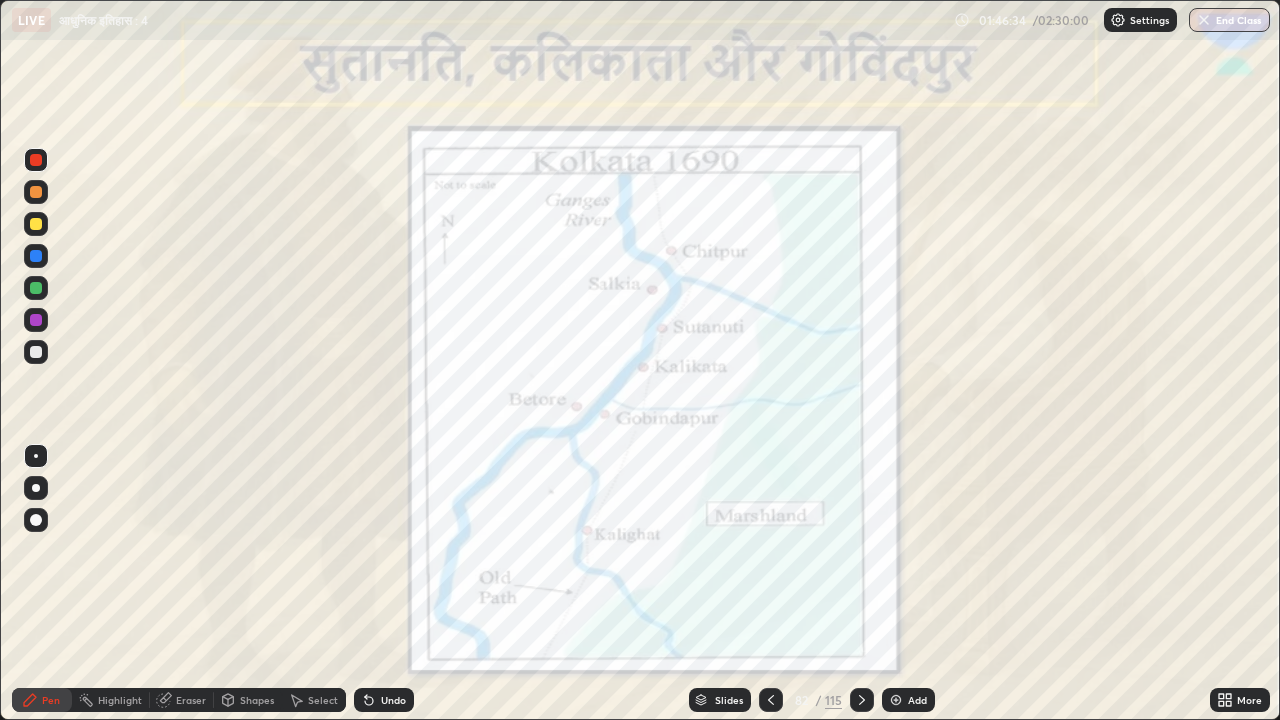 click at bounding box center (36, 352) 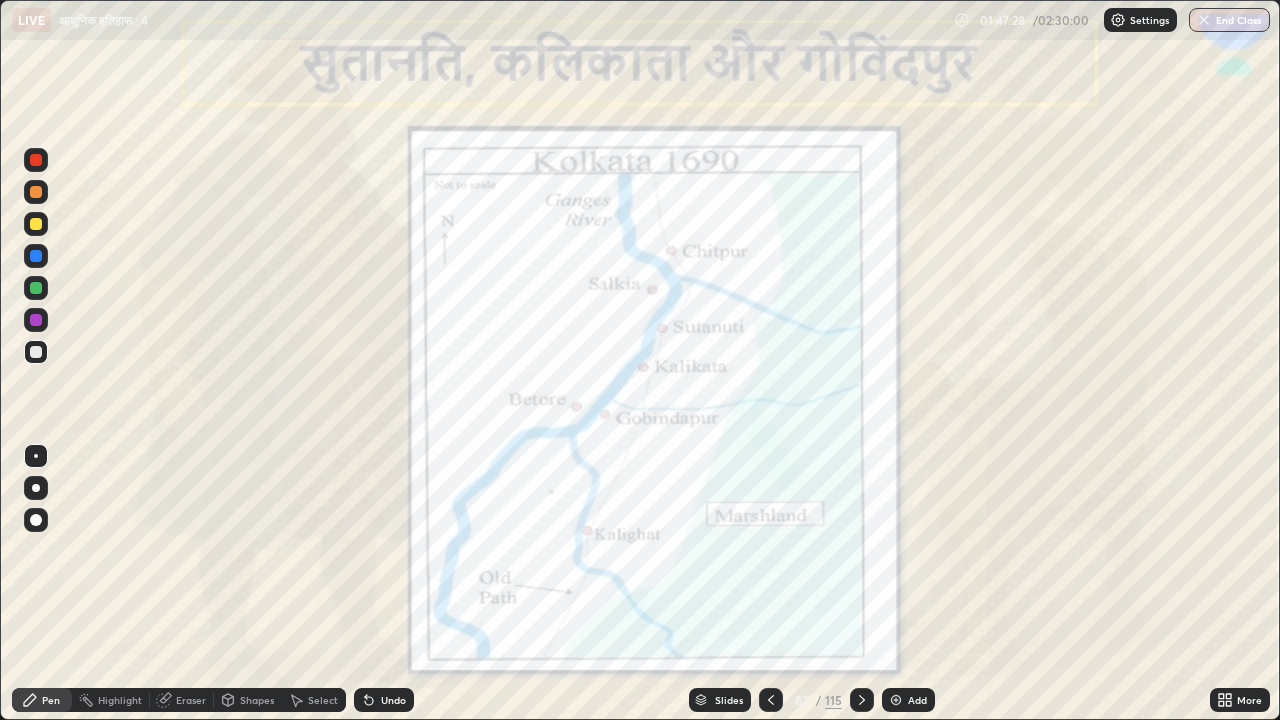 click on "Add" at bounding box center [908, 700] 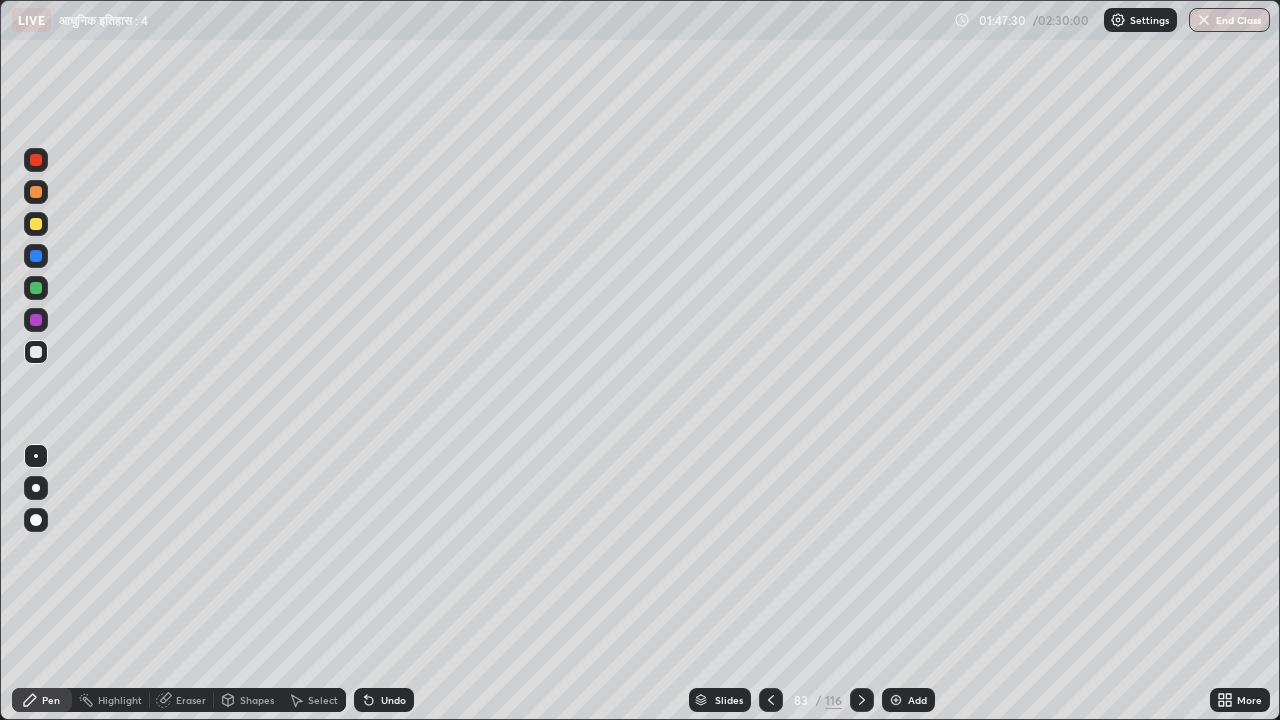 click 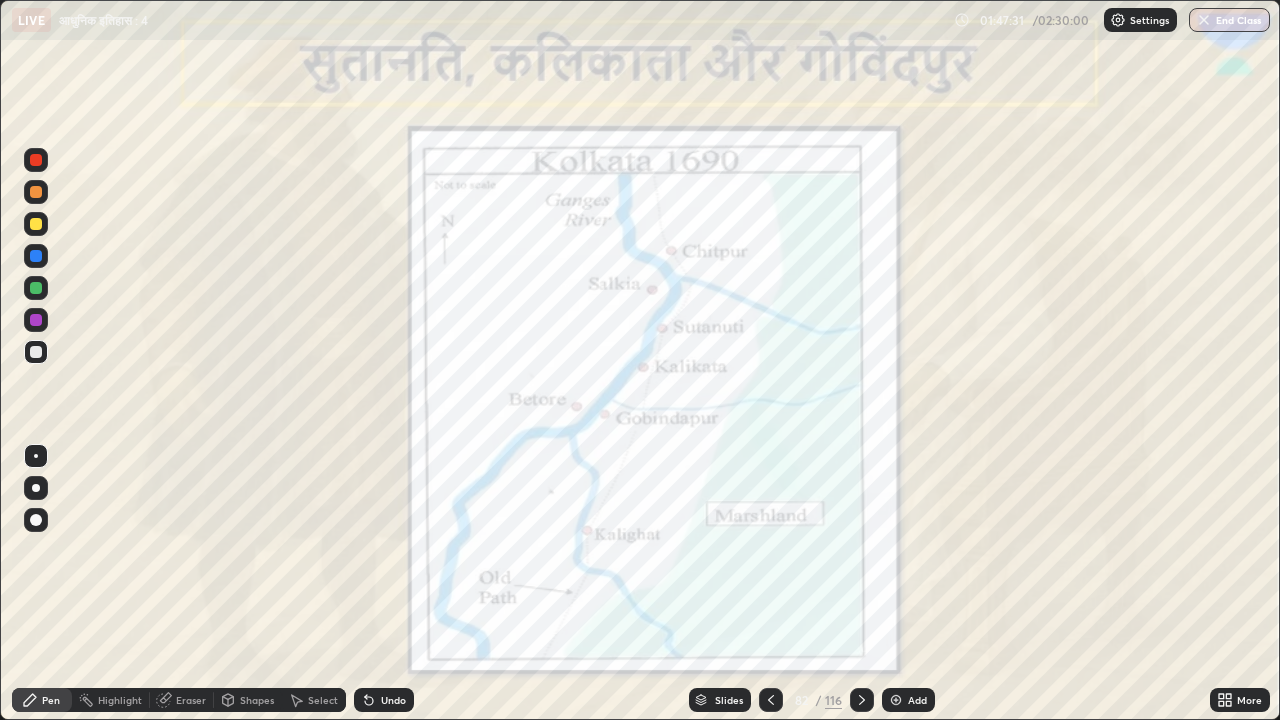 click 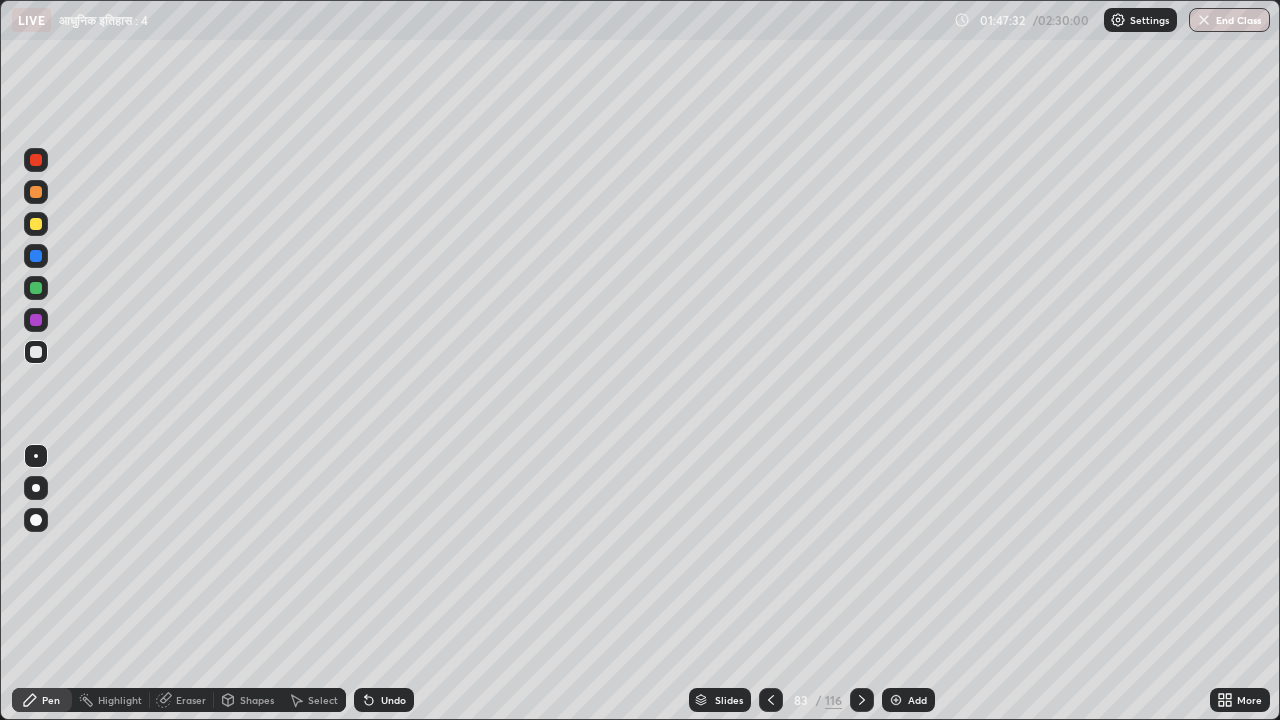 click 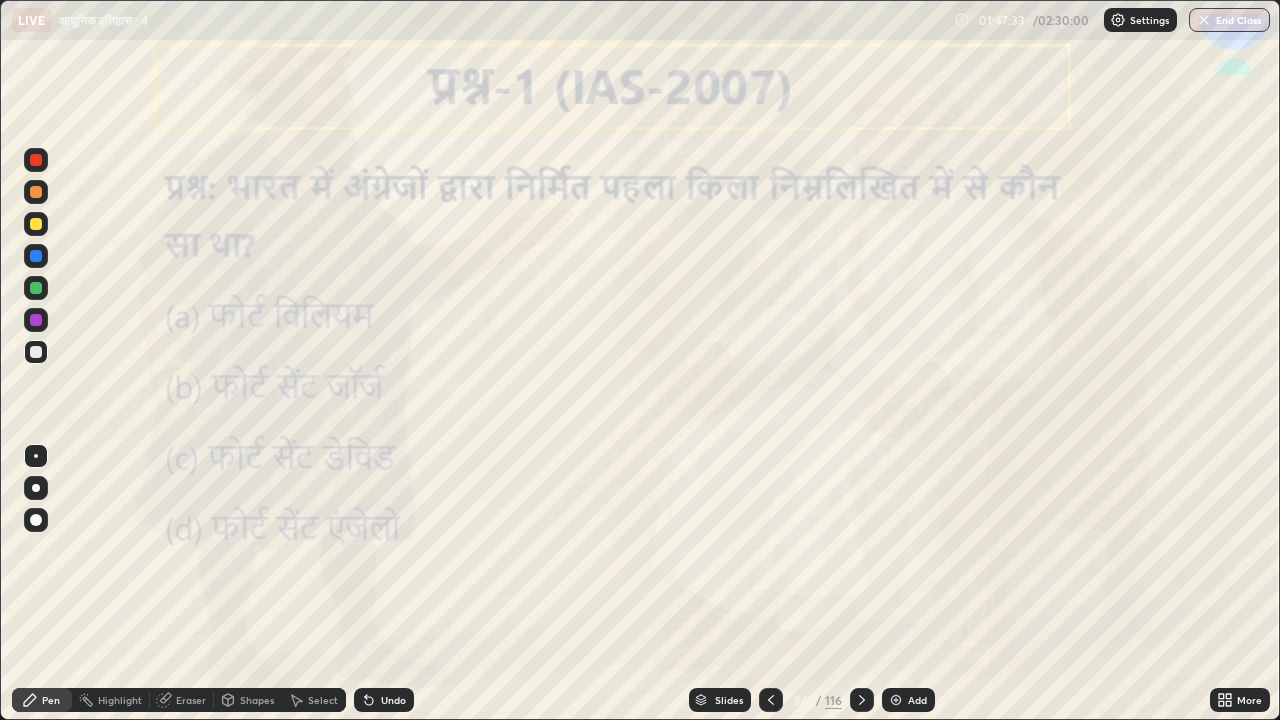 click 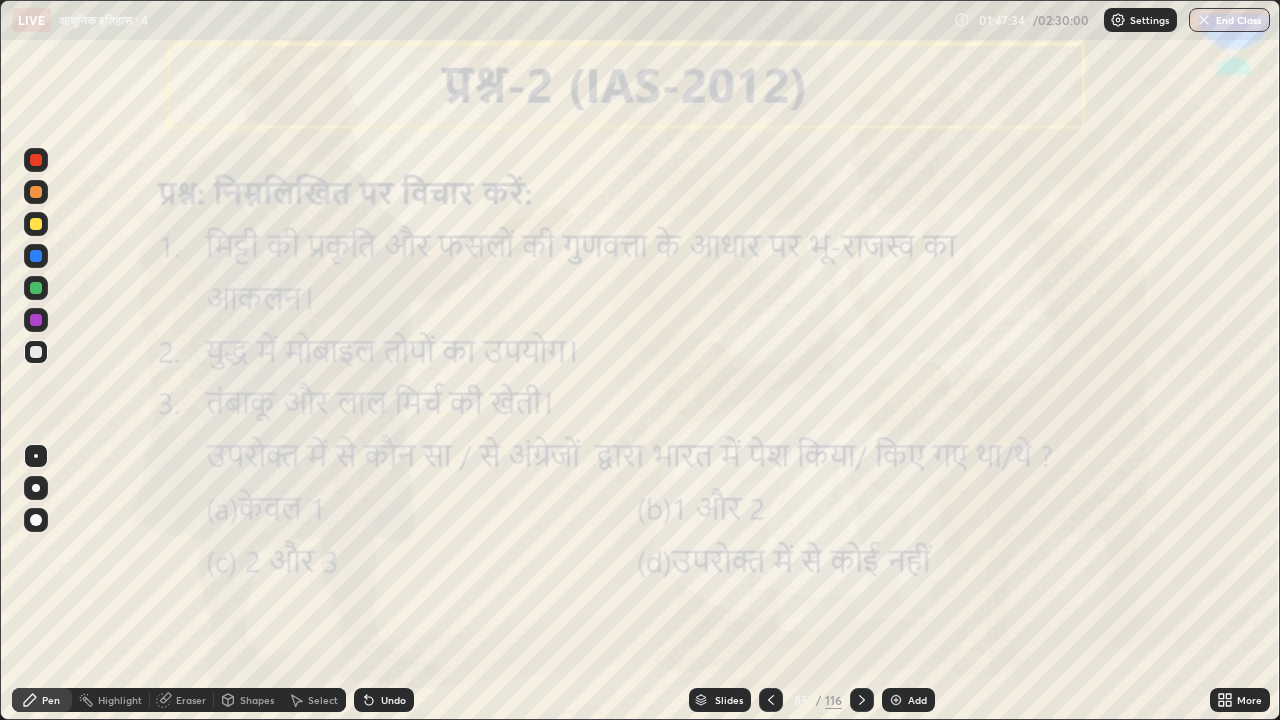 click on "Slides" at bounding box center (729, 700) 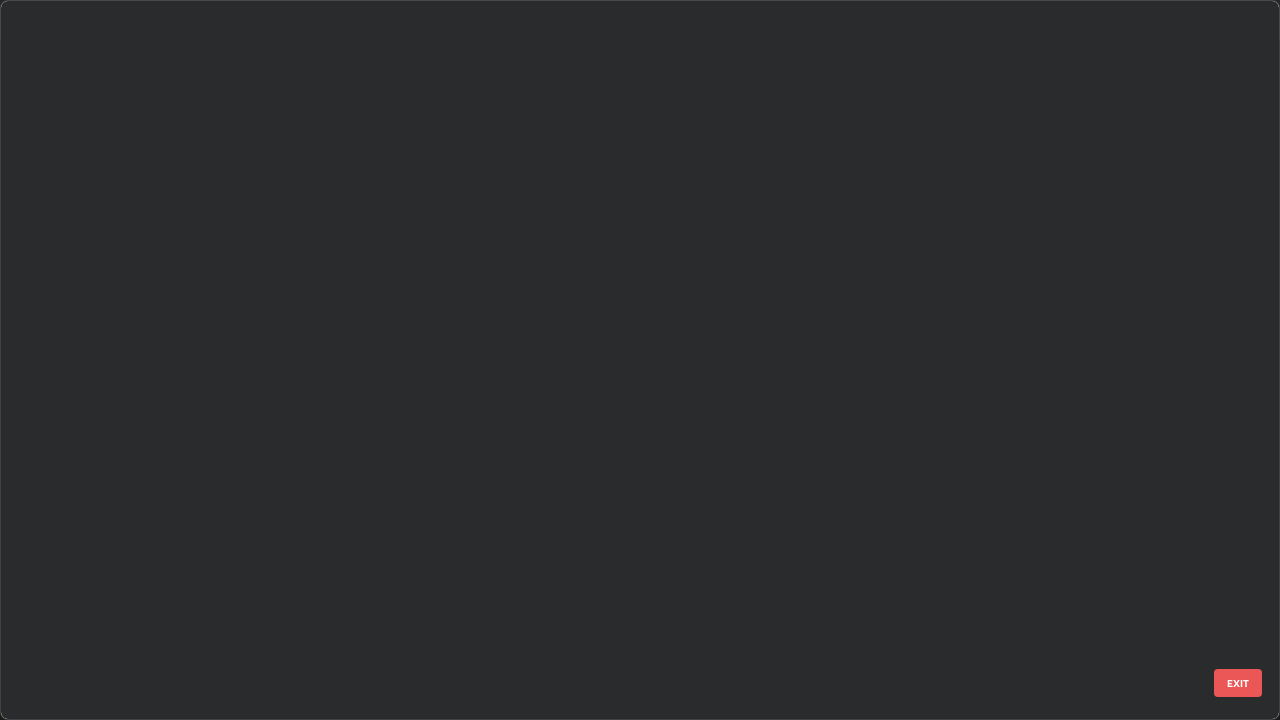 scroll, scrollTop: 5796, scrollLeft: 0, axis: vertical 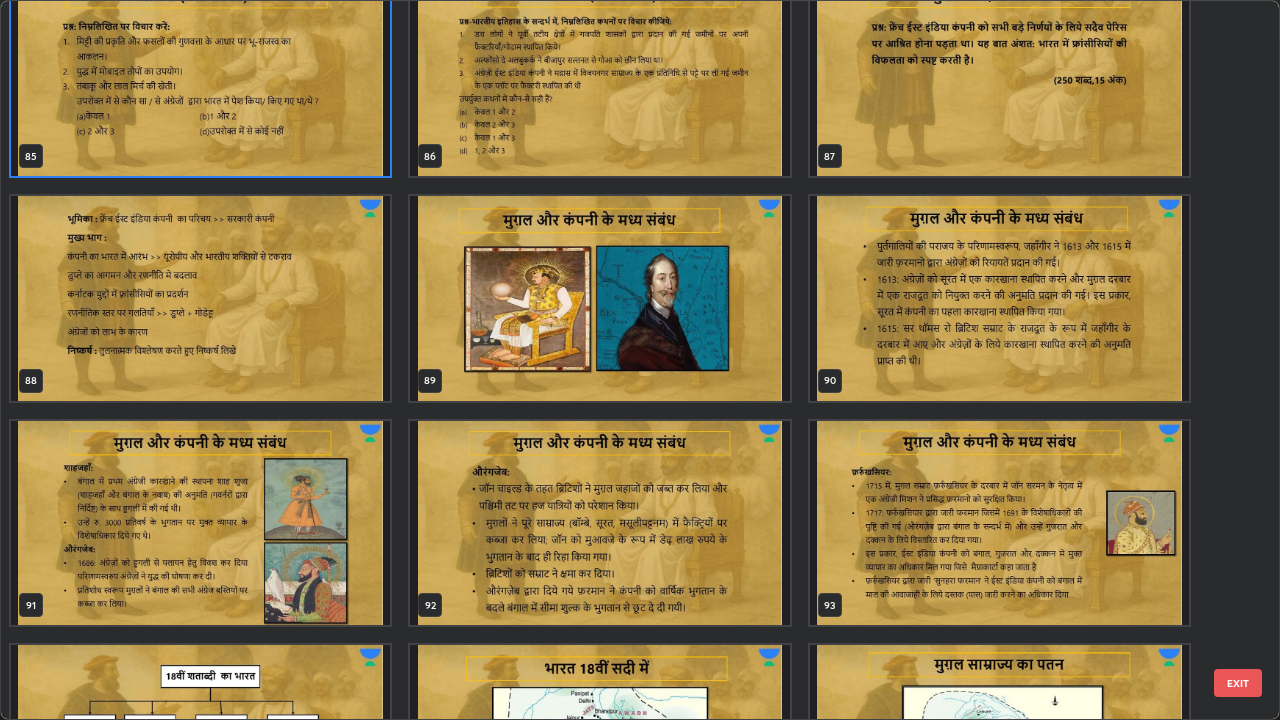 click at bounding box center [599, 298] 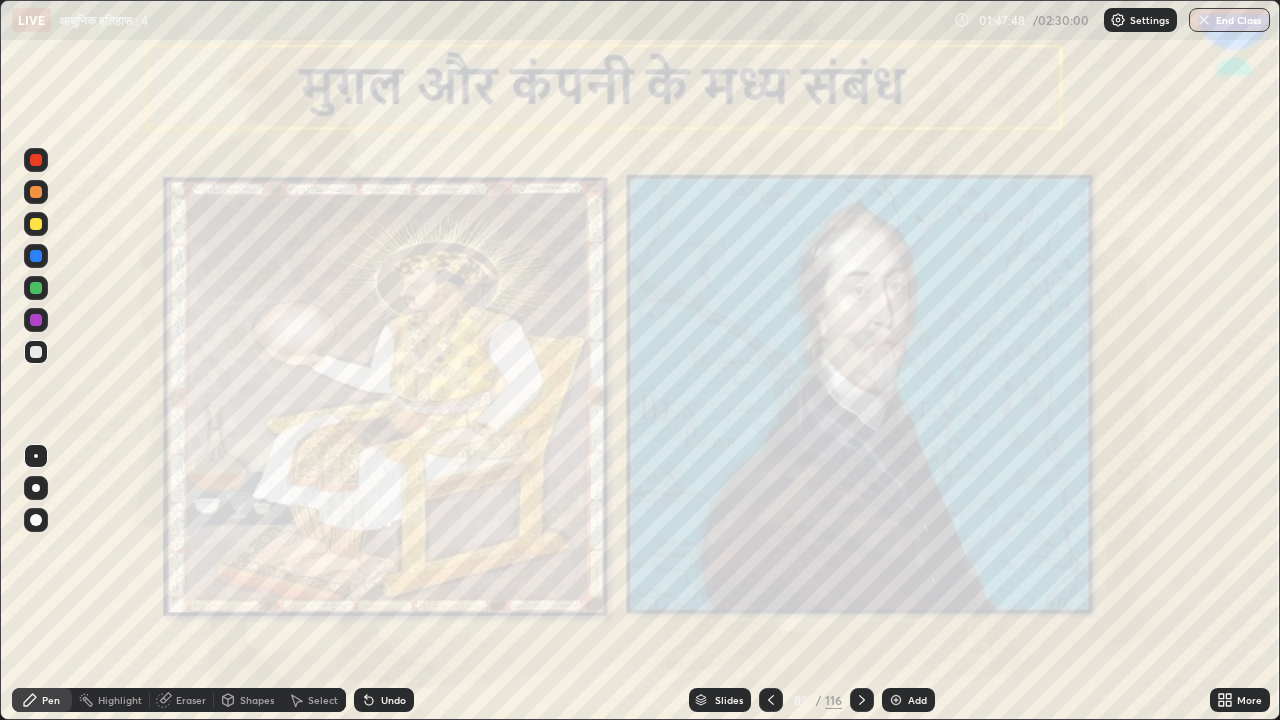 click 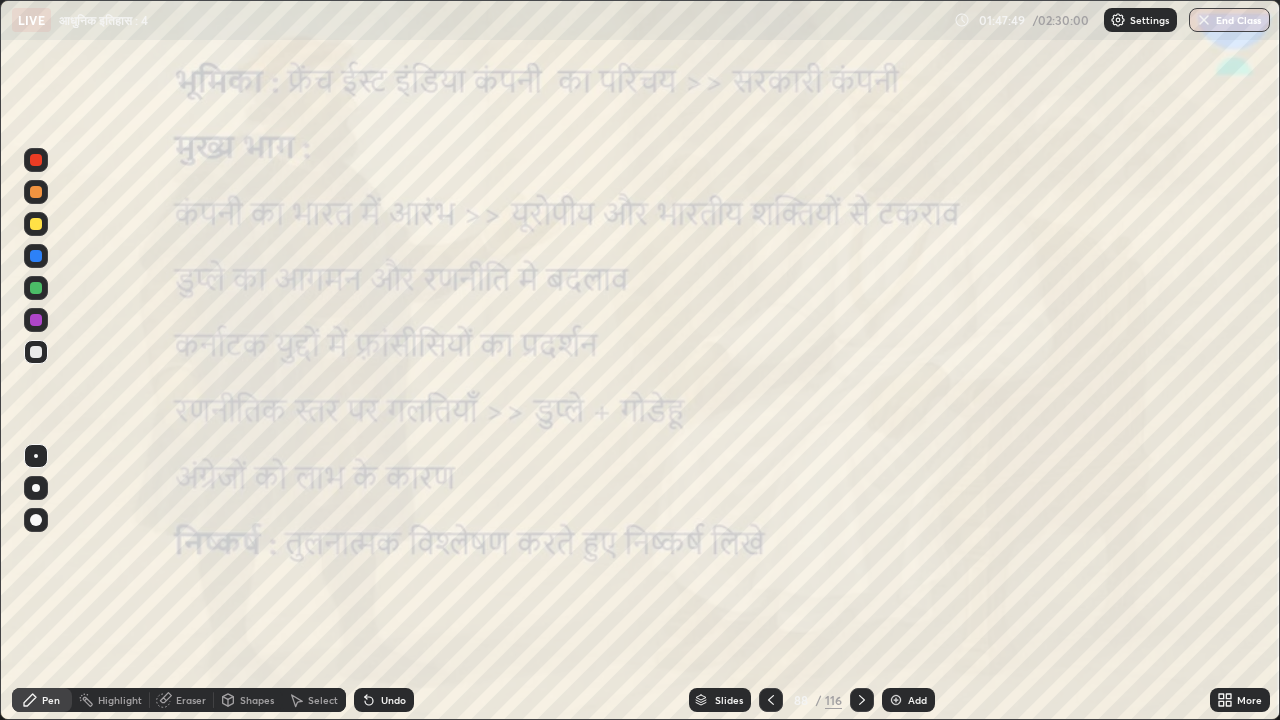 click at bounding box center [862, 700] 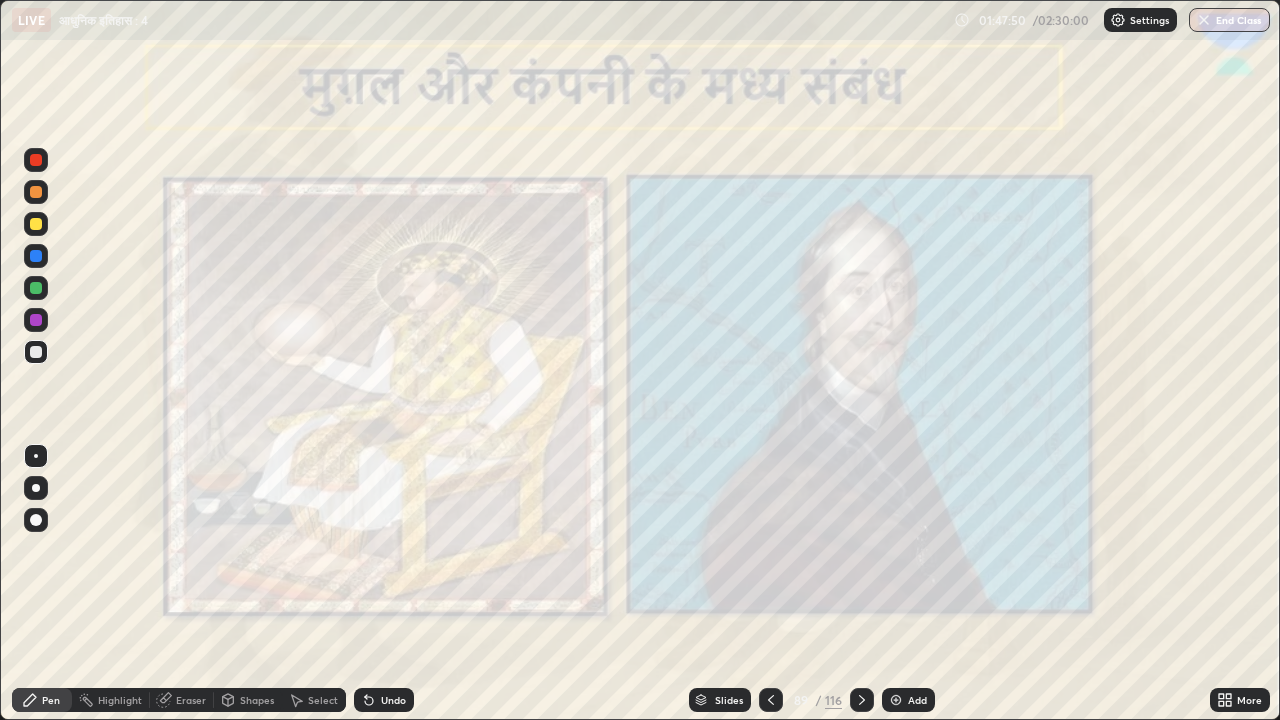 click 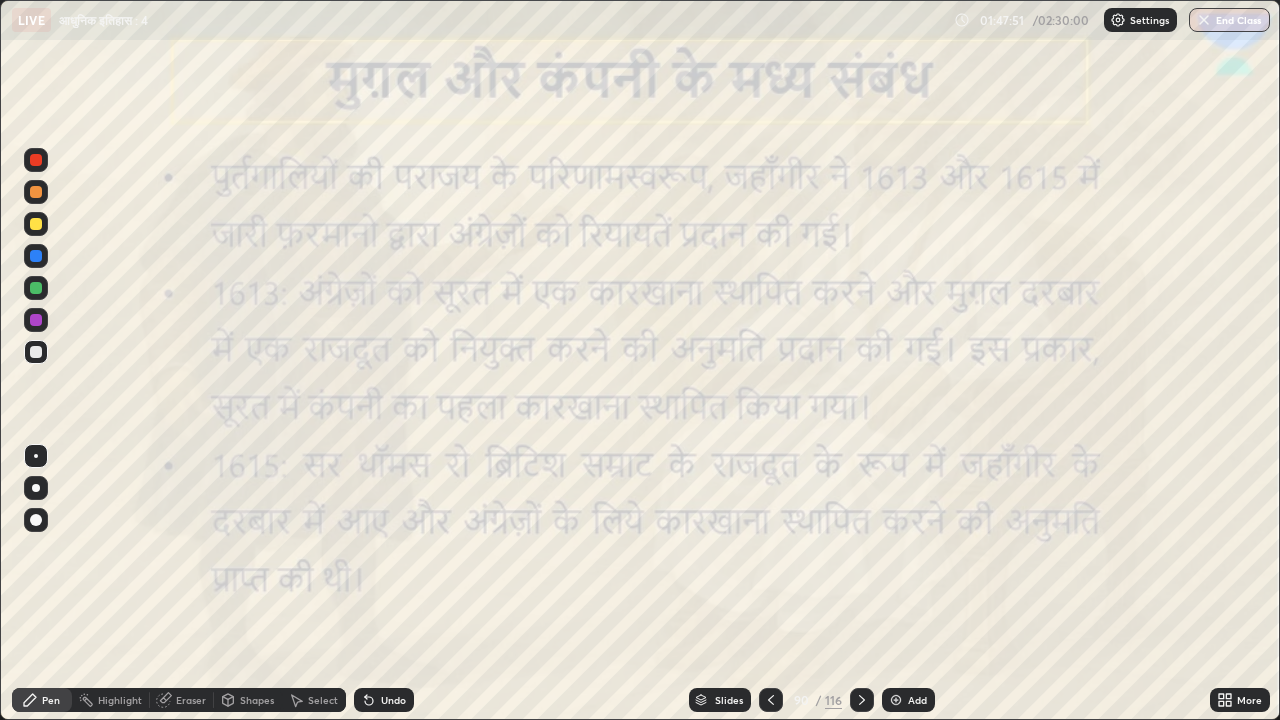 click 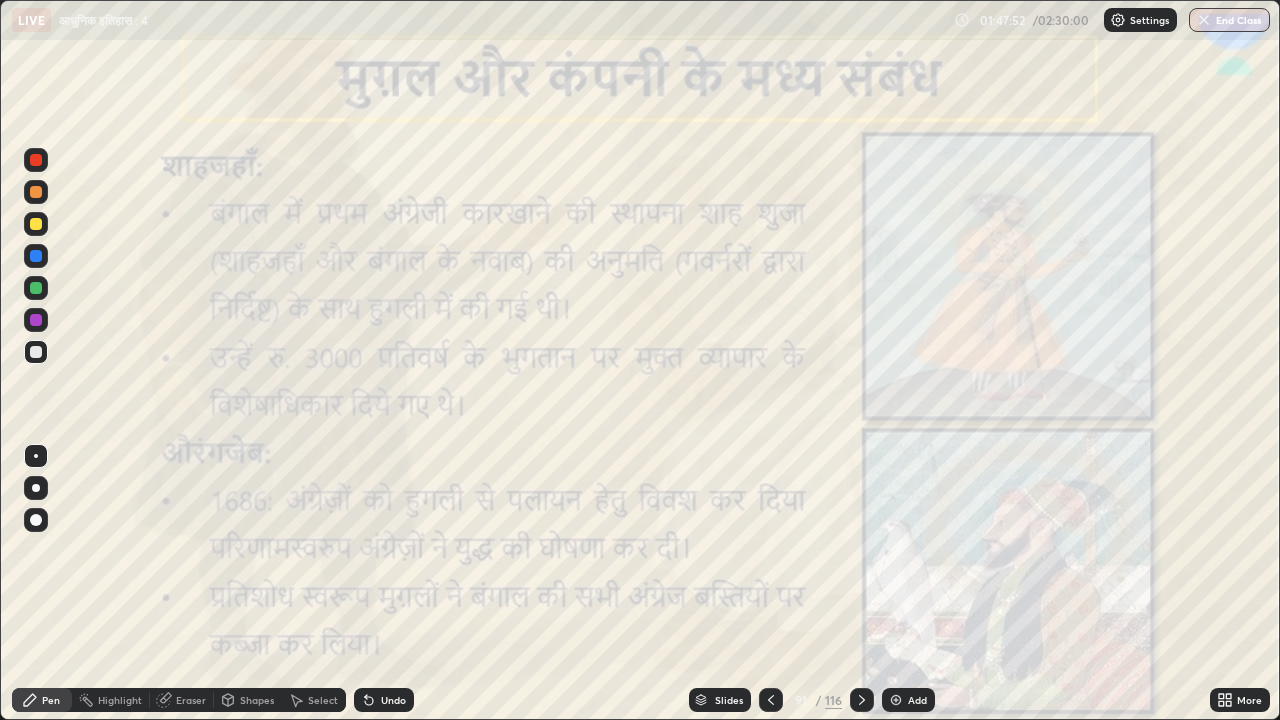 click 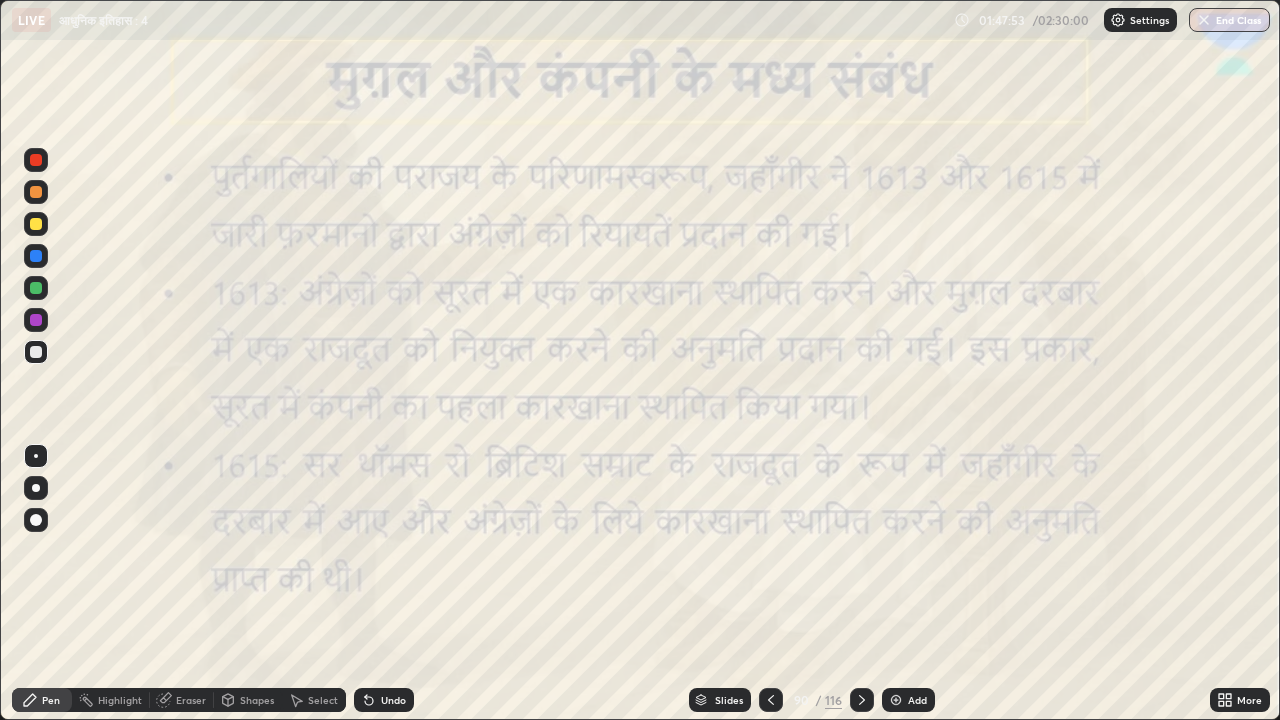 click 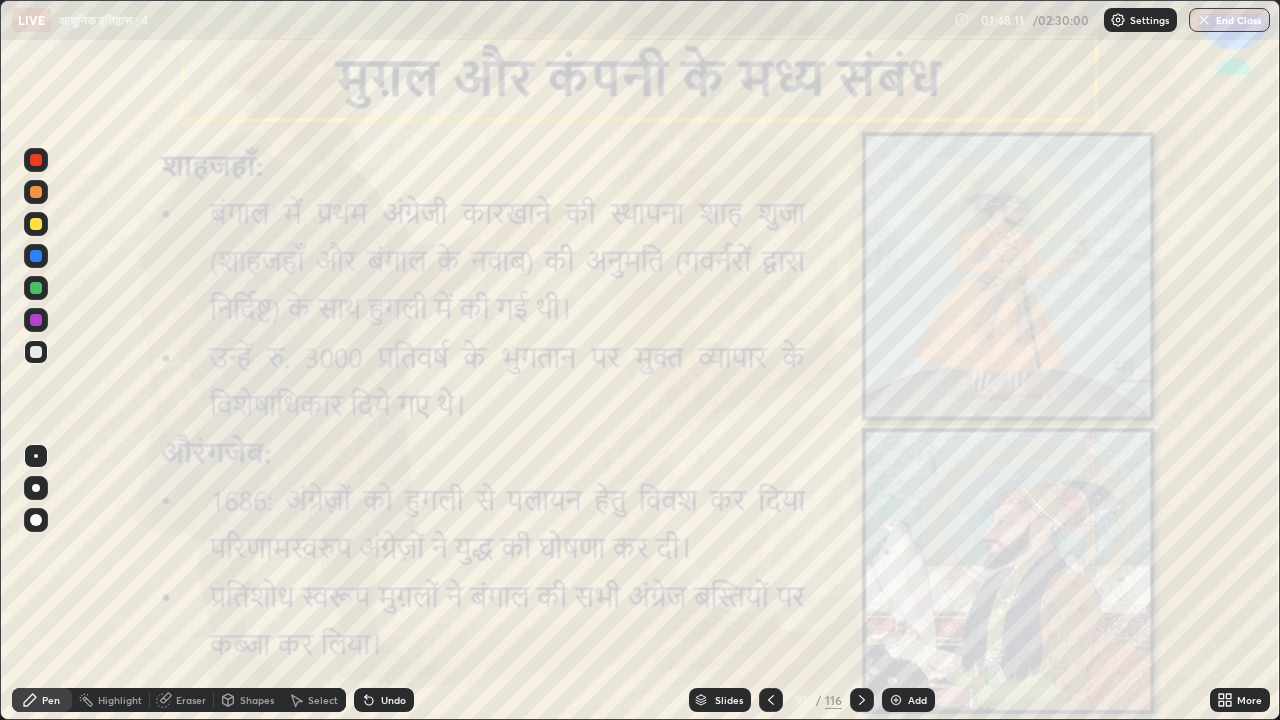 click 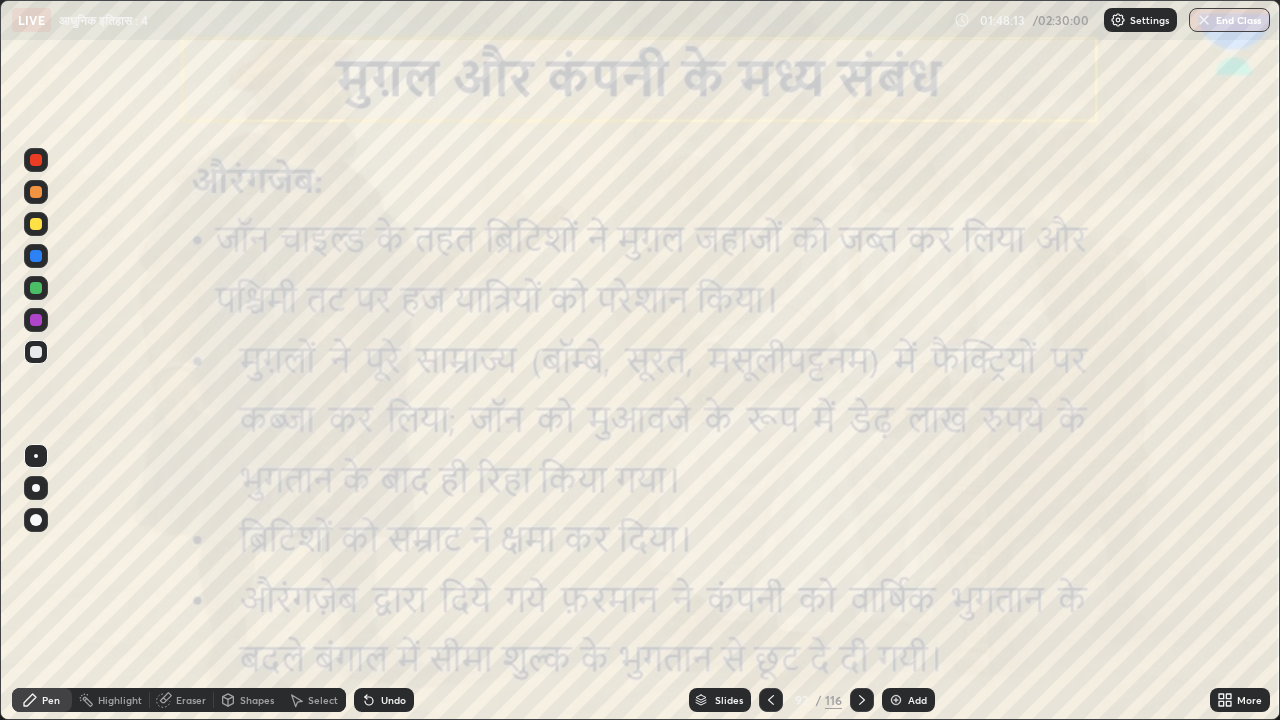 click 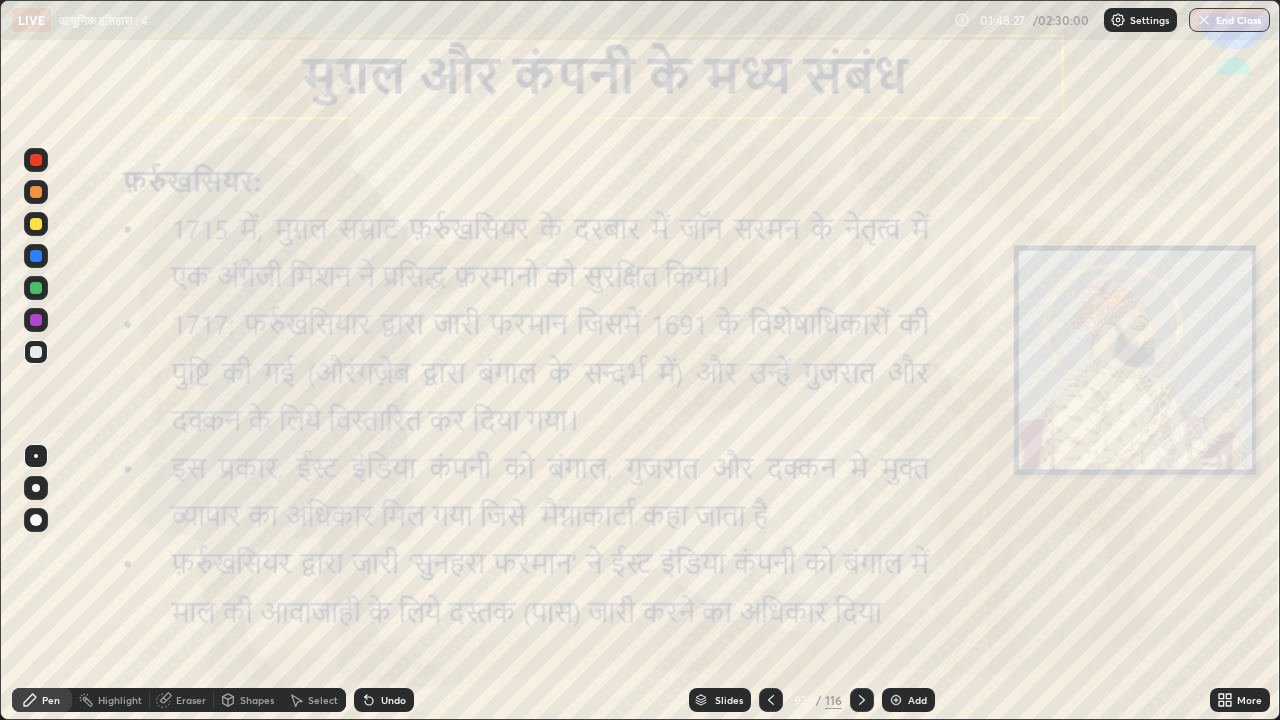click 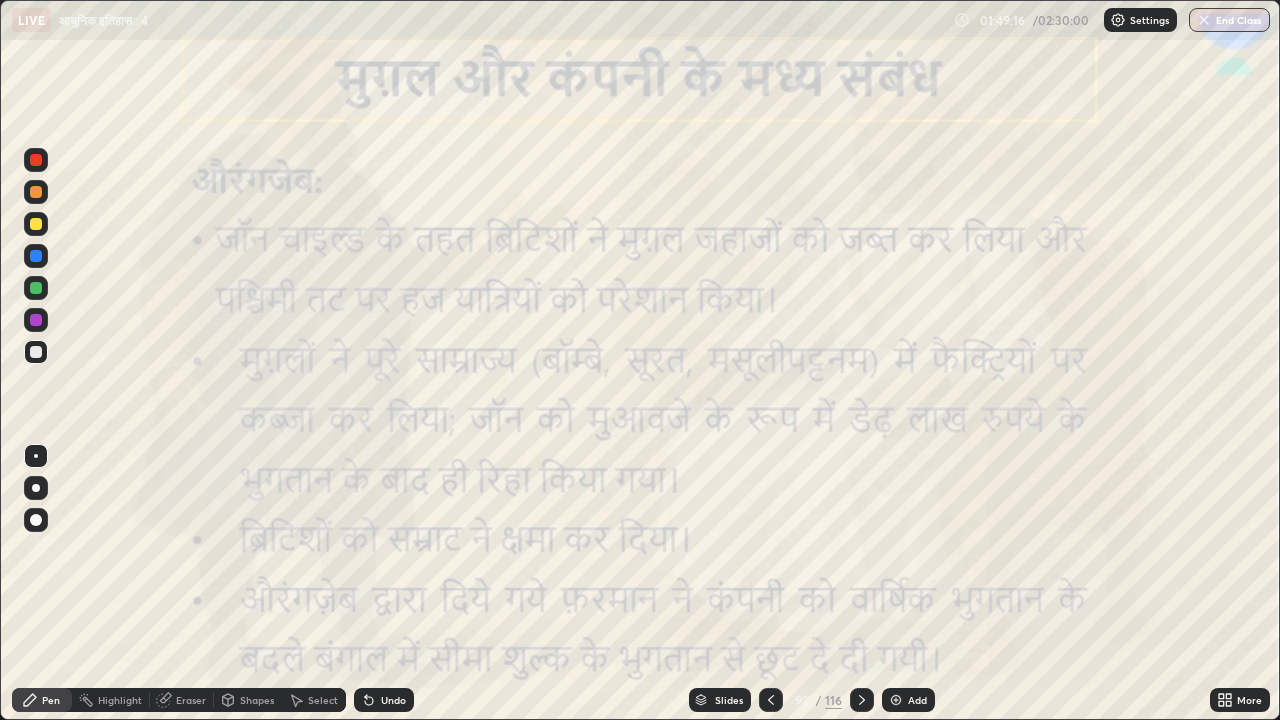 click 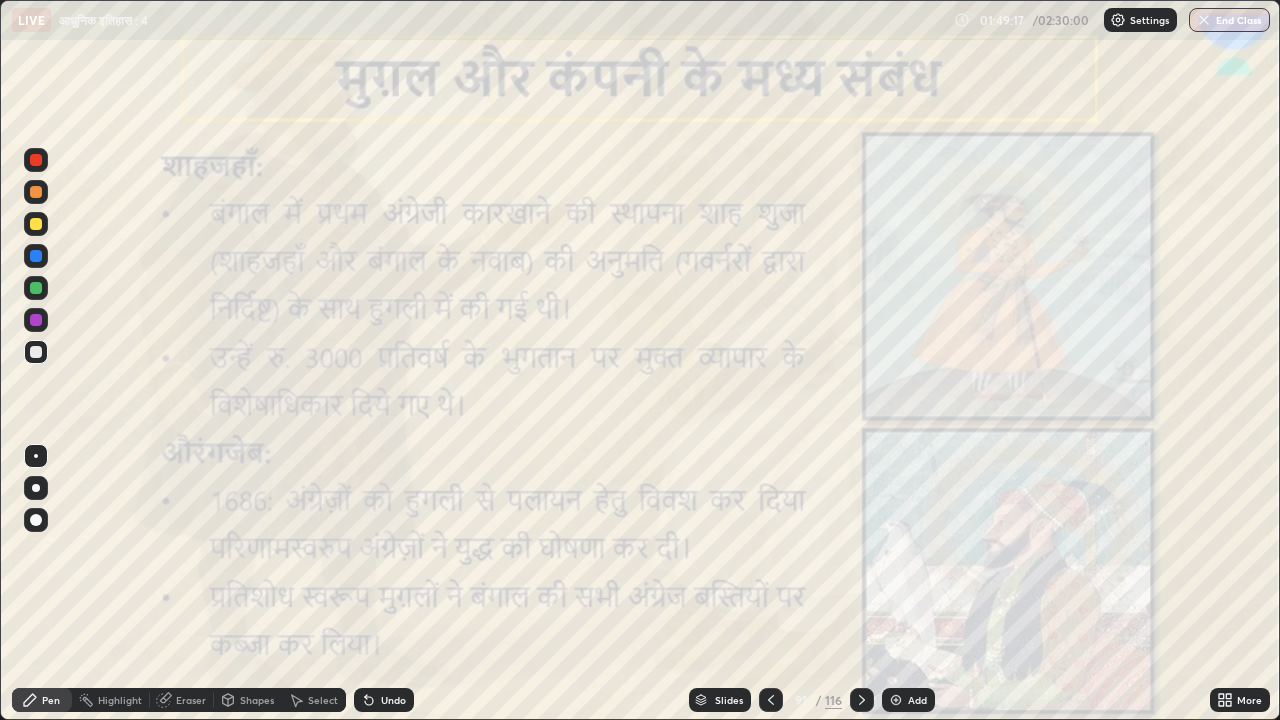 click 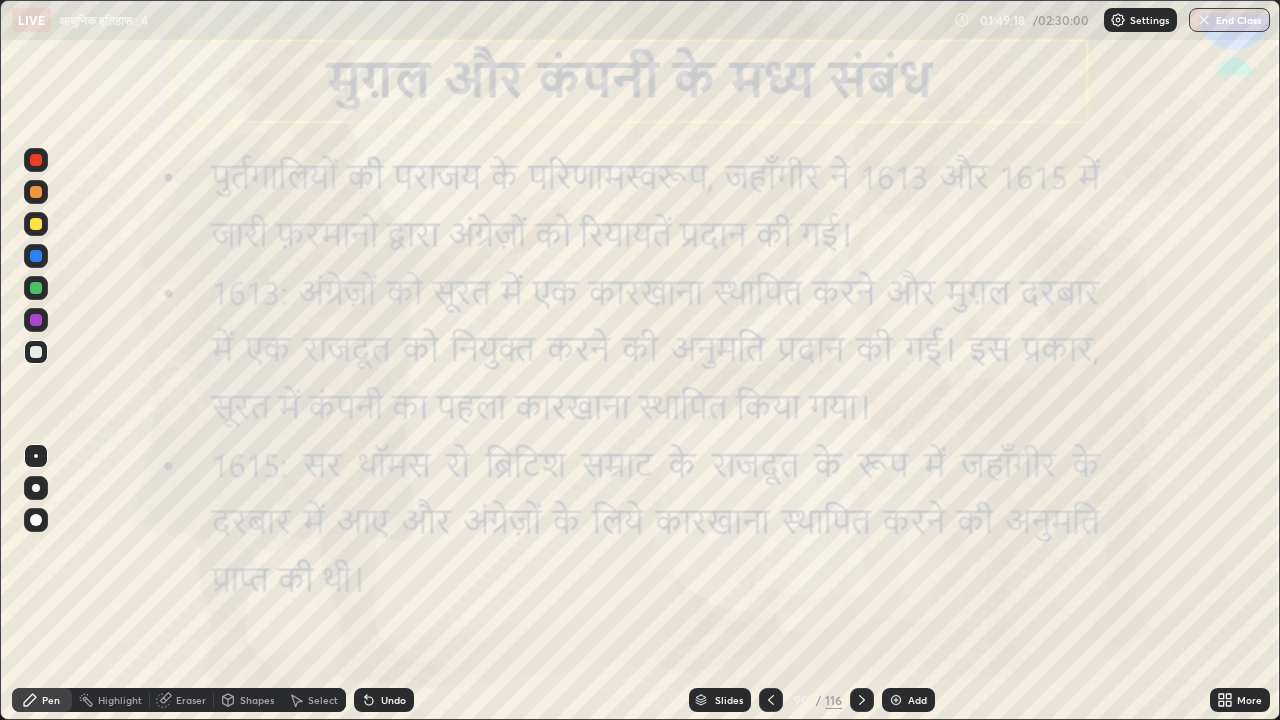 click 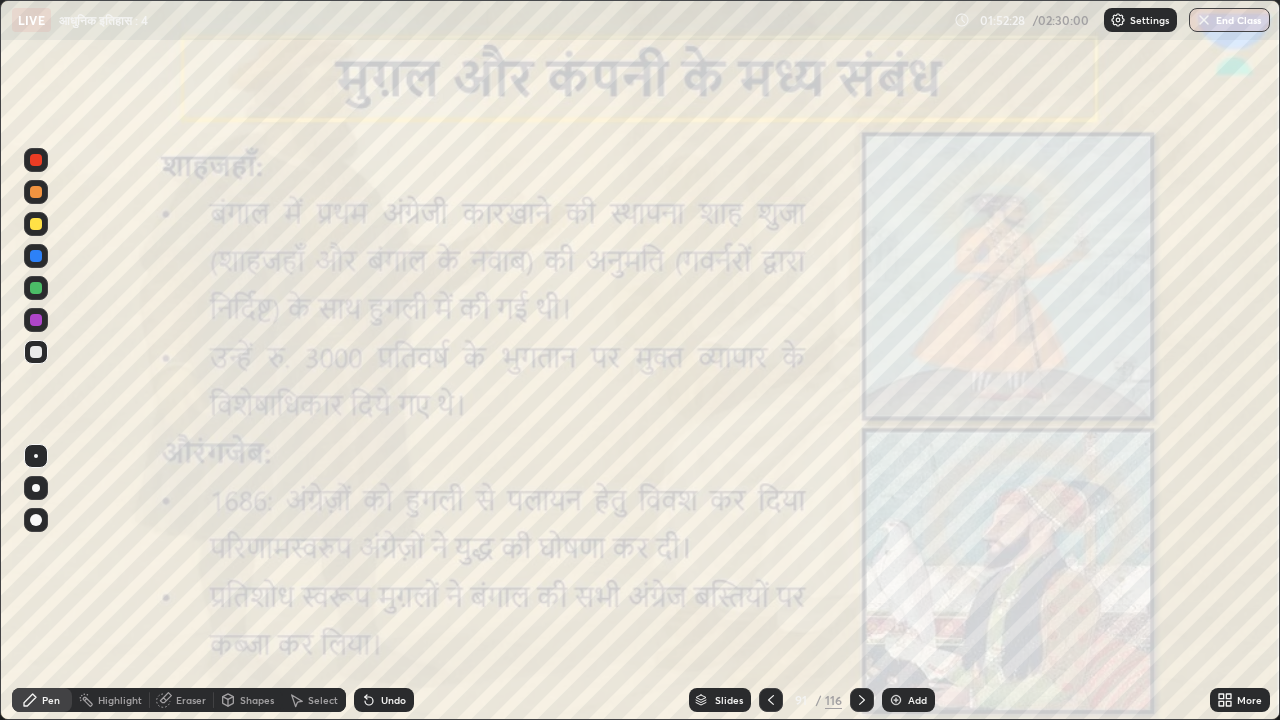 click 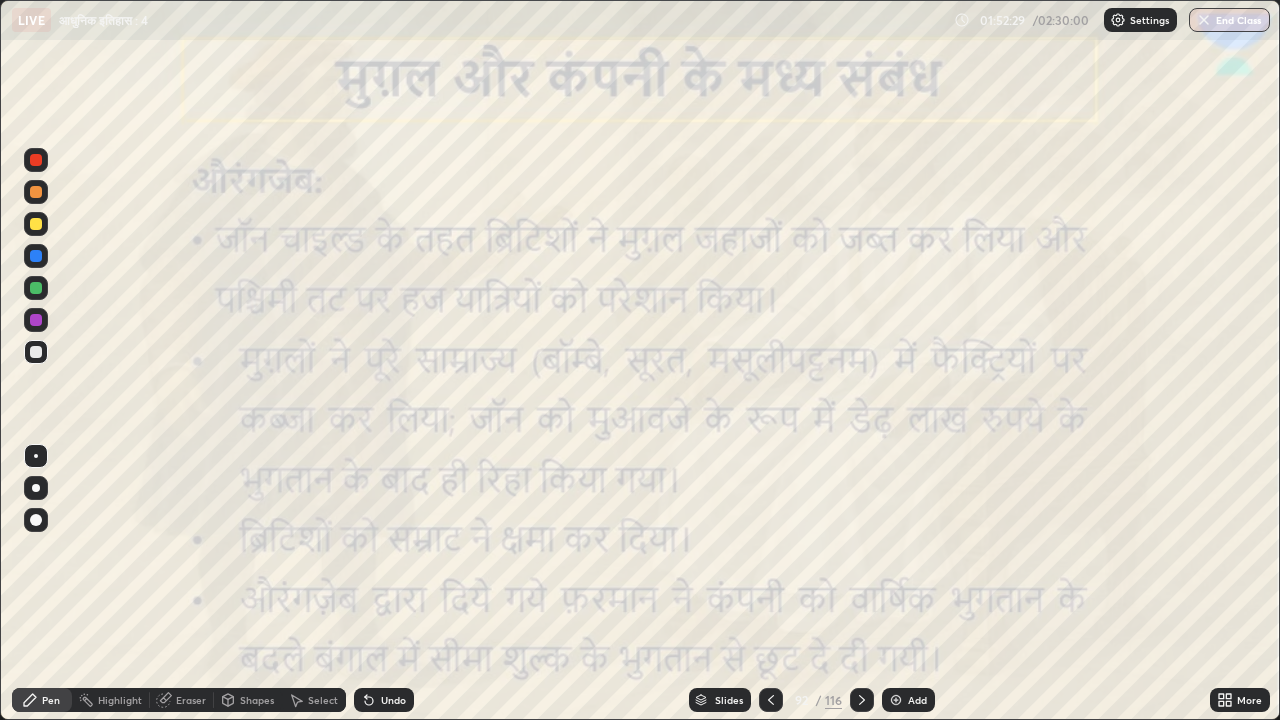 click at bounding box center (771, 700) 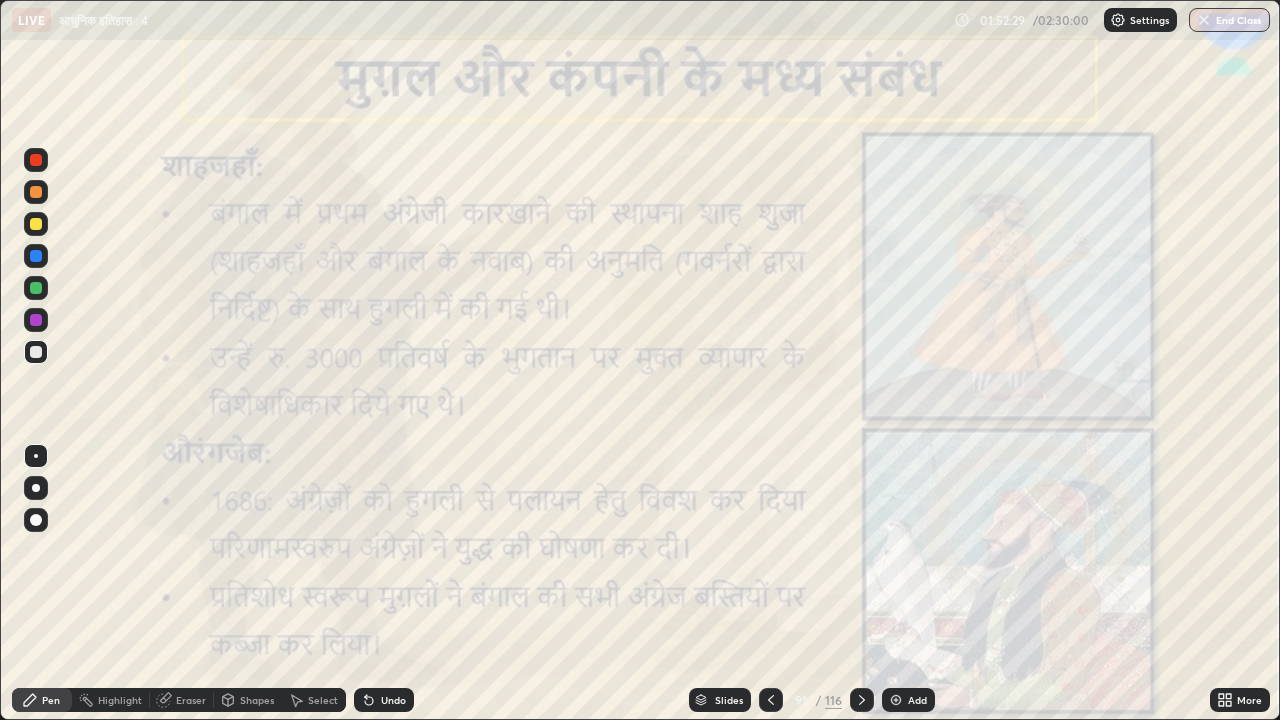 click at bounding box center (896, 700) 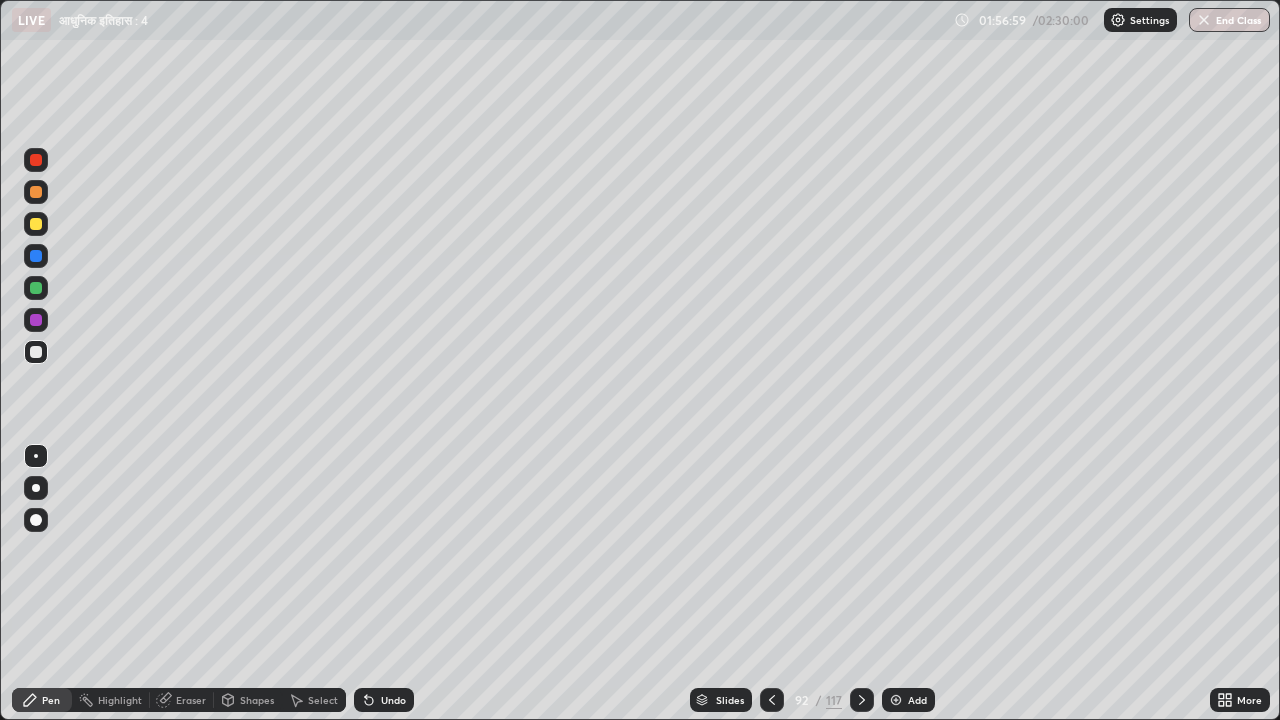 click 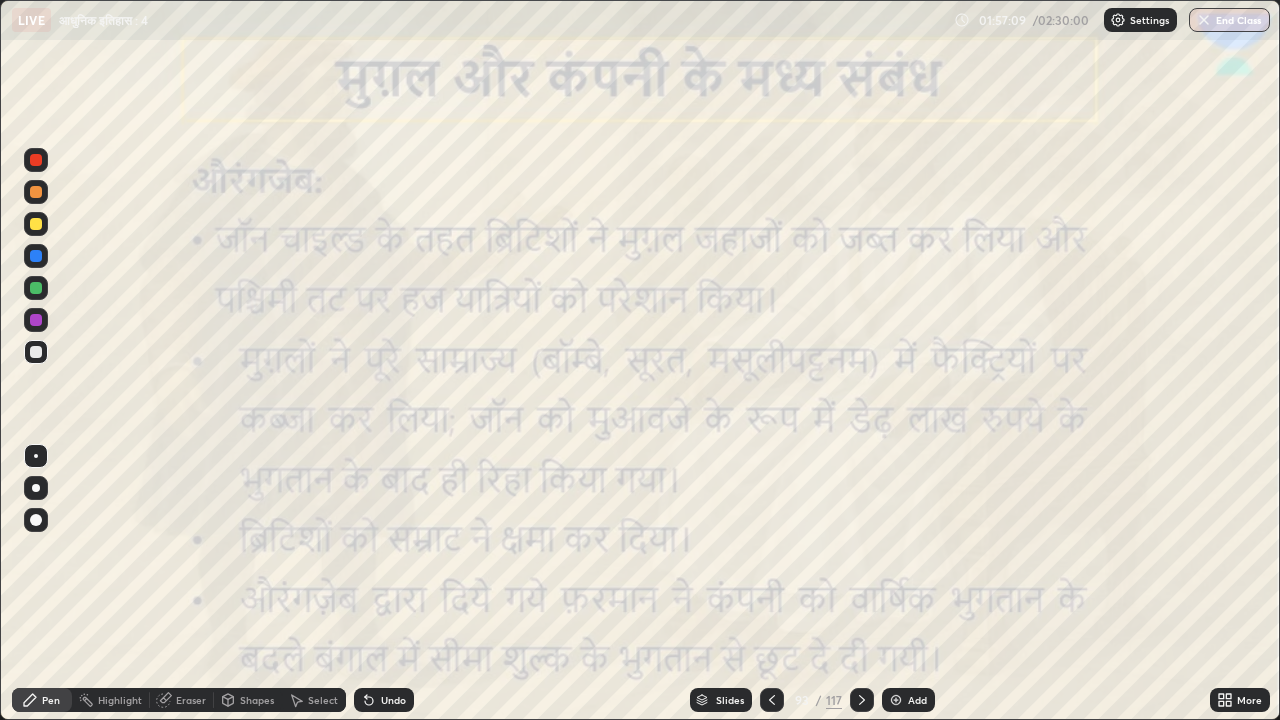 click 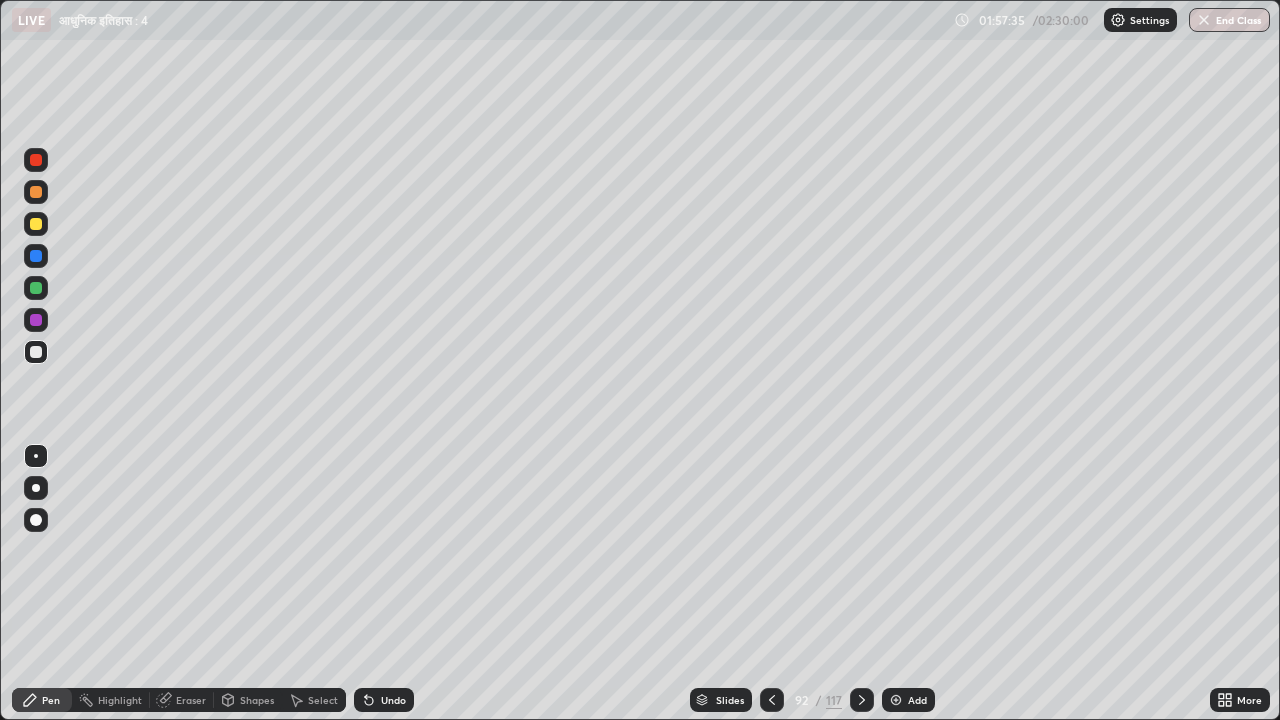 click on "Undo" at bounding box center (393, 700) 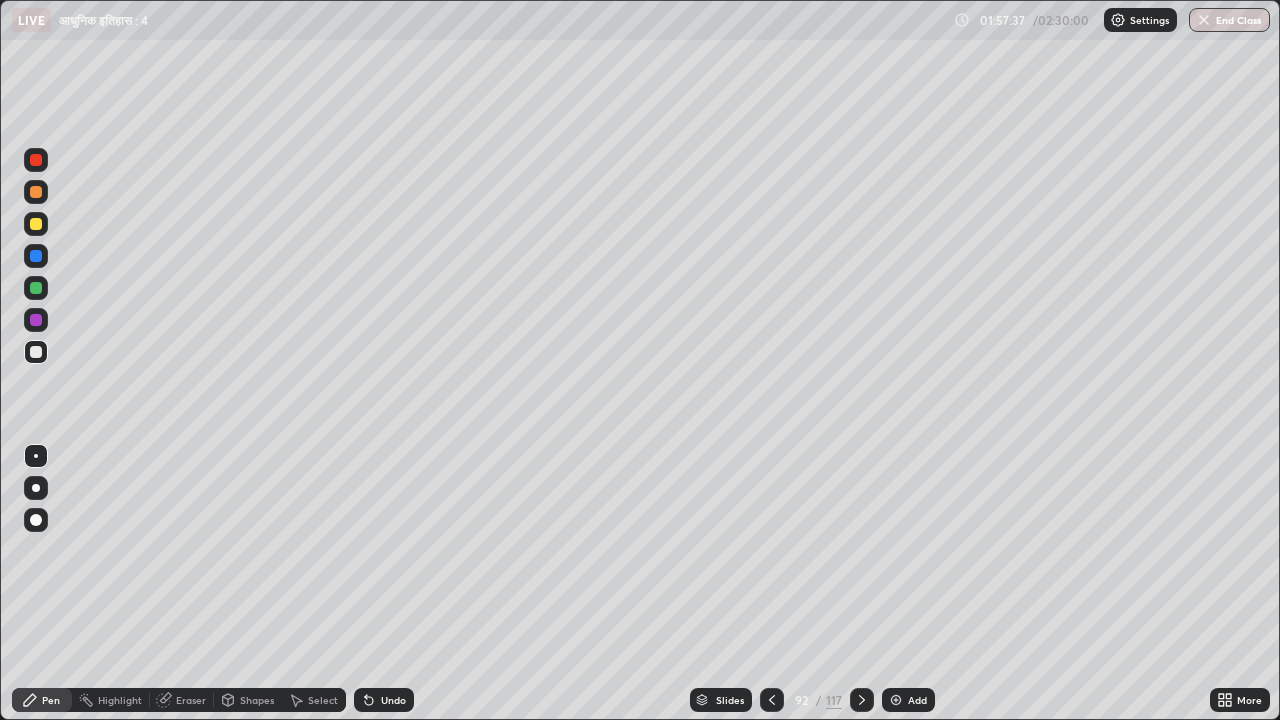 click on "Undo" at bounding box center [384, 700] 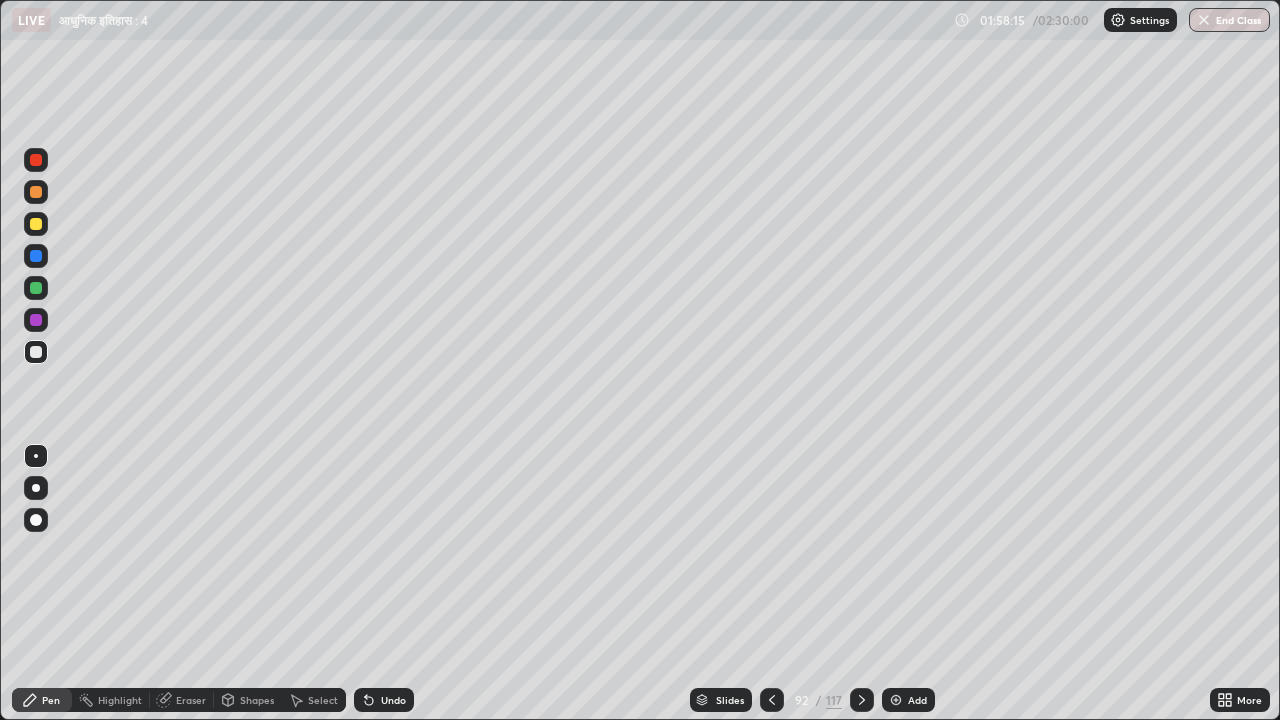 click on "Slides" at bounding box center [730, 700] 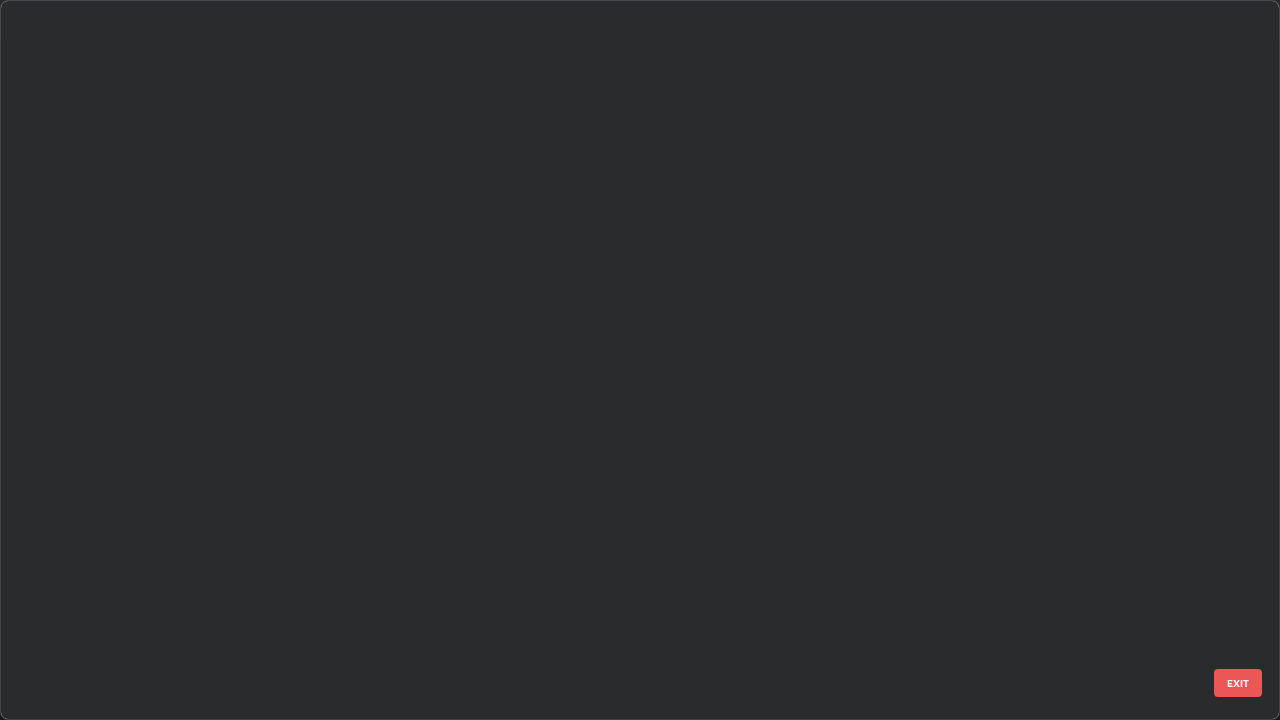 scroll, scrollTop: 6245, scrollLeft: 0, axis: vertical 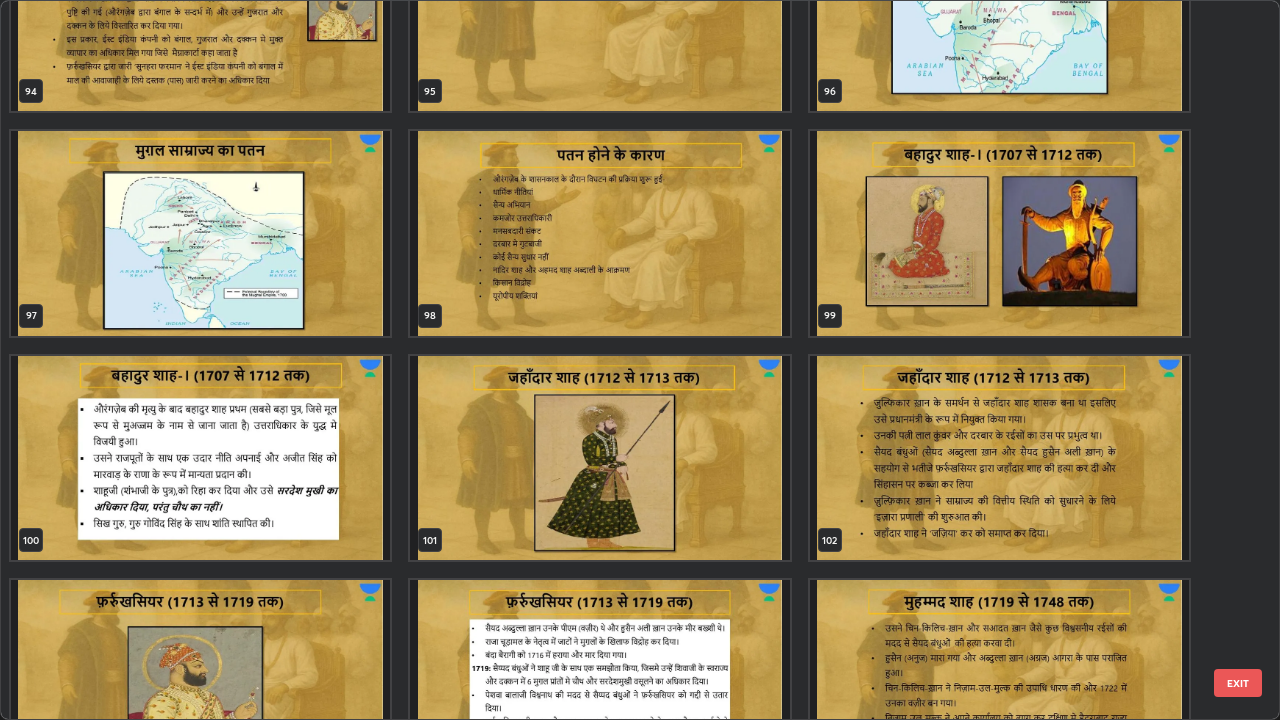 click at bounding box center (200, 458) 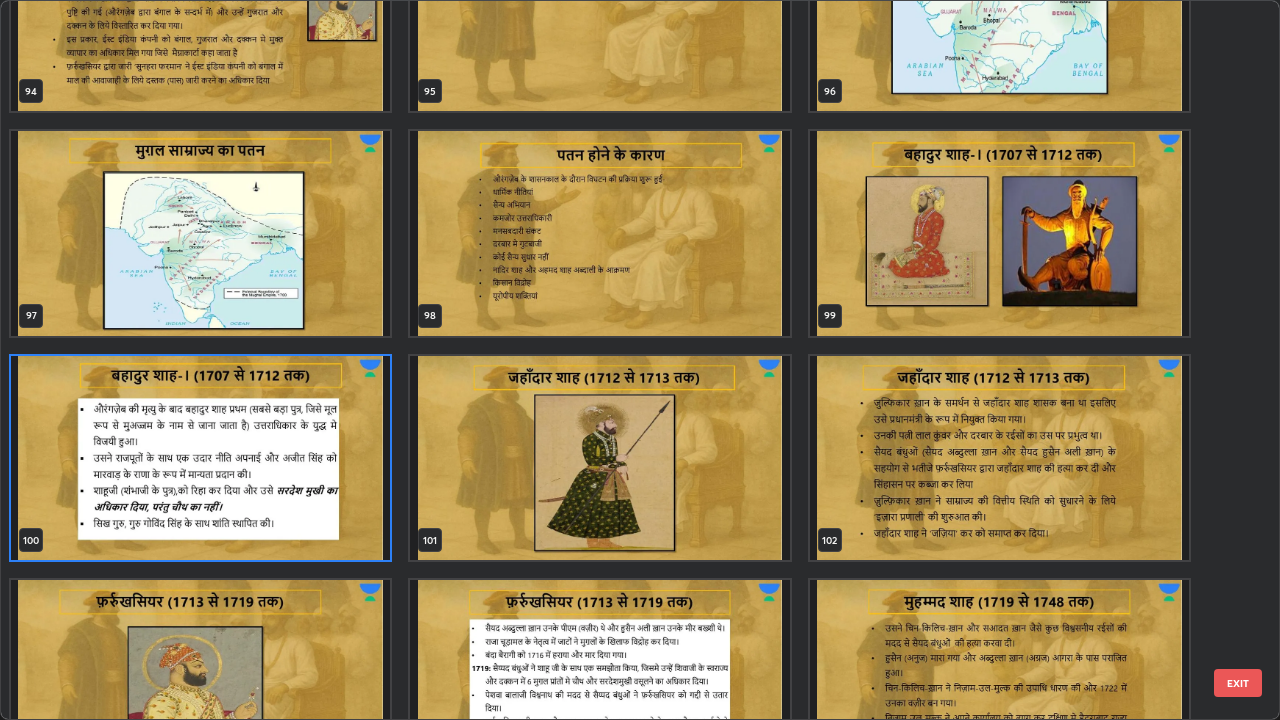 click at bounding box center (200, 458) 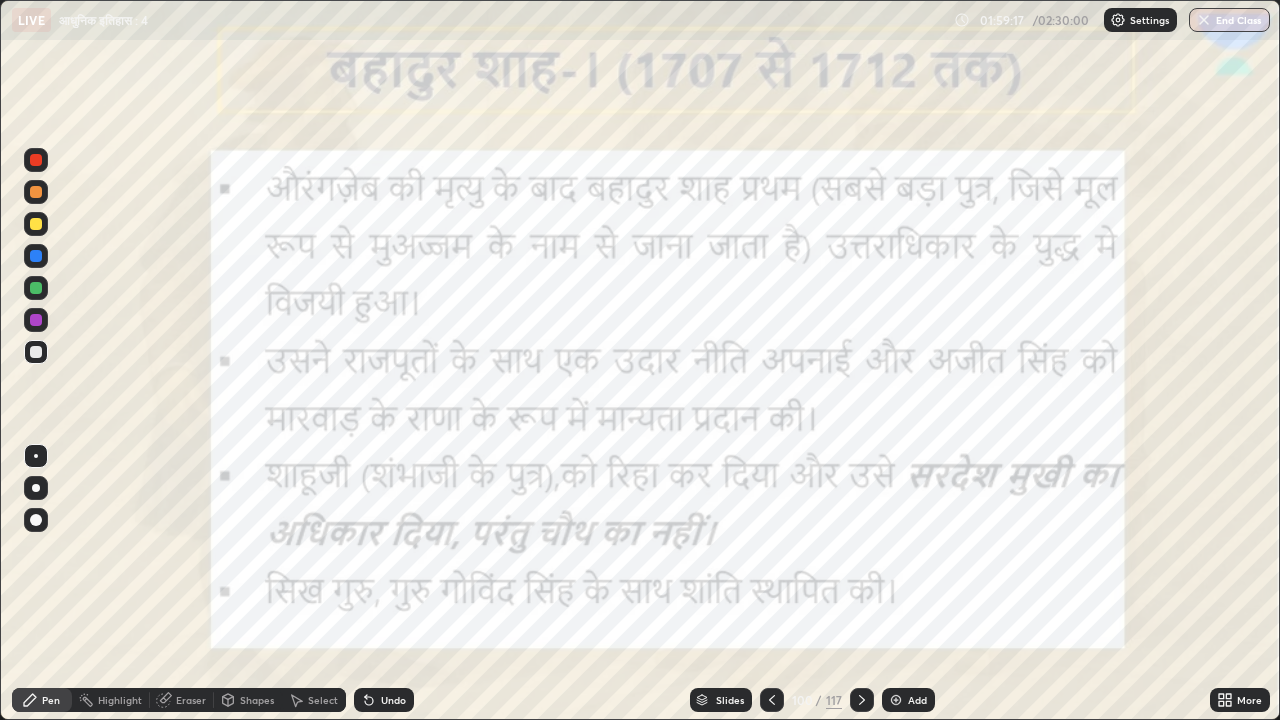 click 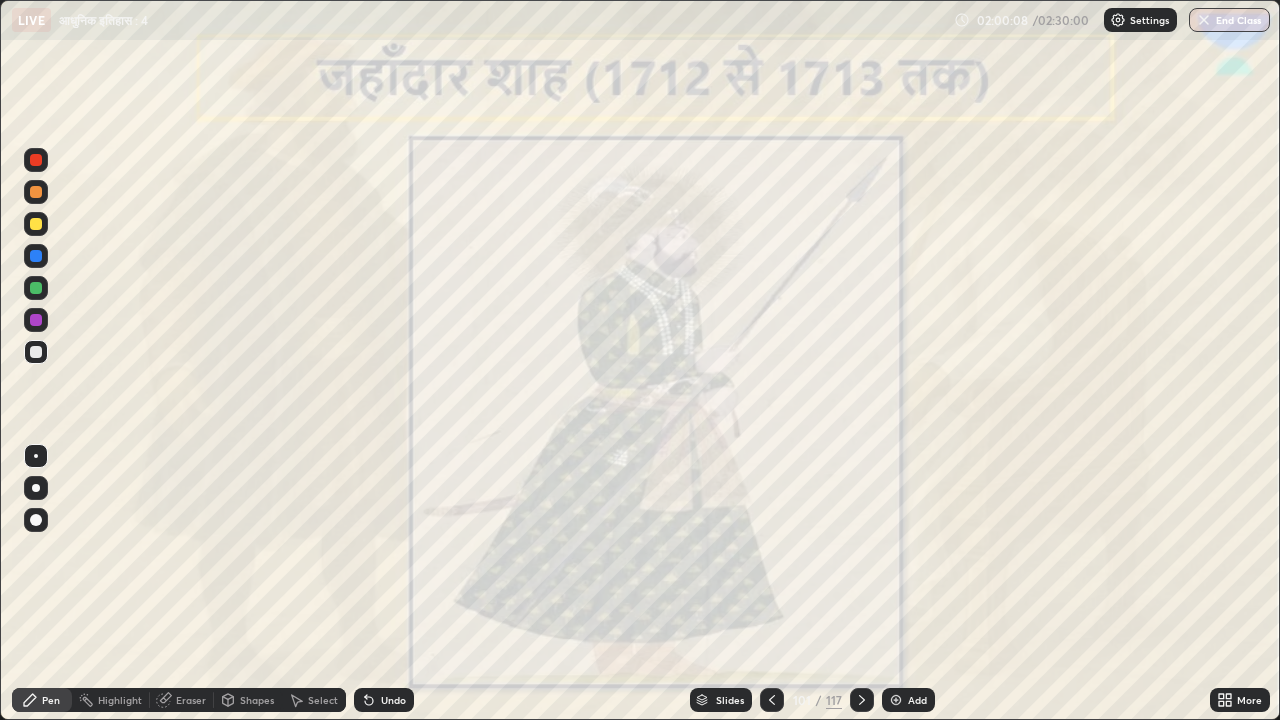 click on "Slides" at bounding box center [721, 700] 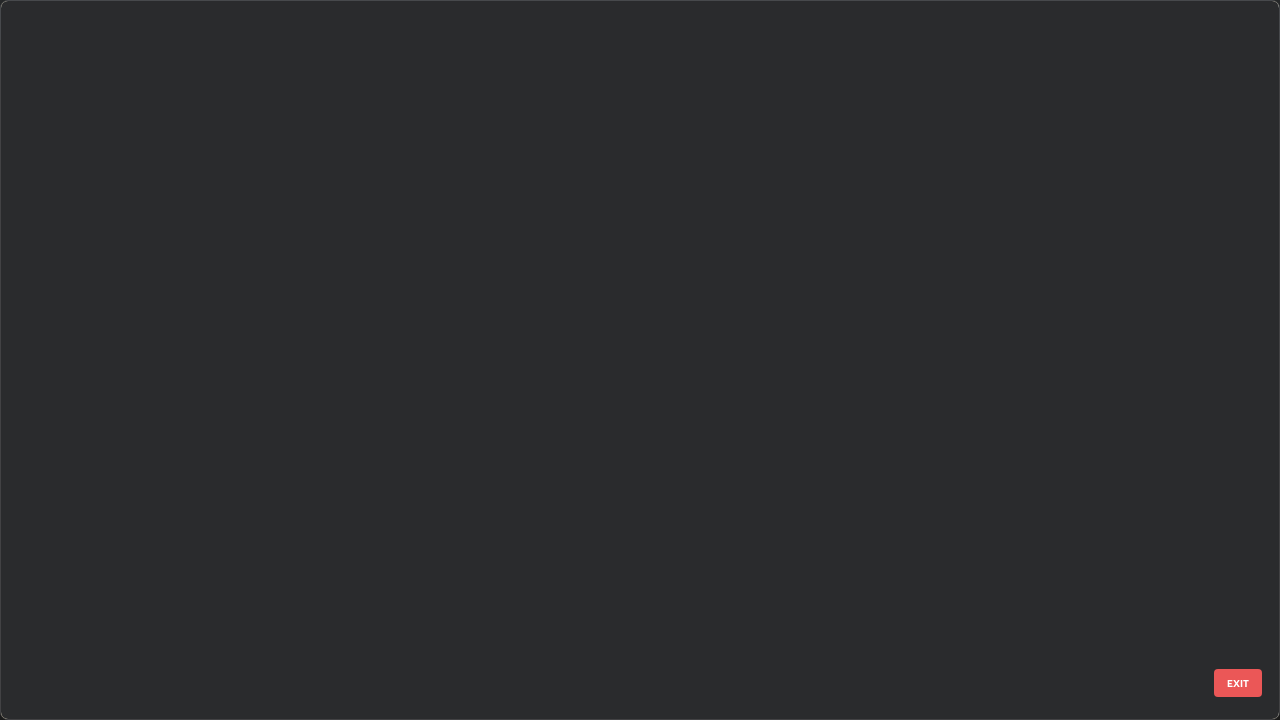 scroll, scrollTop: 6919, scrollLeft: 0, axis: vertical 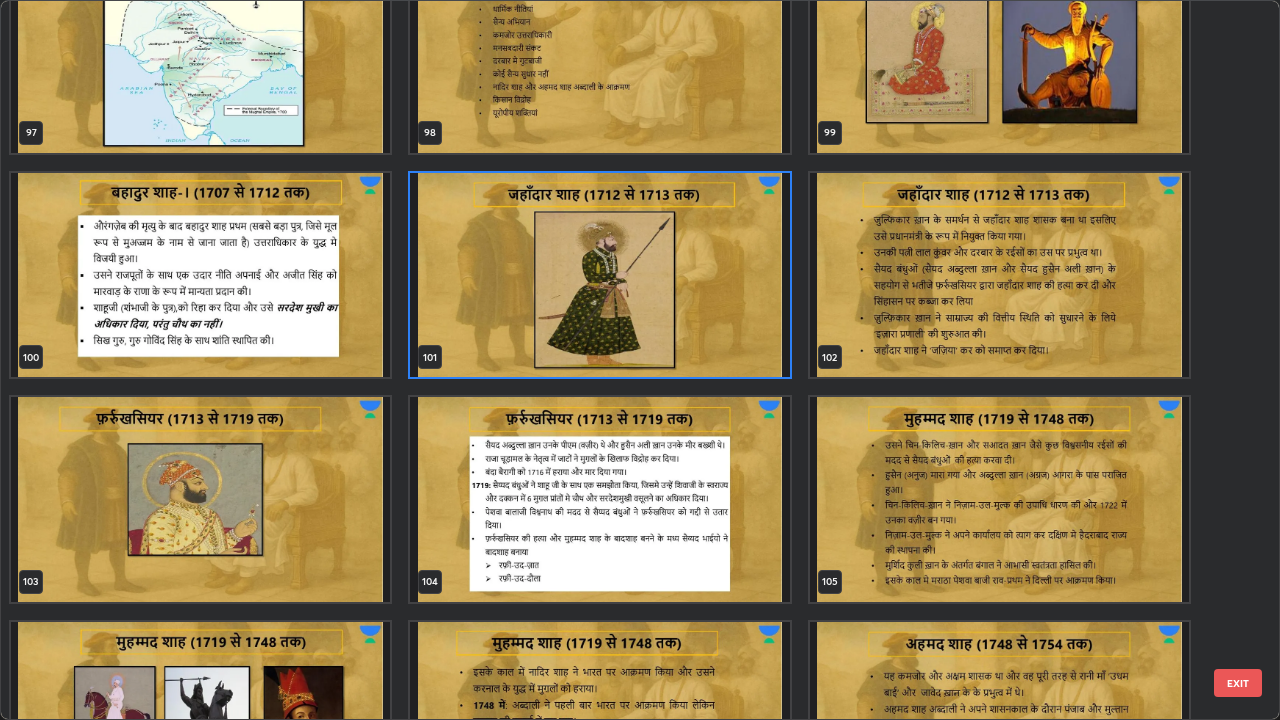 click at bounding box center (200, 499) 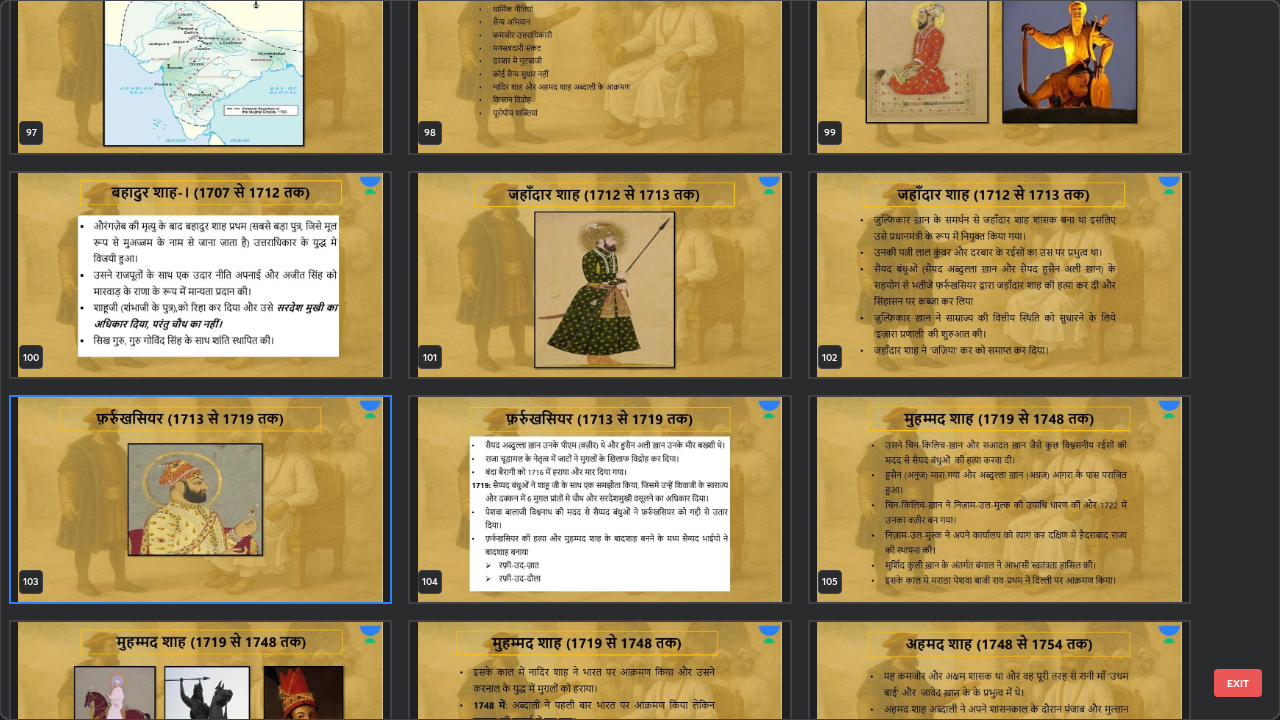 click at bounding box center (200, 499) 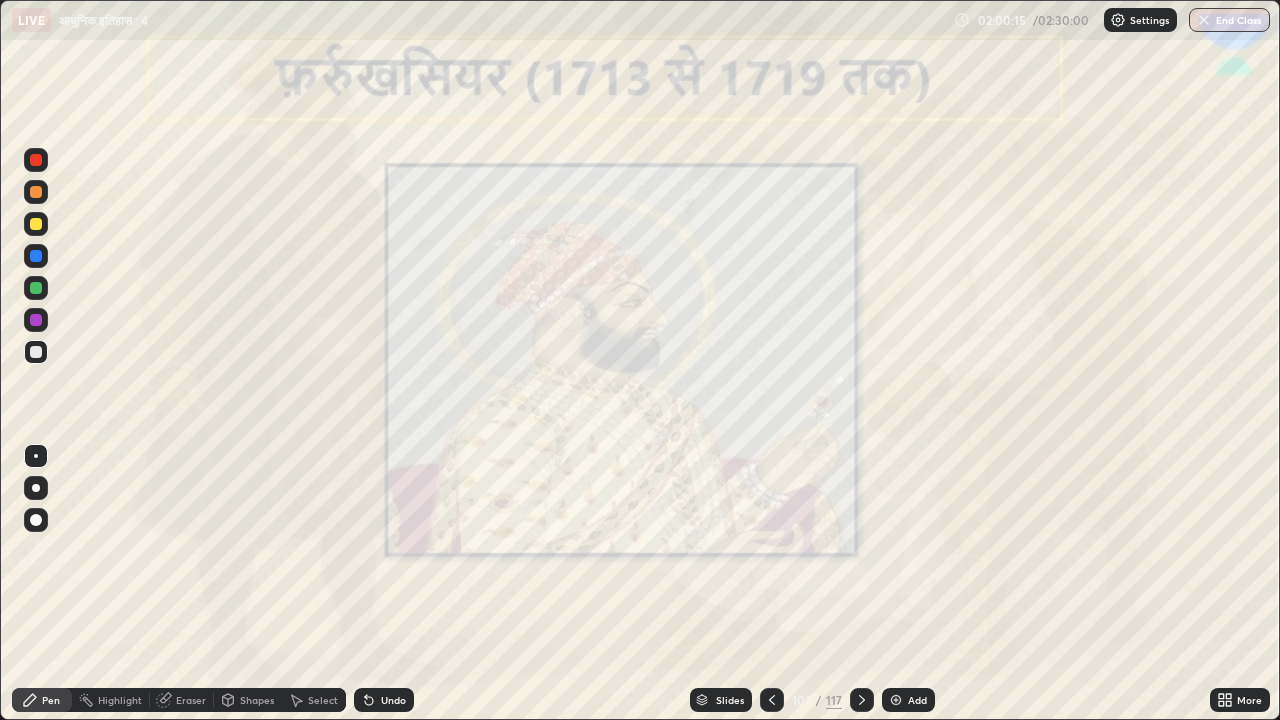click at bounding box center [200, 499] 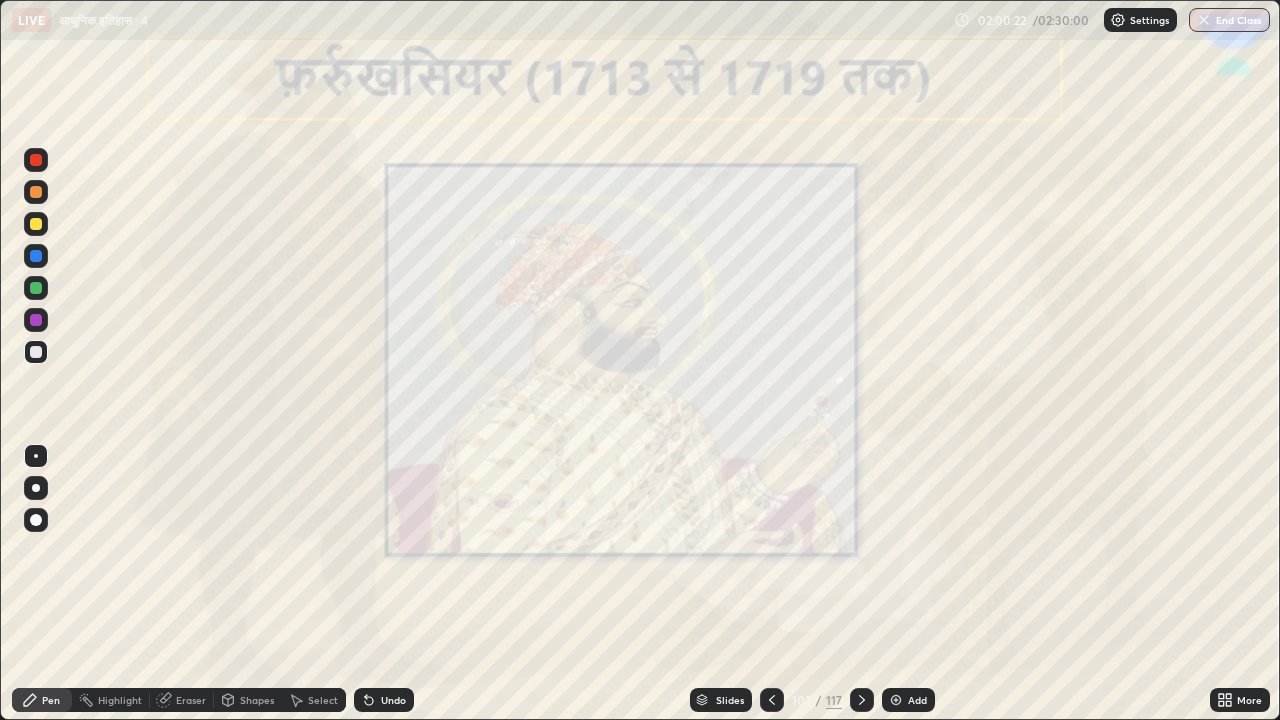 click 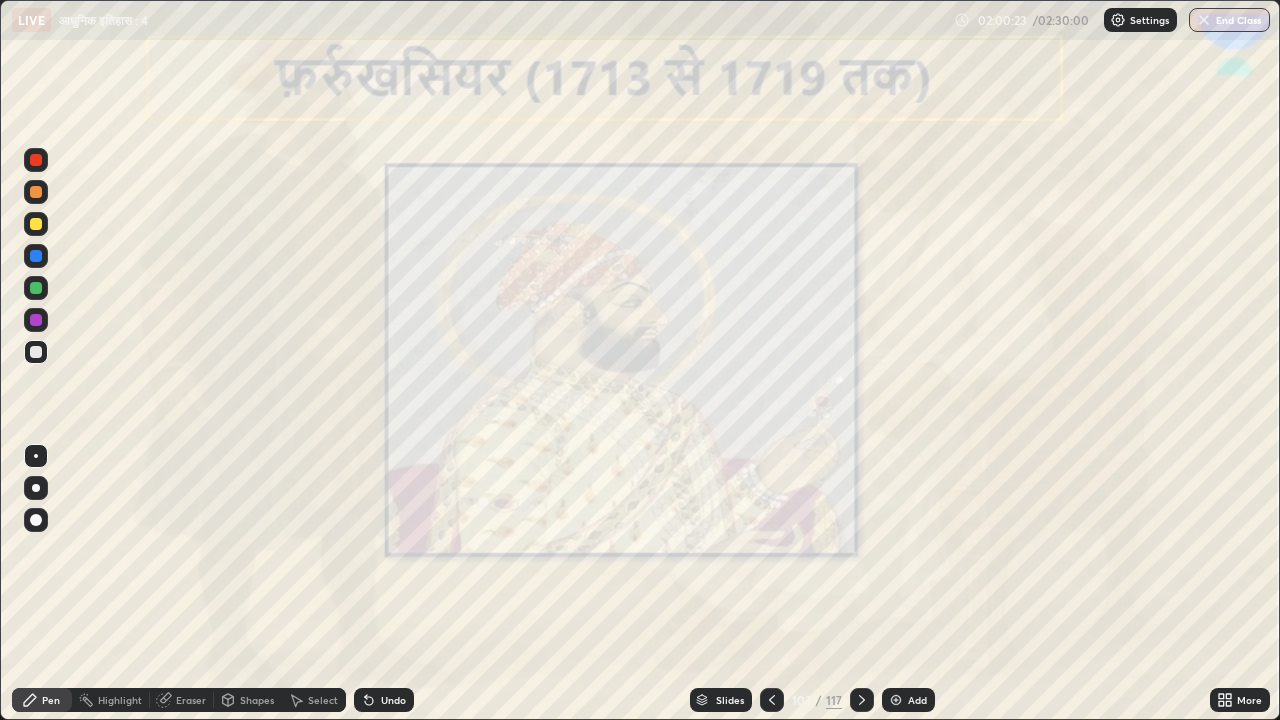 click 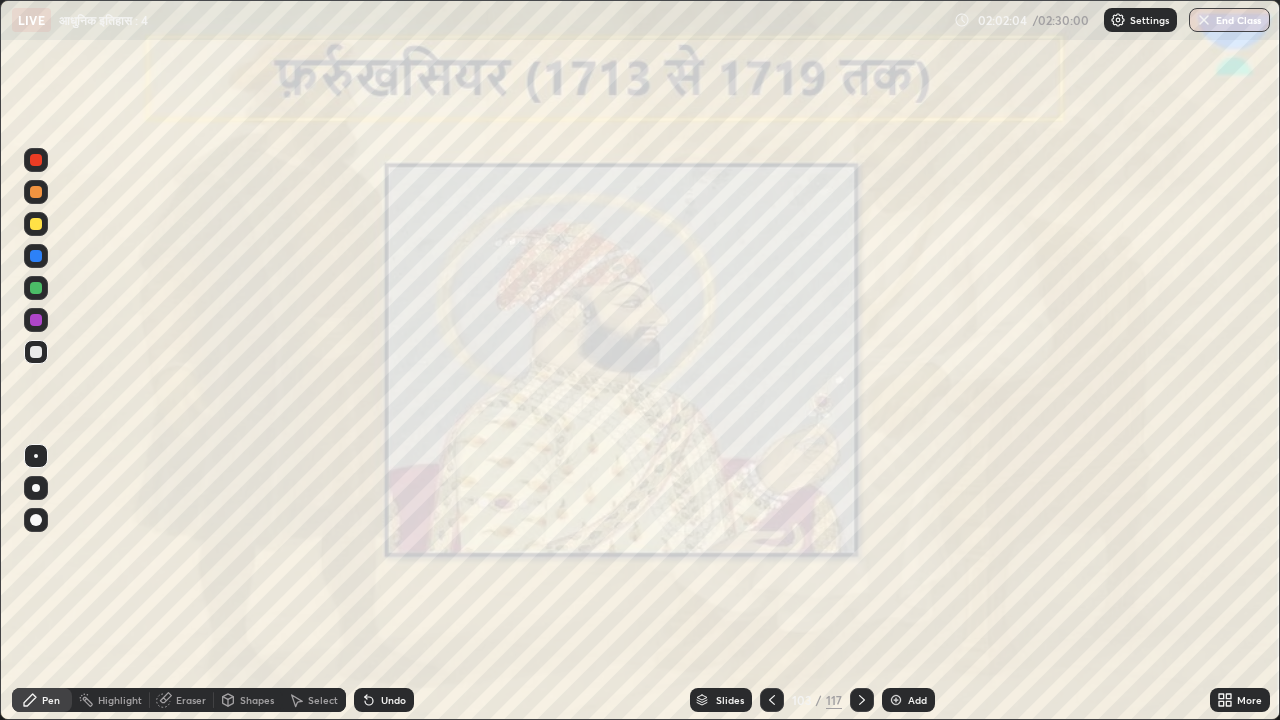 click at bounding box center (862, 700) 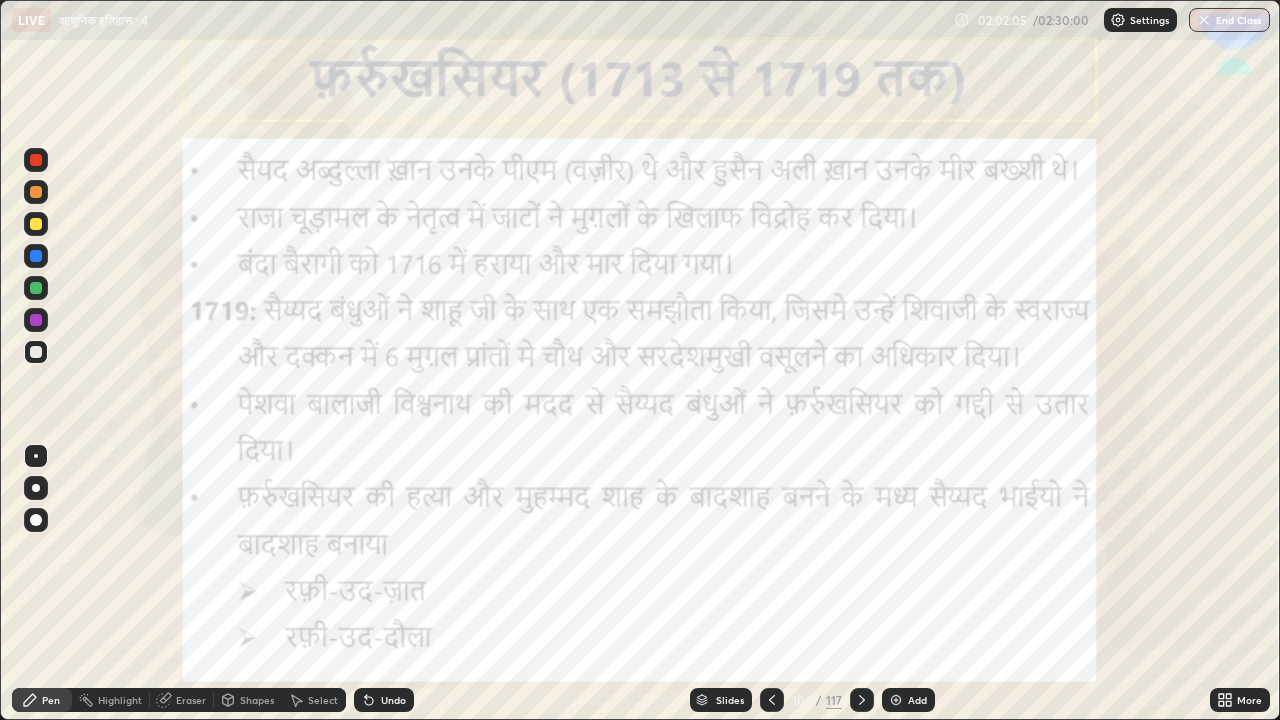 click 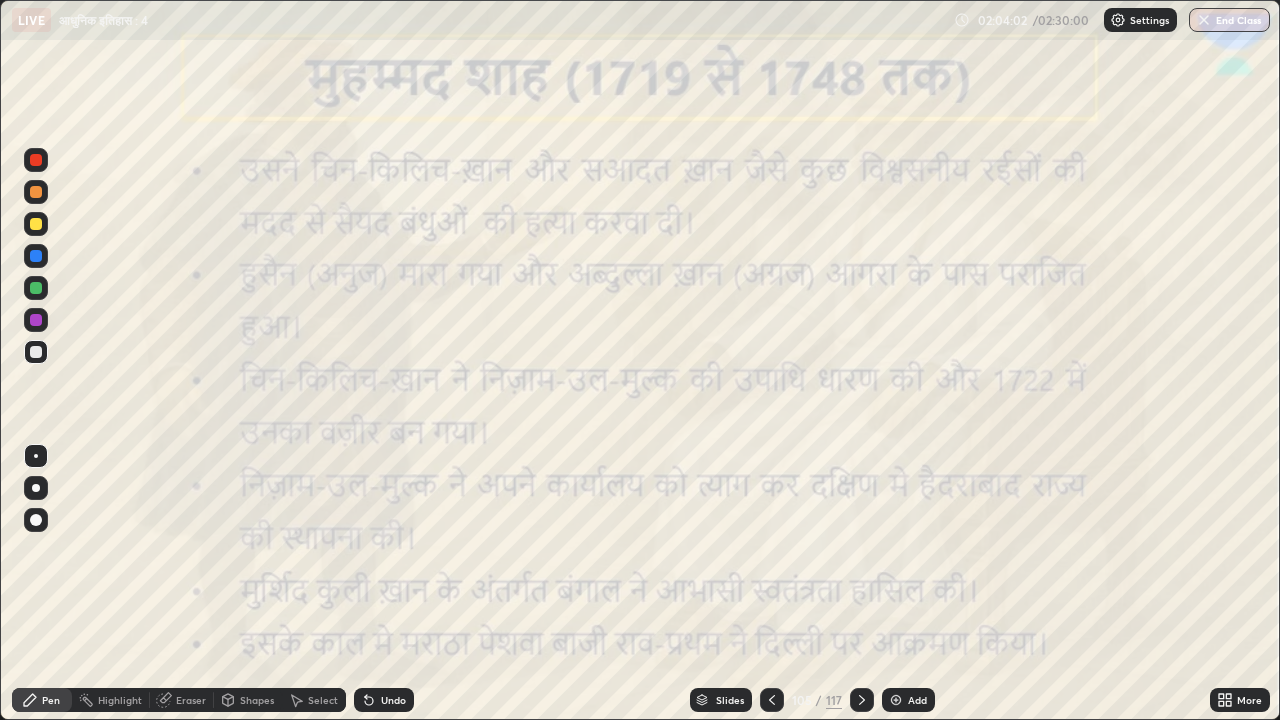 click 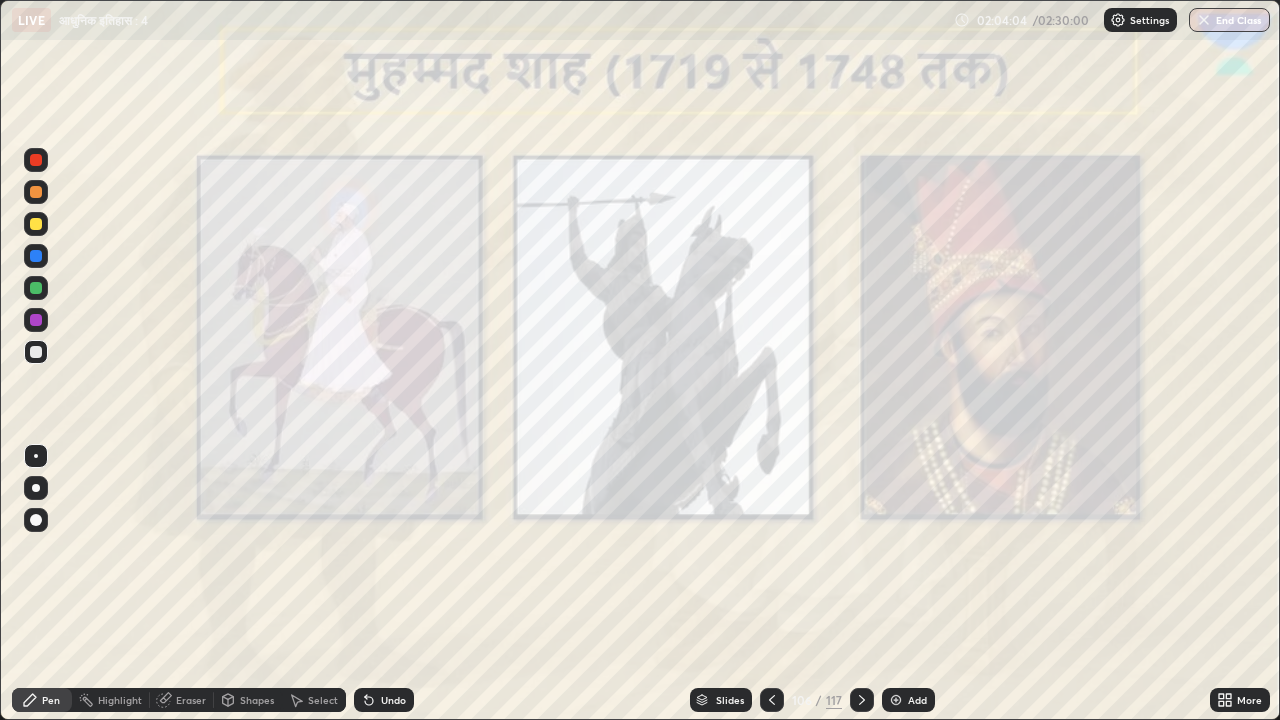 click 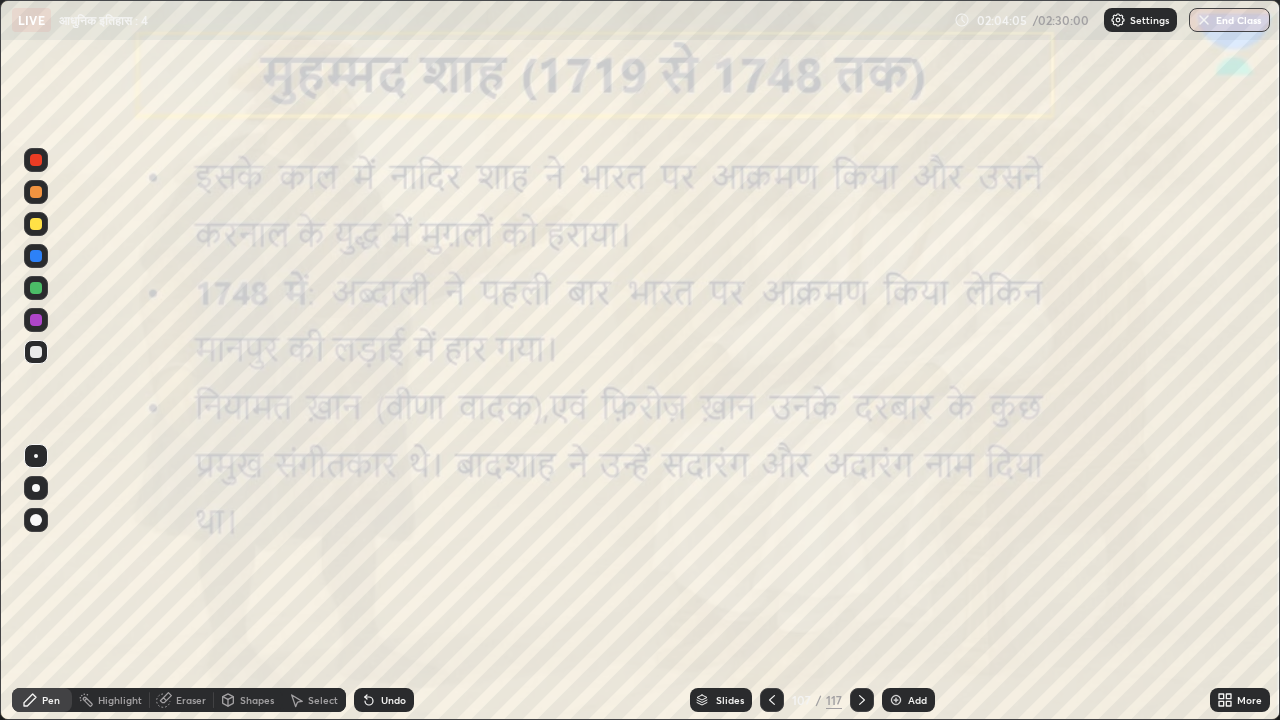 click 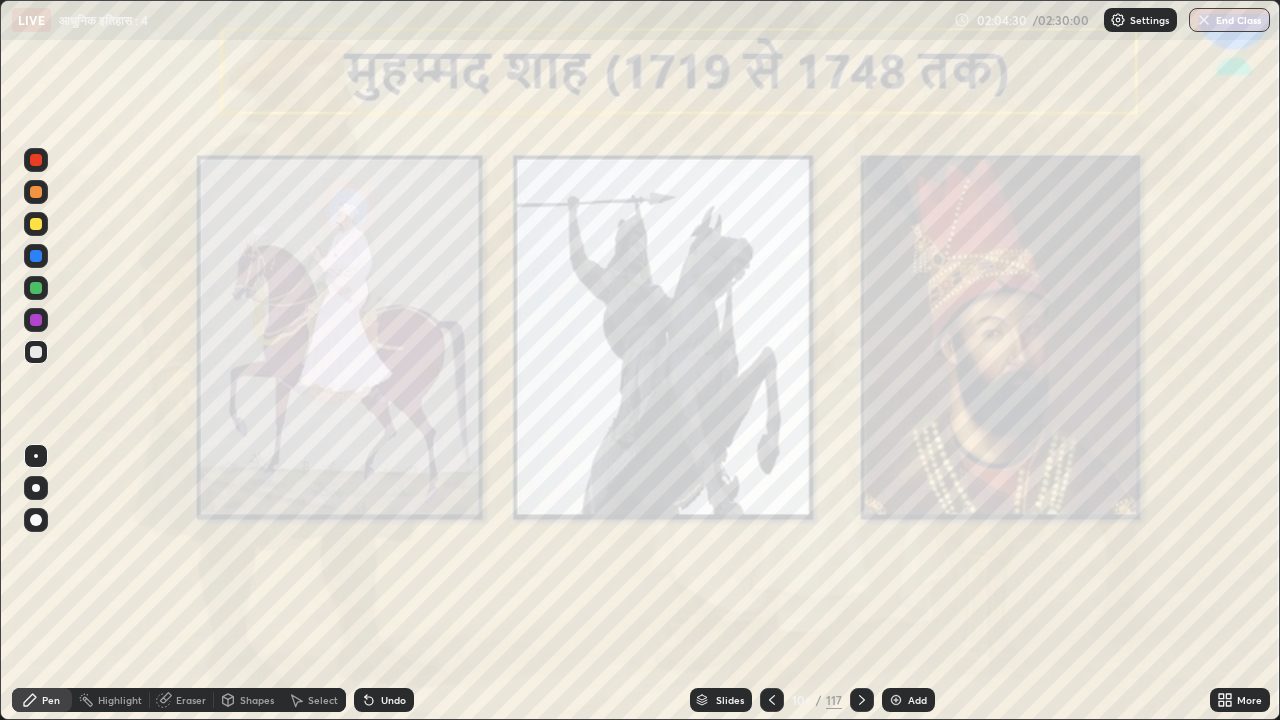 click at bounding box center [862, 700] 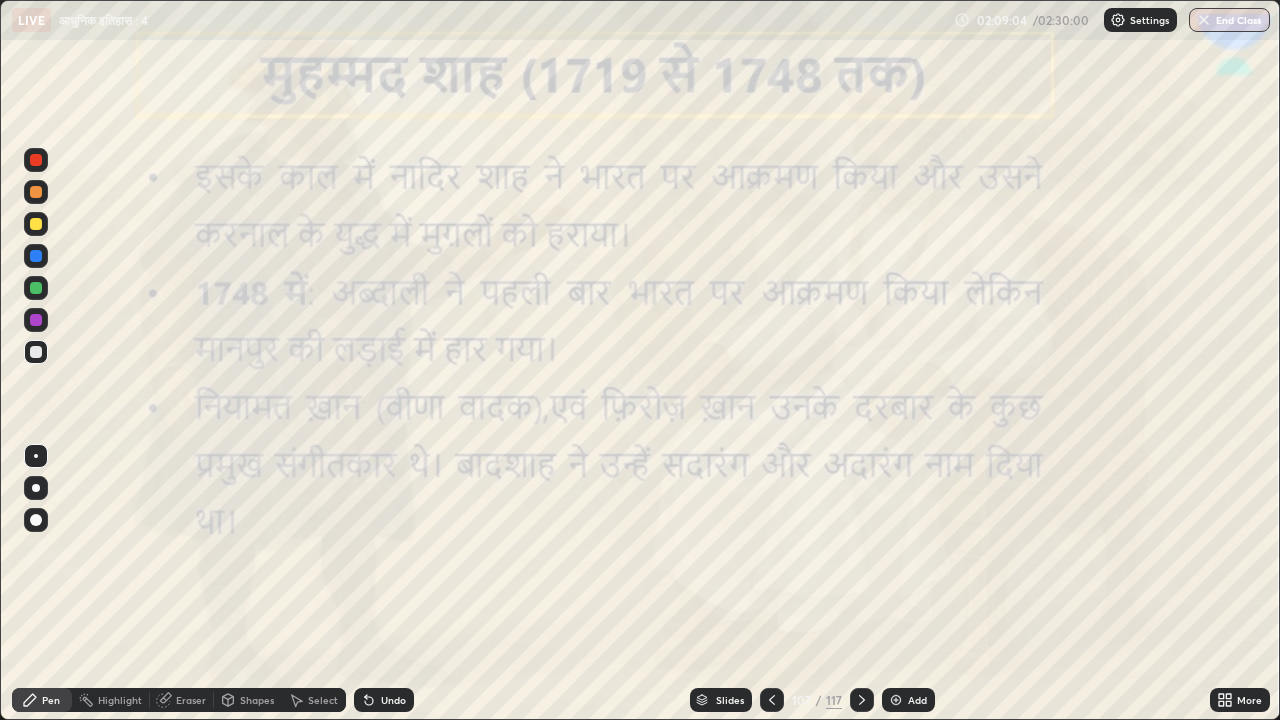 click 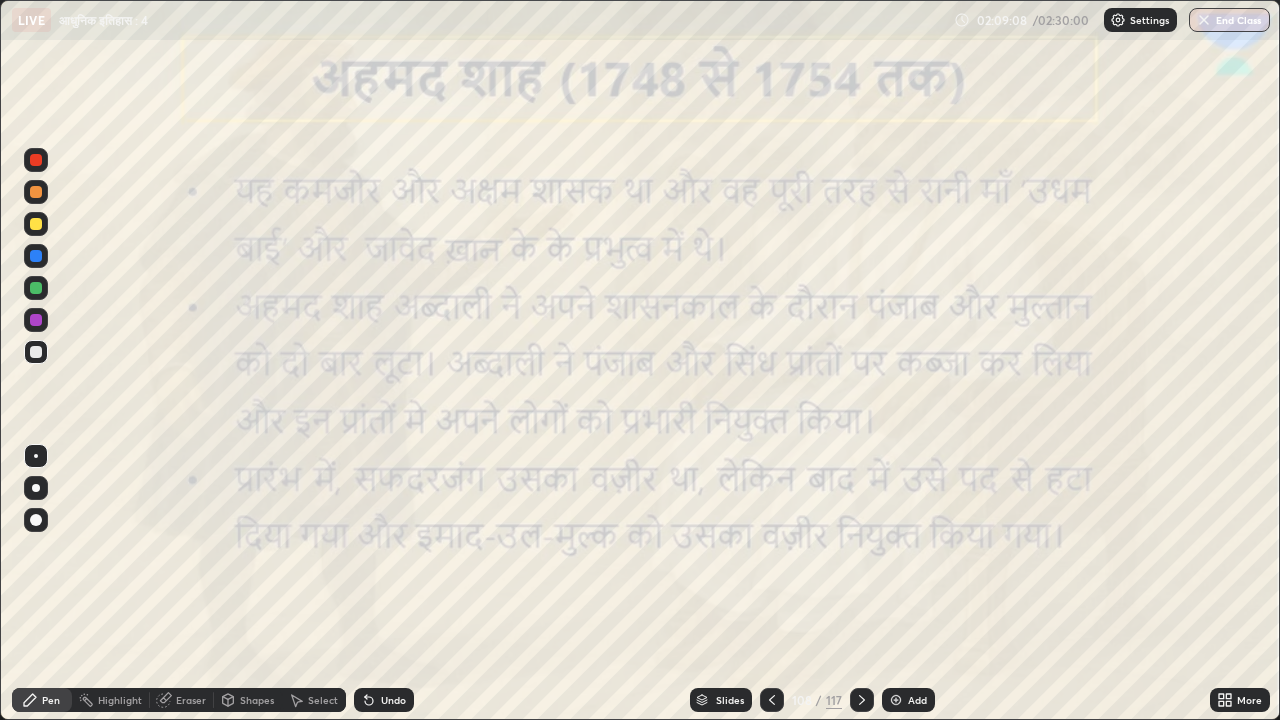 click at bounding box center [862, 700] 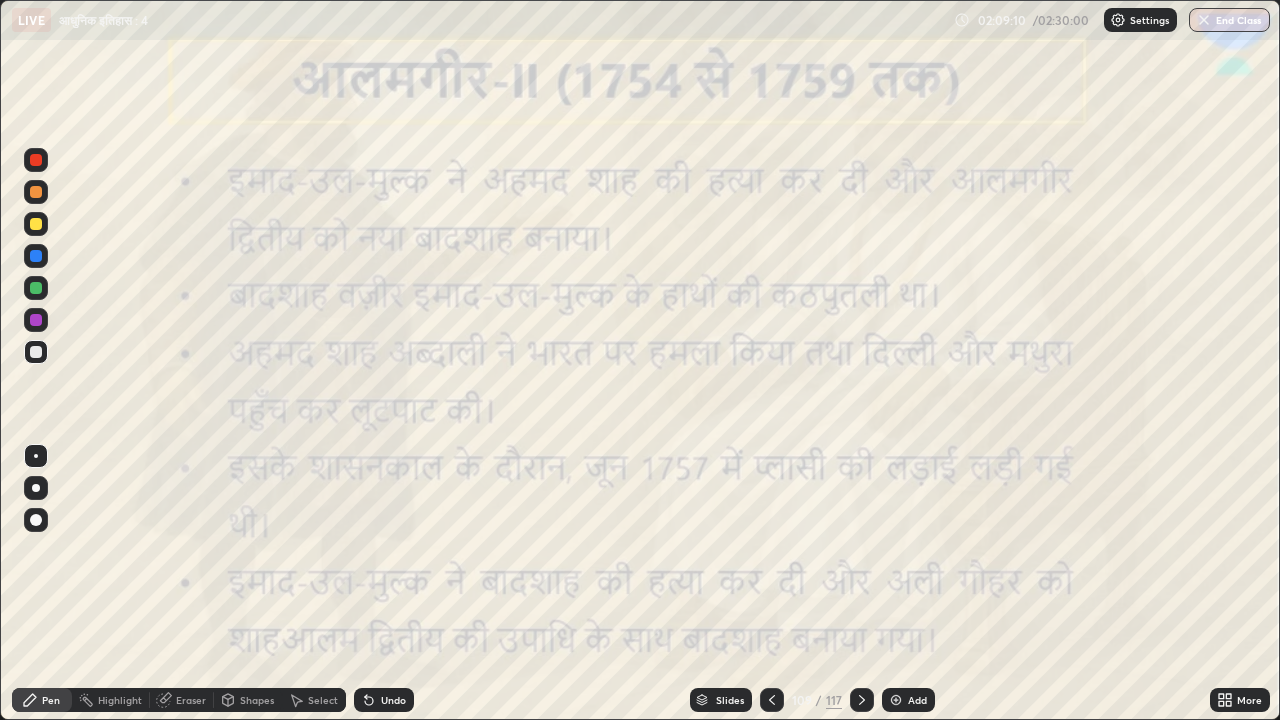 click at bounding box center [862, 700] 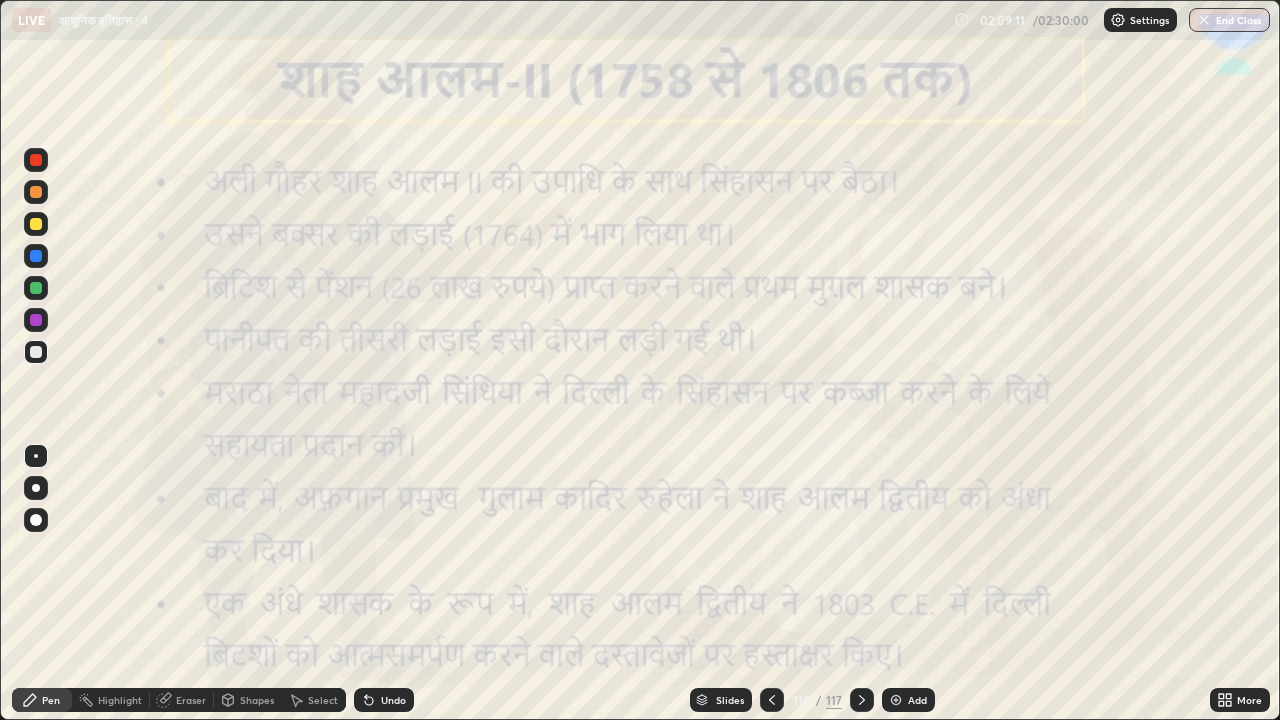 click at bounding box center (862, 700) 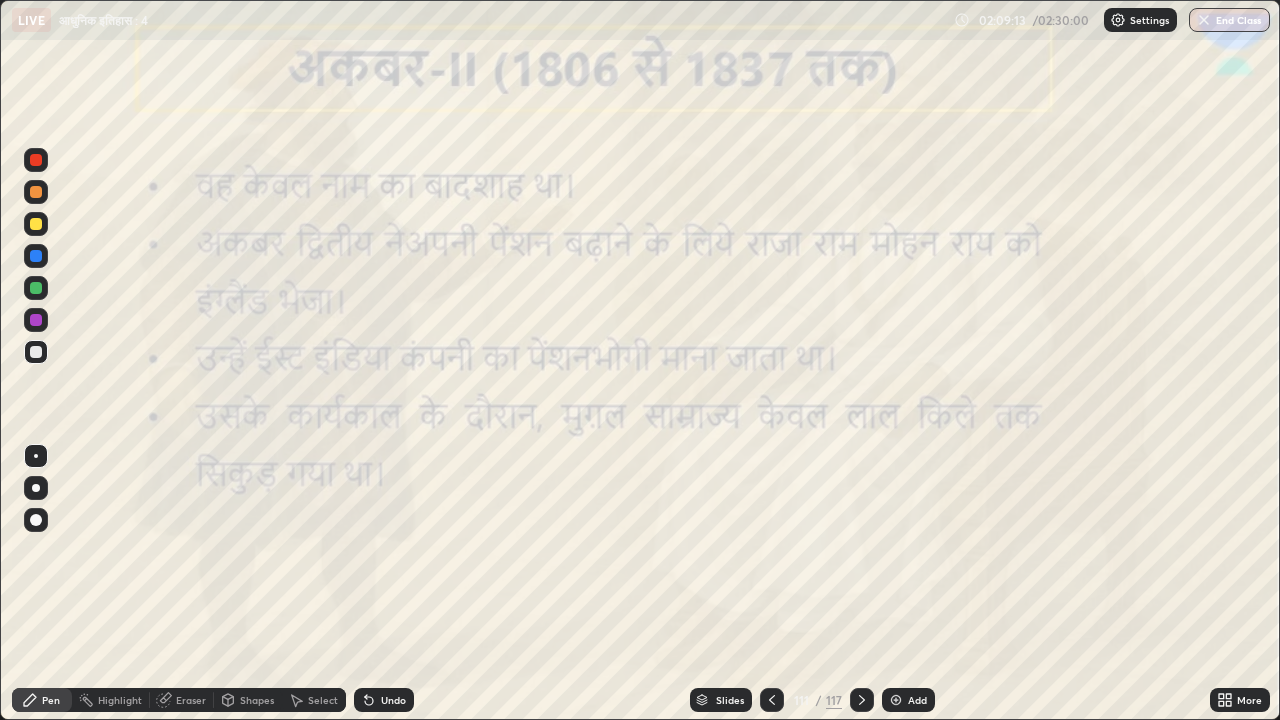 click 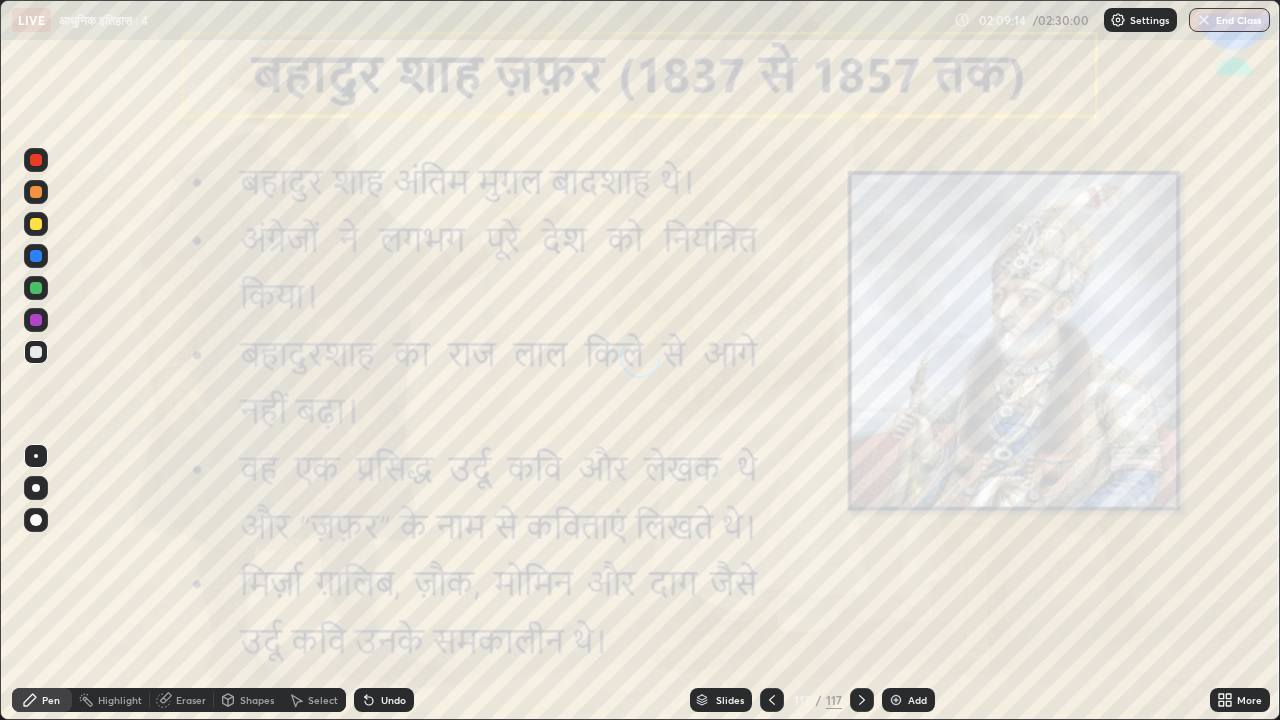 click 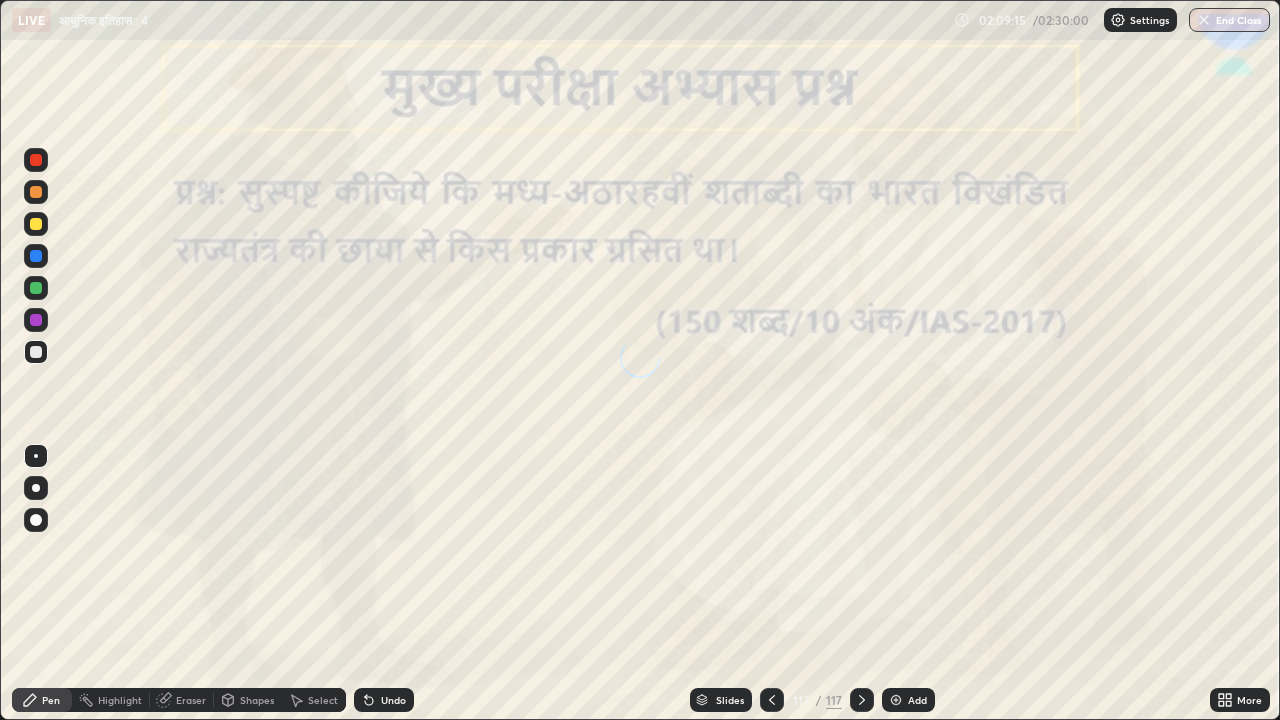 click 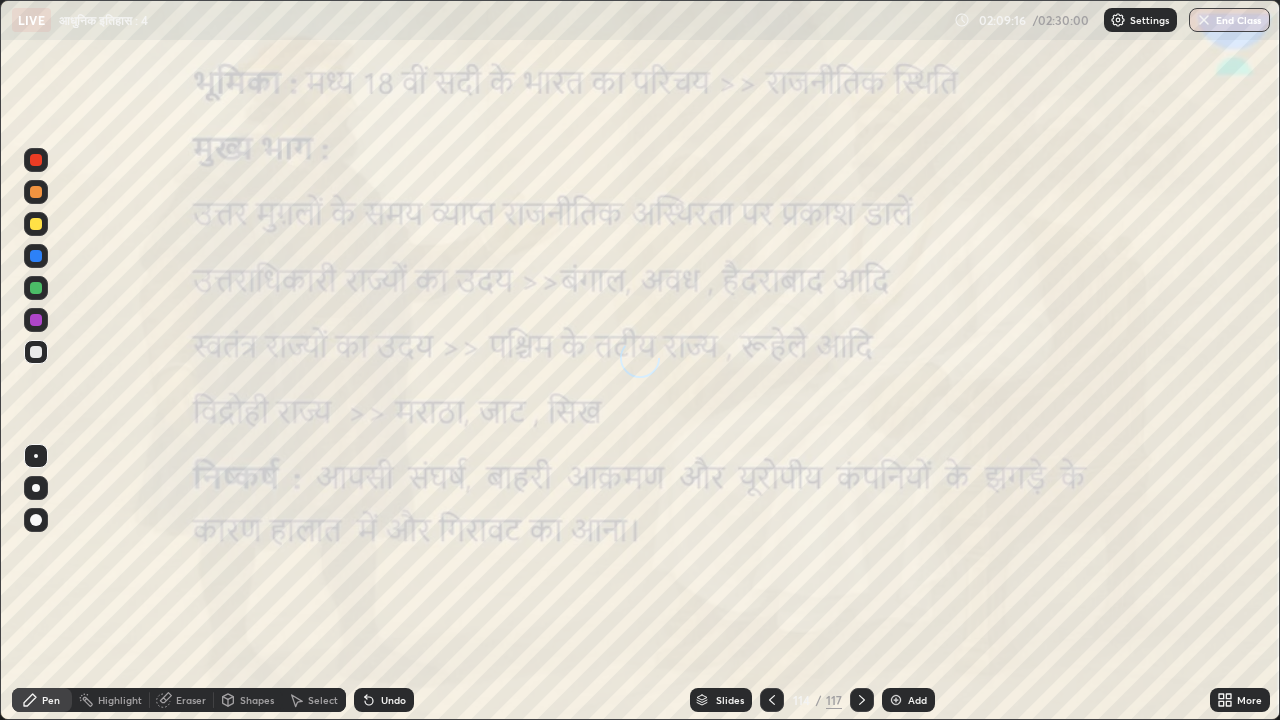 click 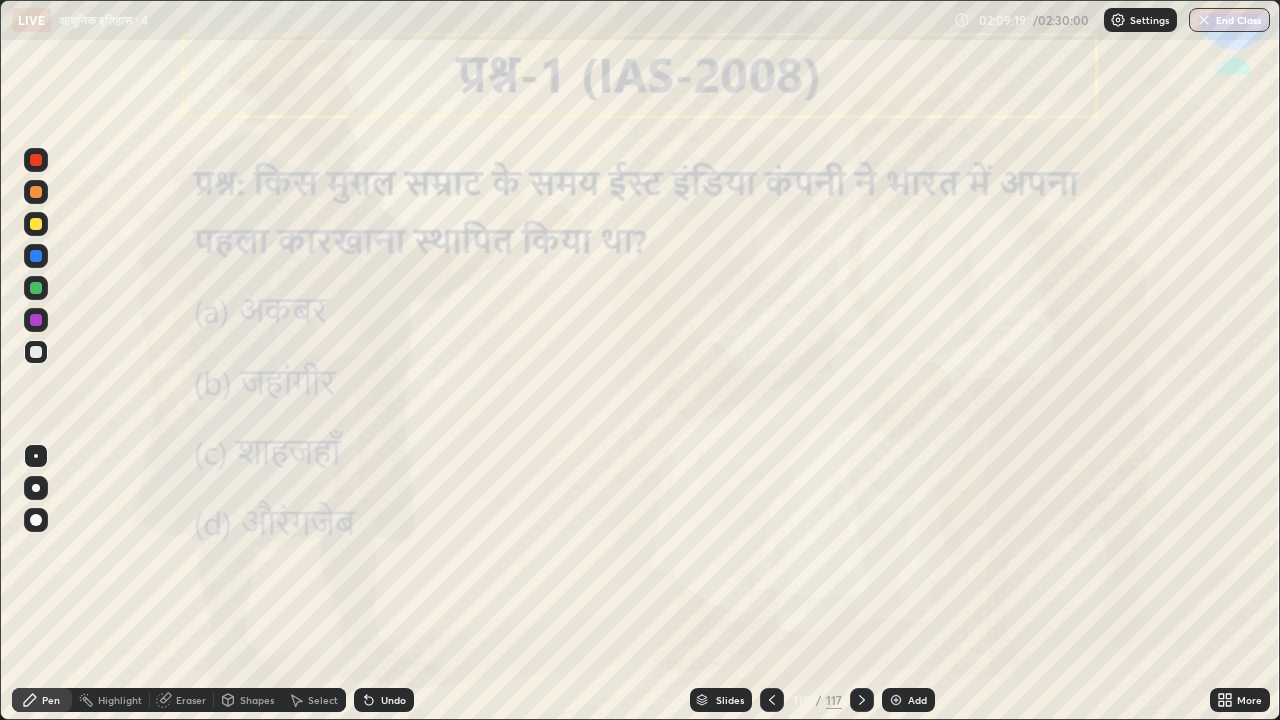 click at bounding box center (772, 700) 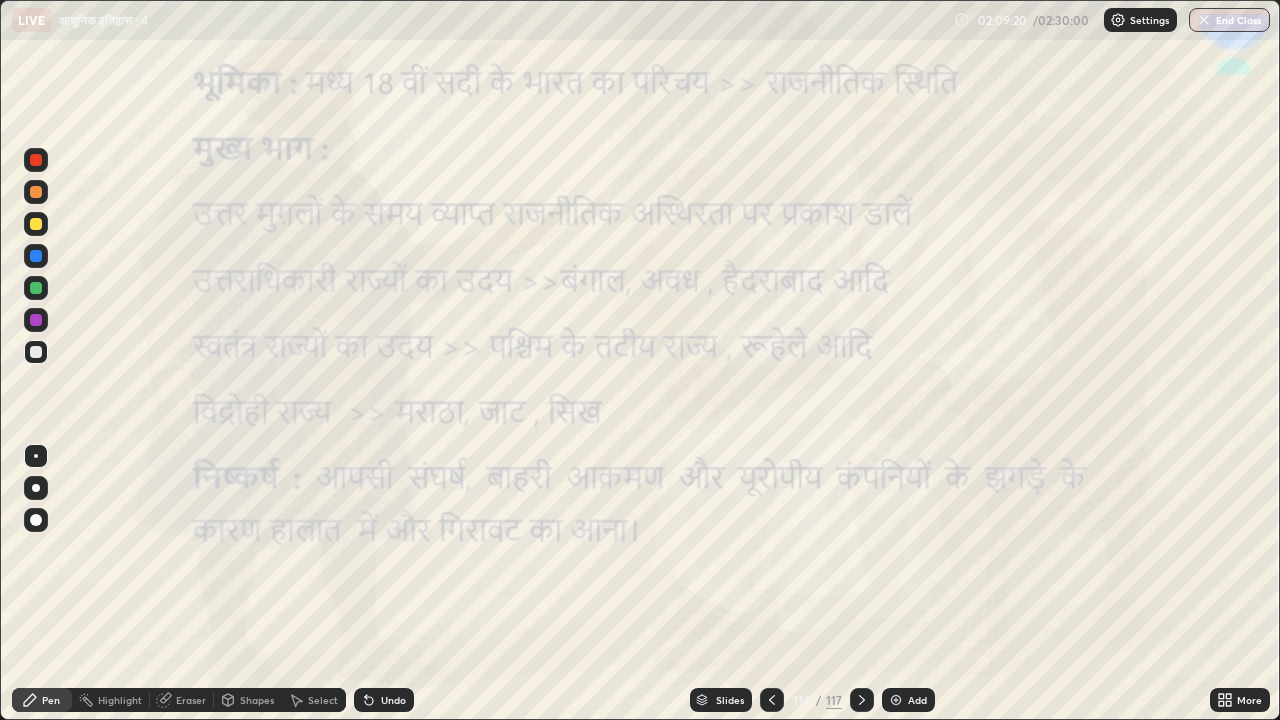 click 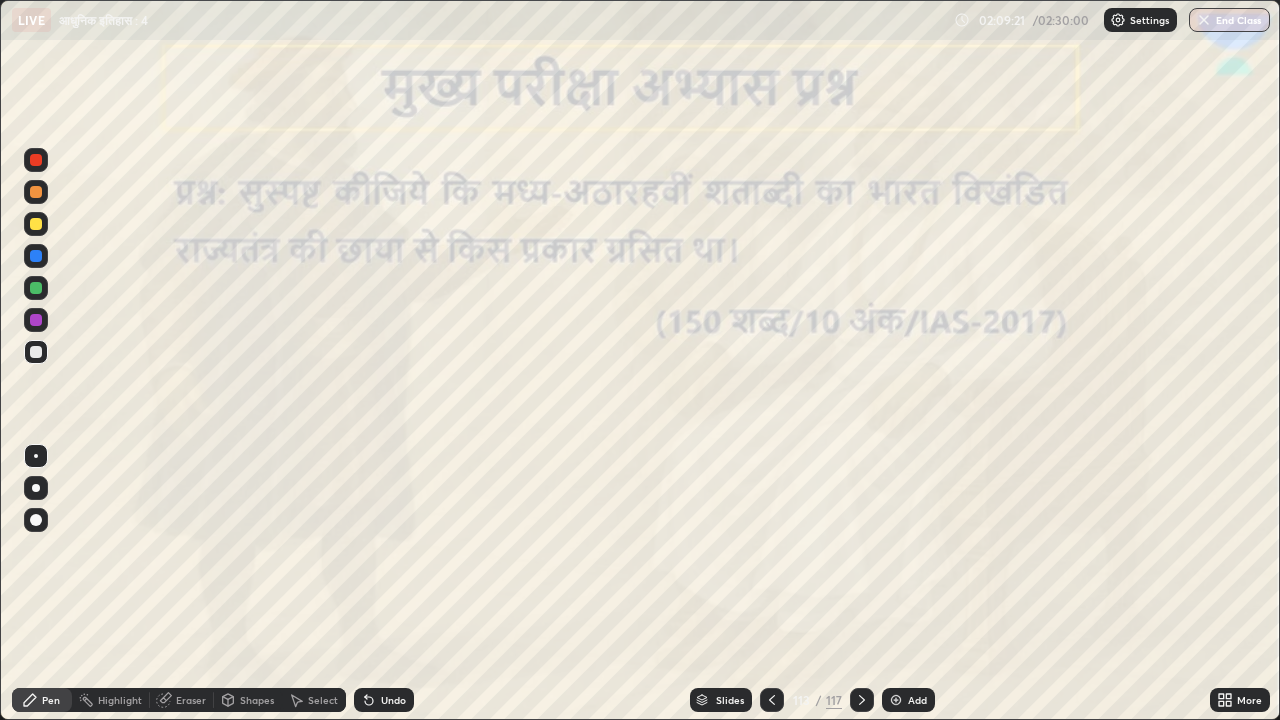 click 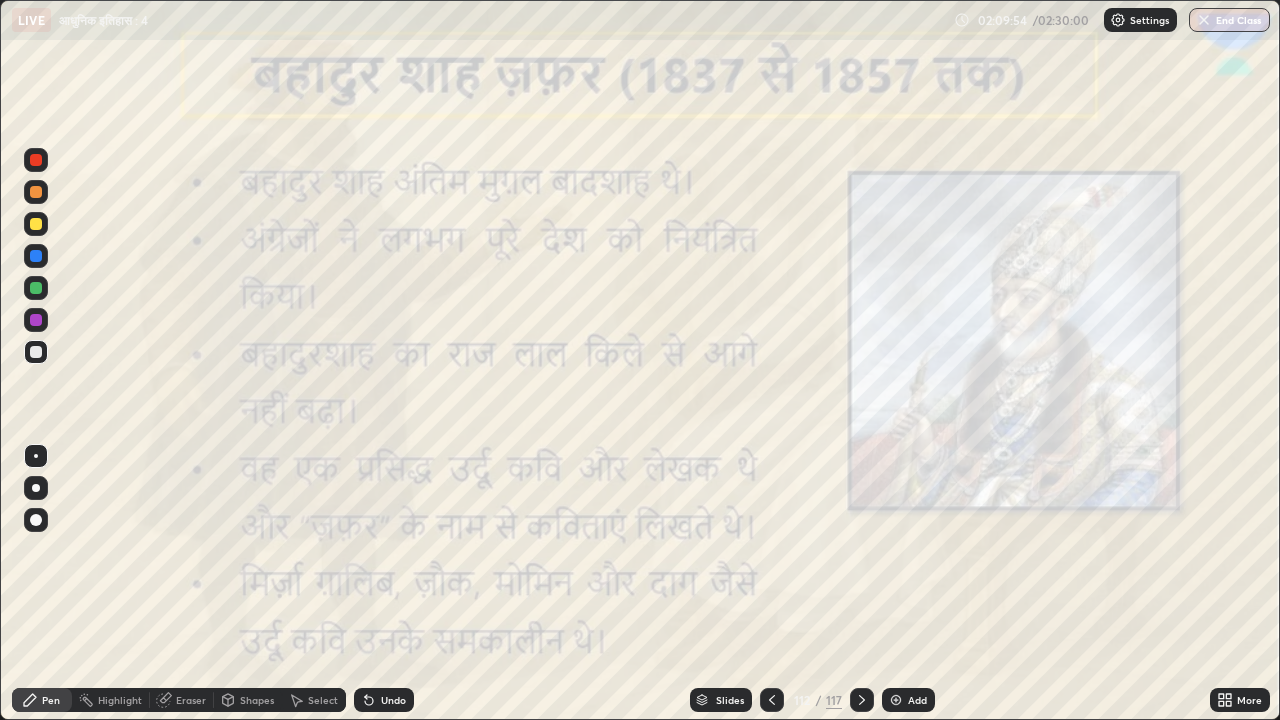 click on "Slides" at bounding box center (730, 700) 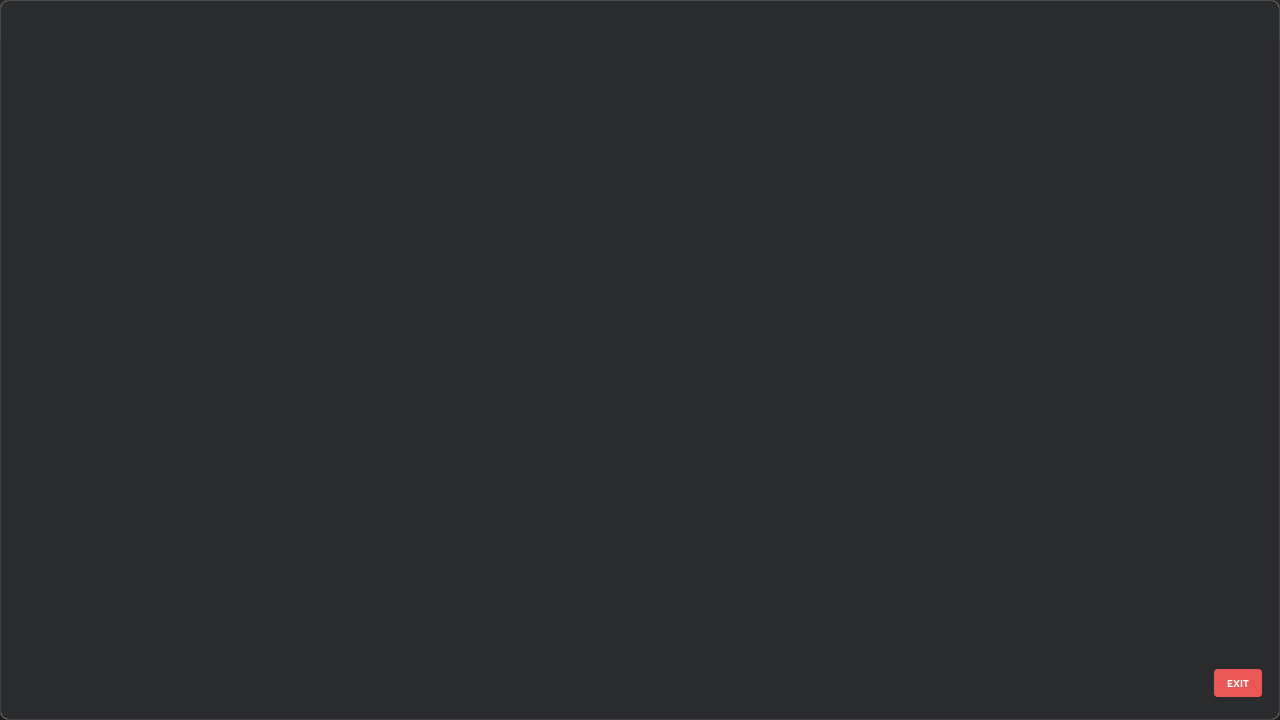 scroll, scrollTop: 7817, scrollLeft: 0, axis: vertical 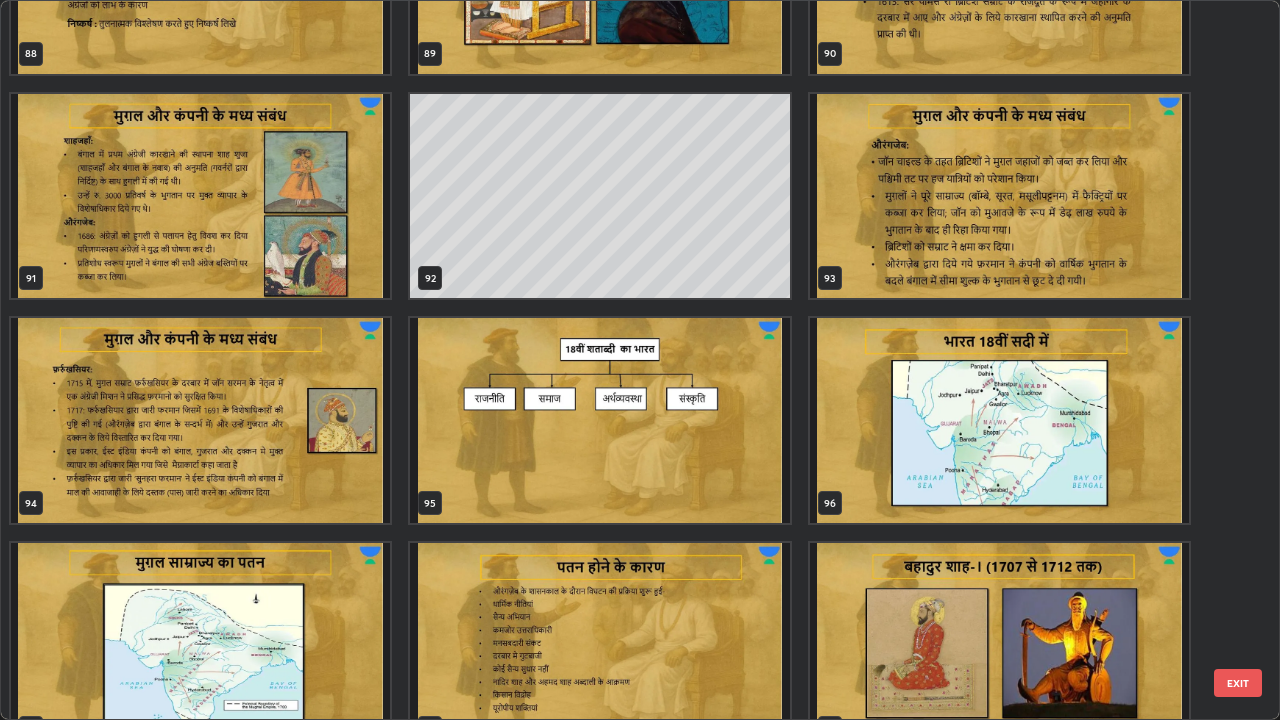 click at bounding box center [200, 420] 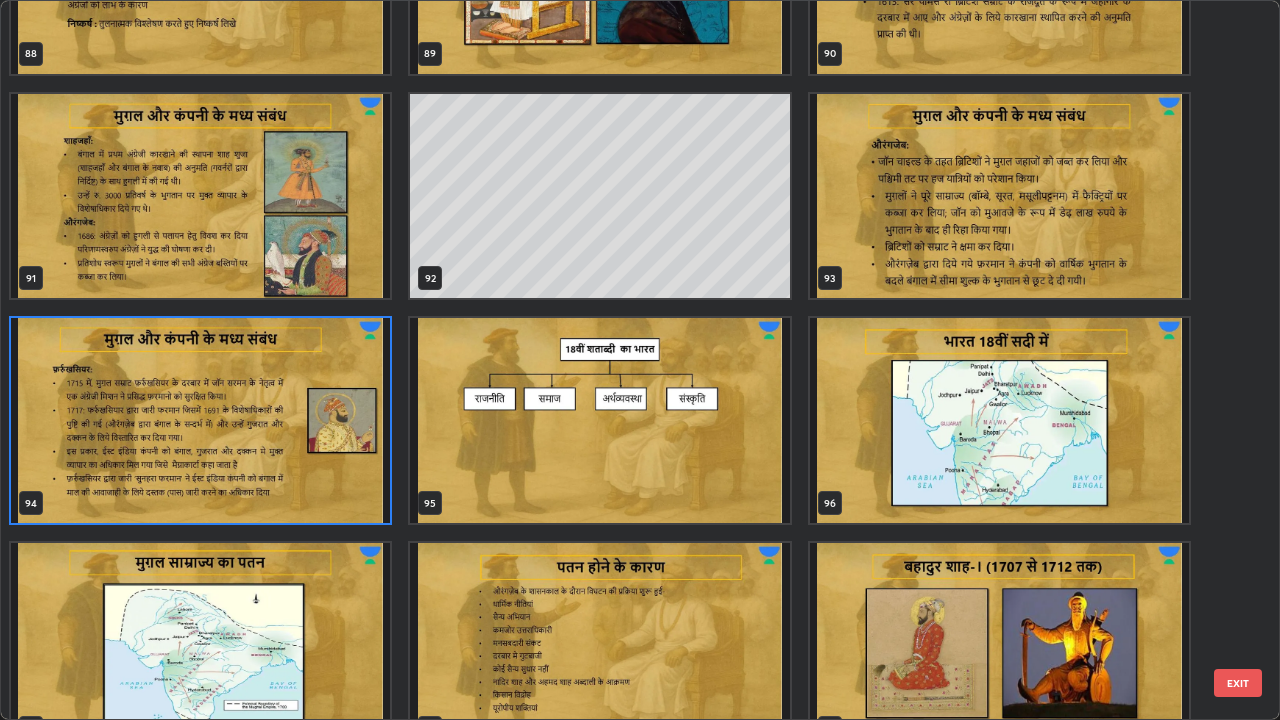 click at bounding box center [200, 420] 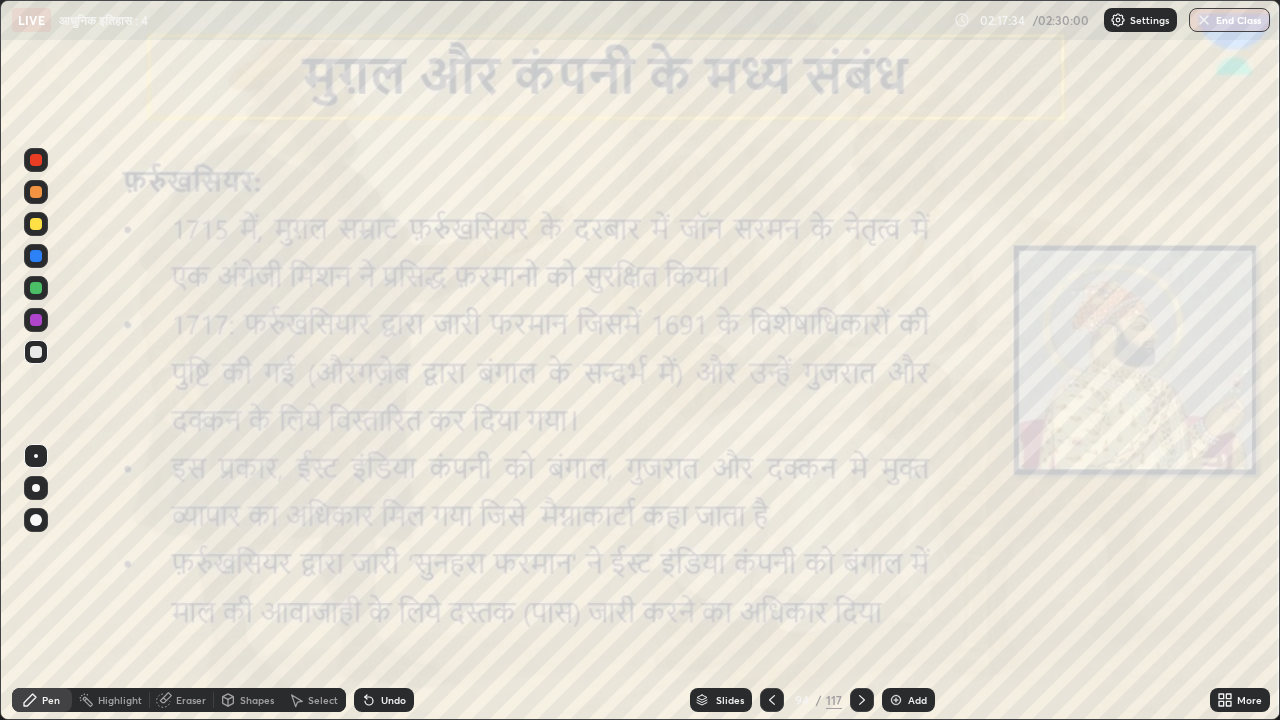 click on "Add" at bounding box center [908, 700] 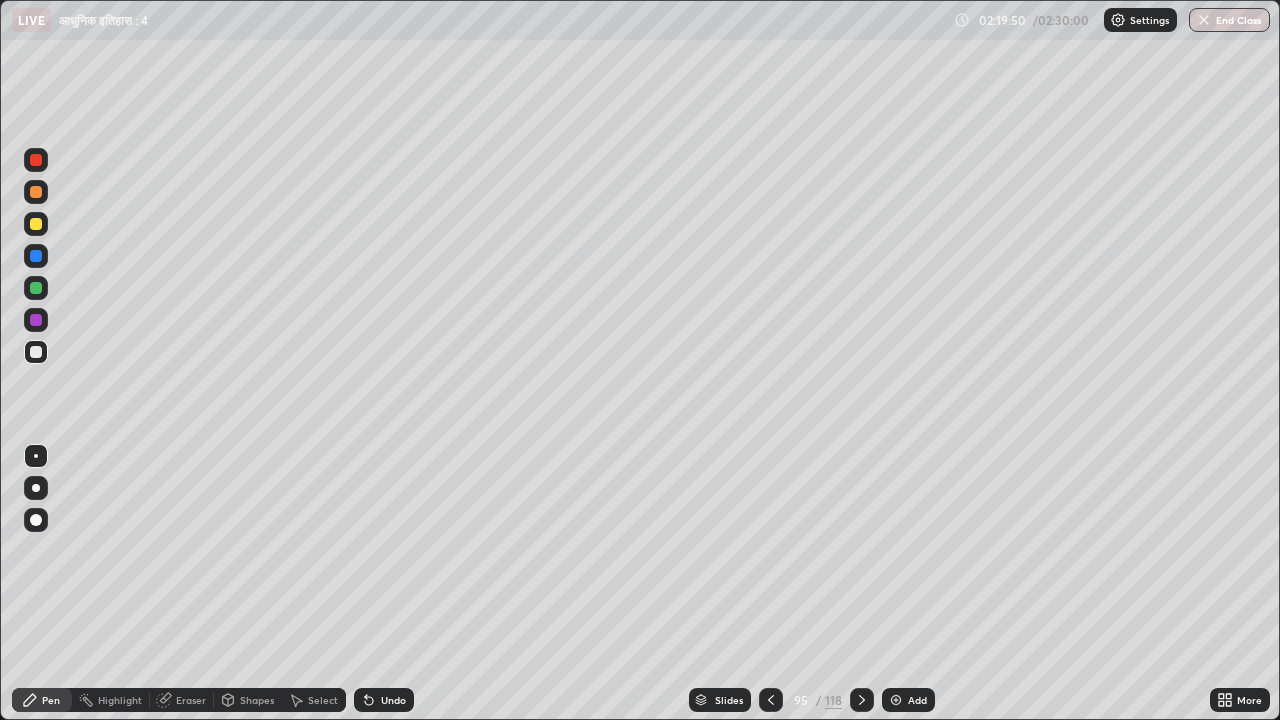 click 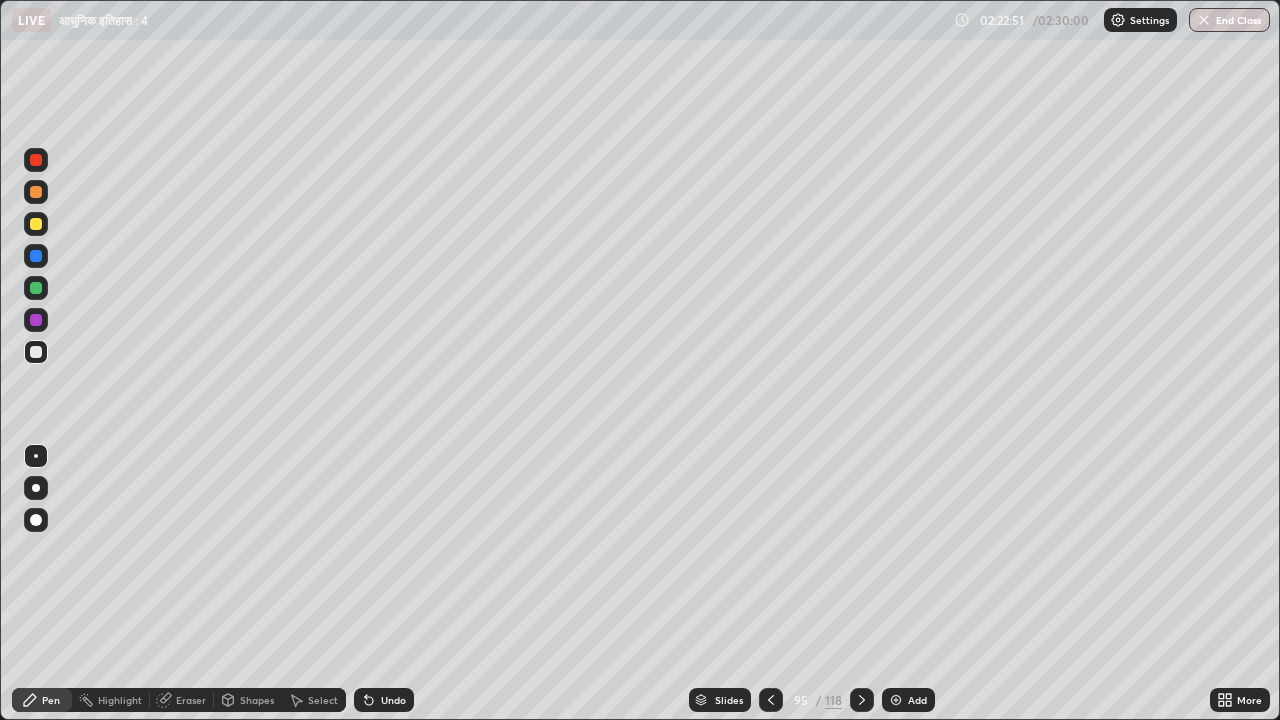 click 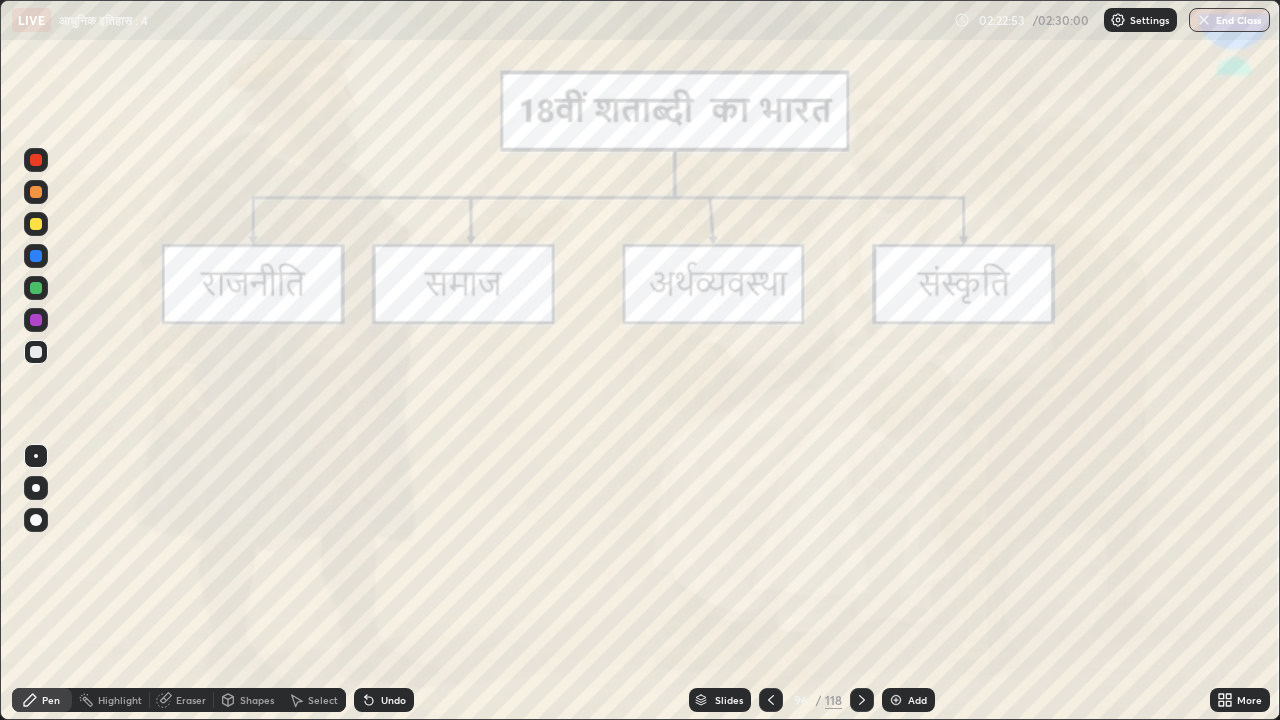 click 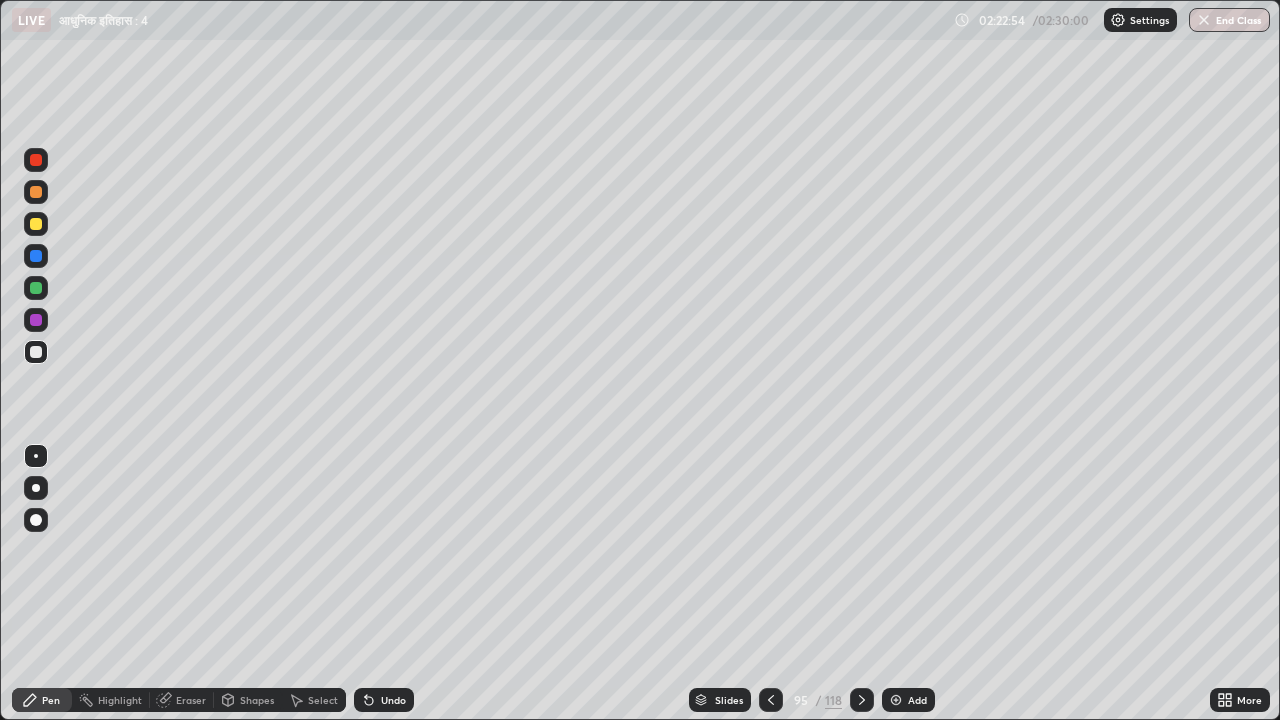 click at bounding box center (896, 700) 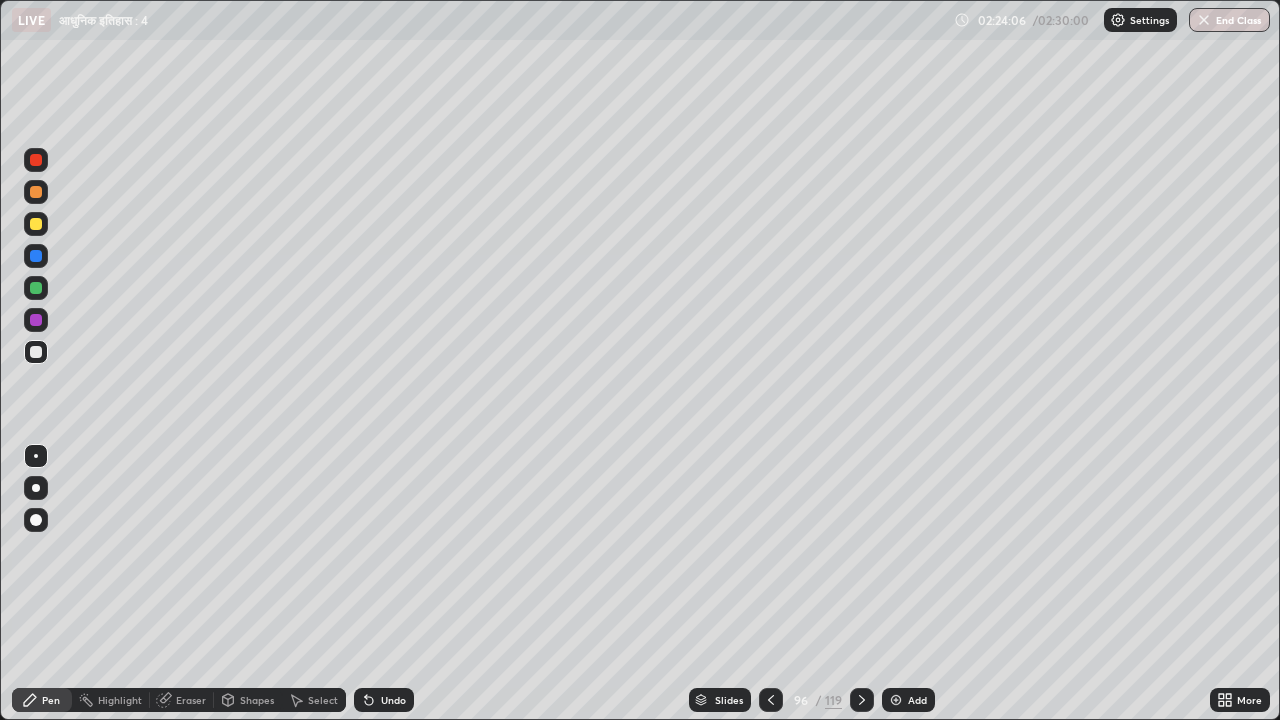 click on "Undo" at bounding box center [384, 700] 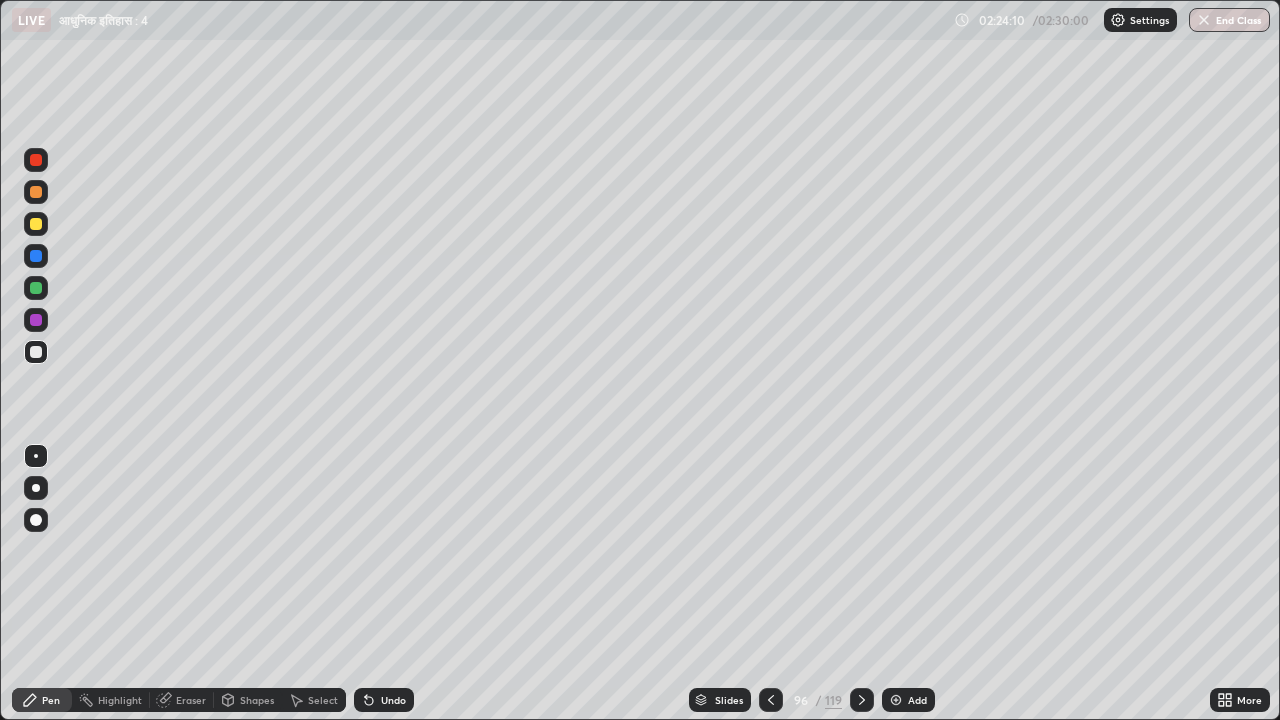 click on "Undo" at bounding box center [393, 700] 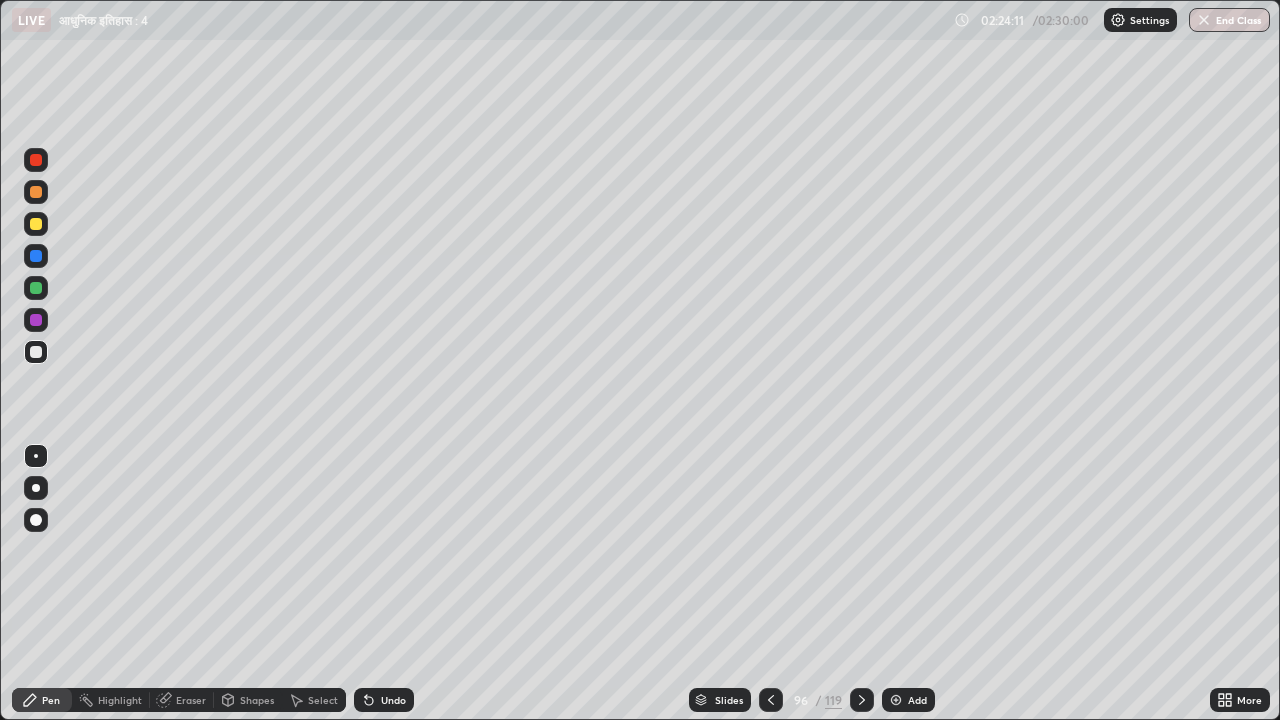click on "Undo" at bounding box center [384, 700] 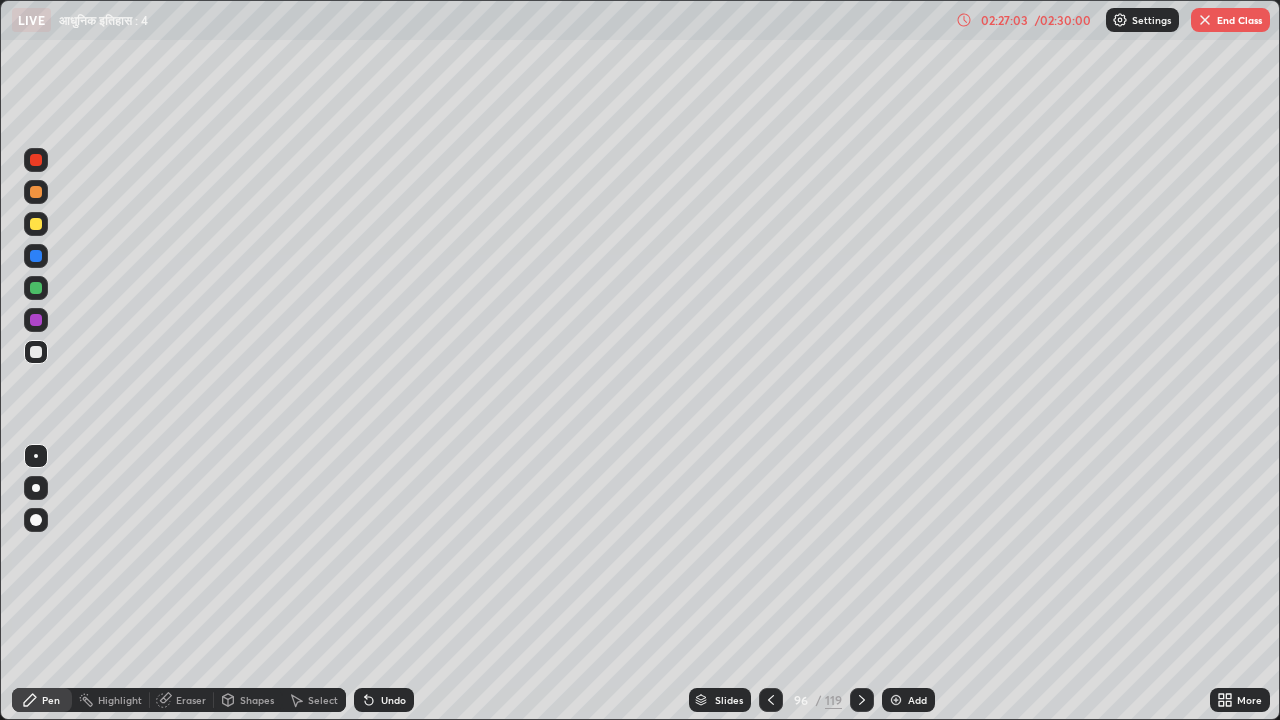 click 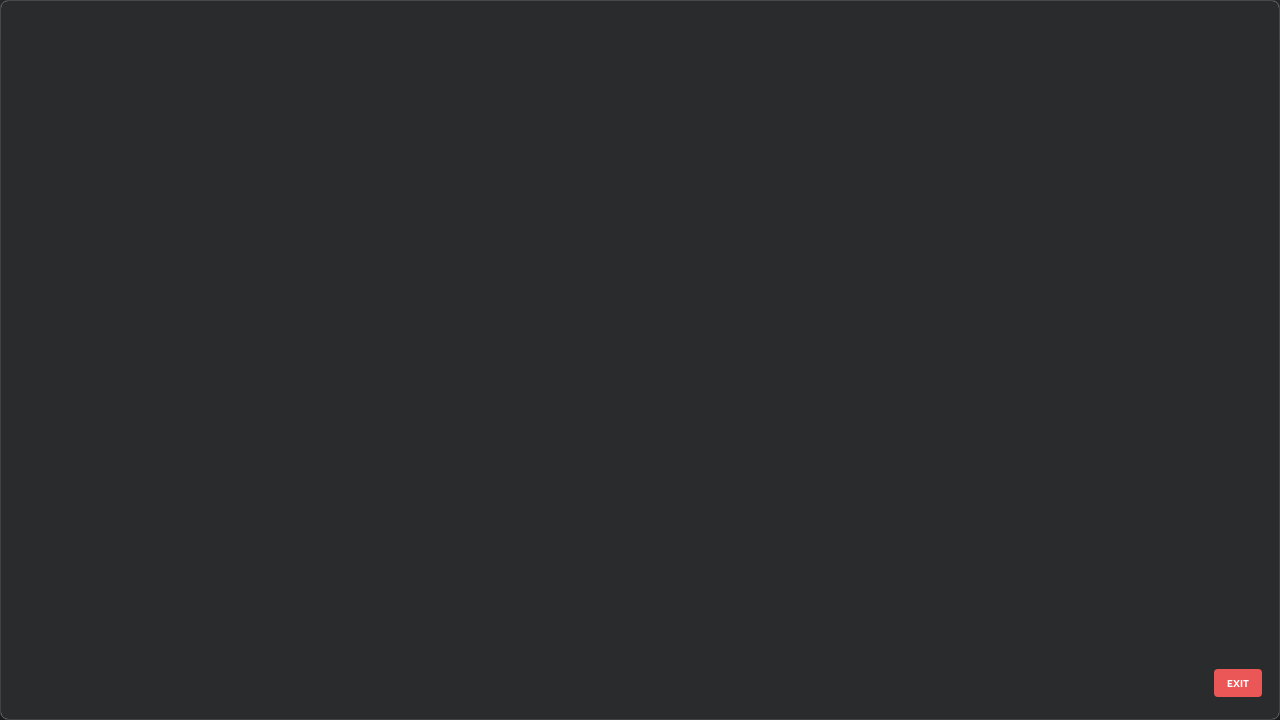 scroll, scrollTop: 6470, scrollLeft: 0, axis: vertical 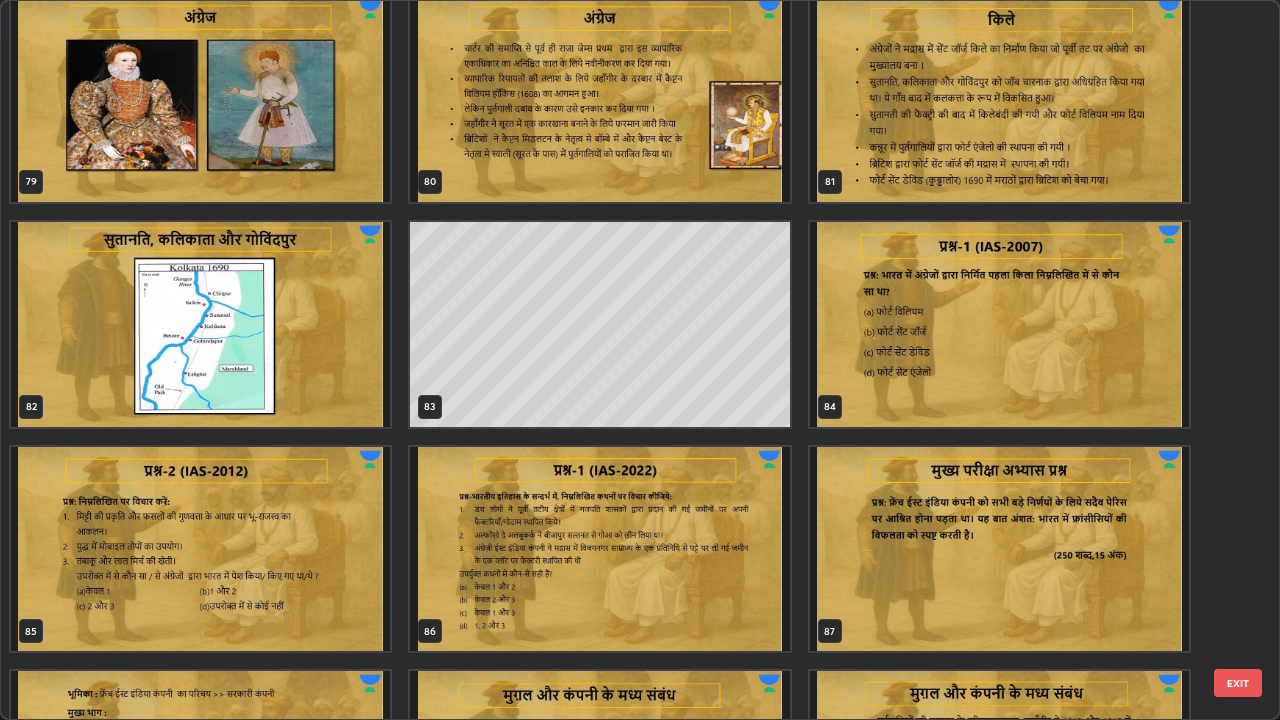 click at bounding box center [999, 324] 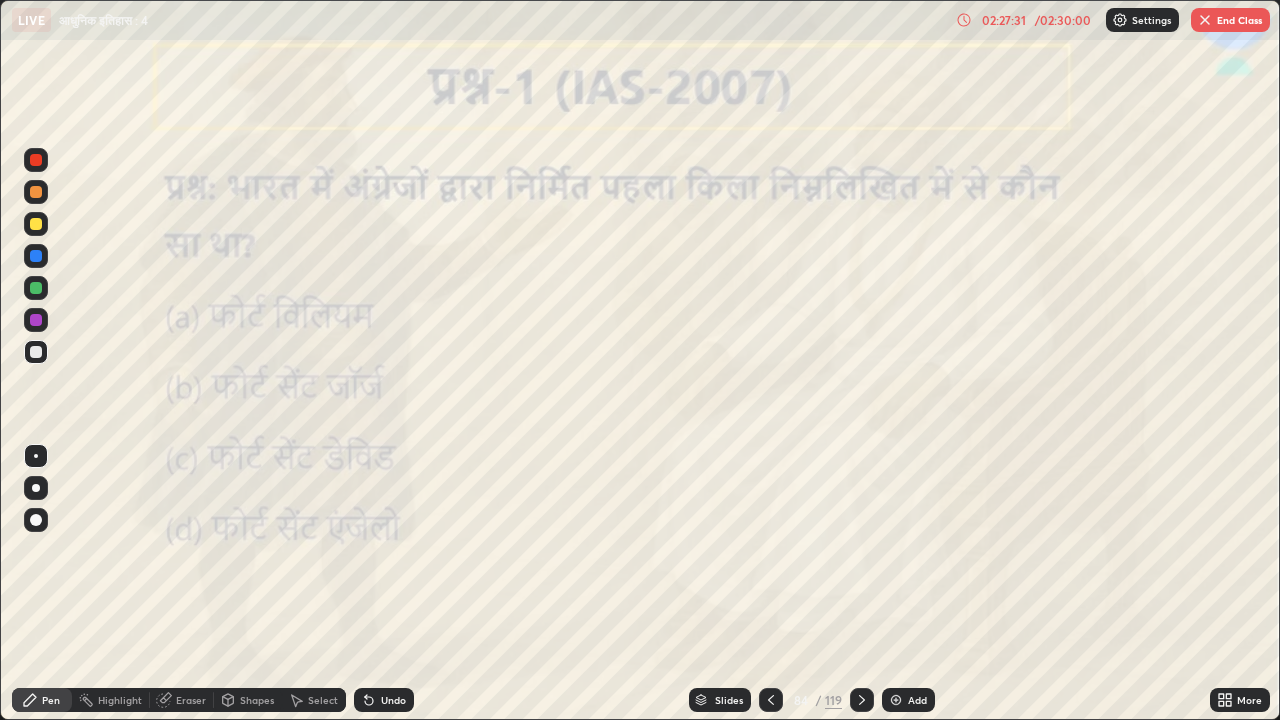 click on "02:27:31" at bounding box center [1004, 20] 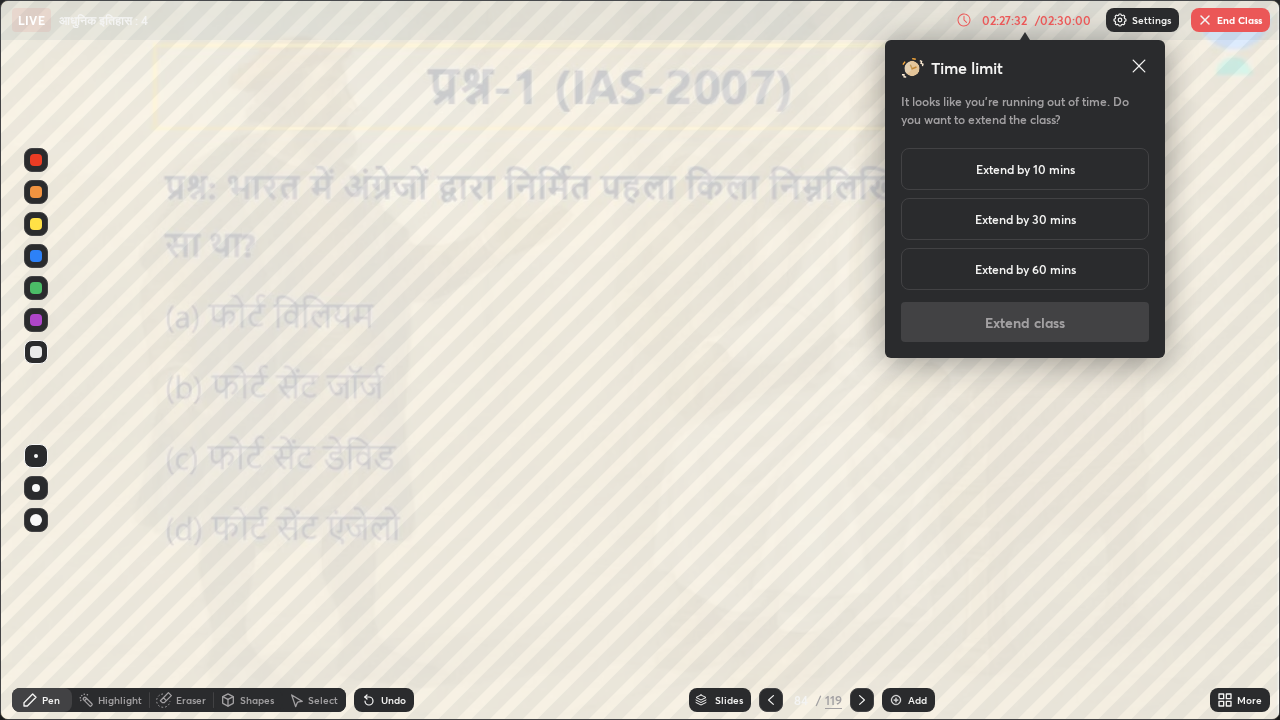 click on "Extend by 10 mins" at bounding box center [1025, 169] 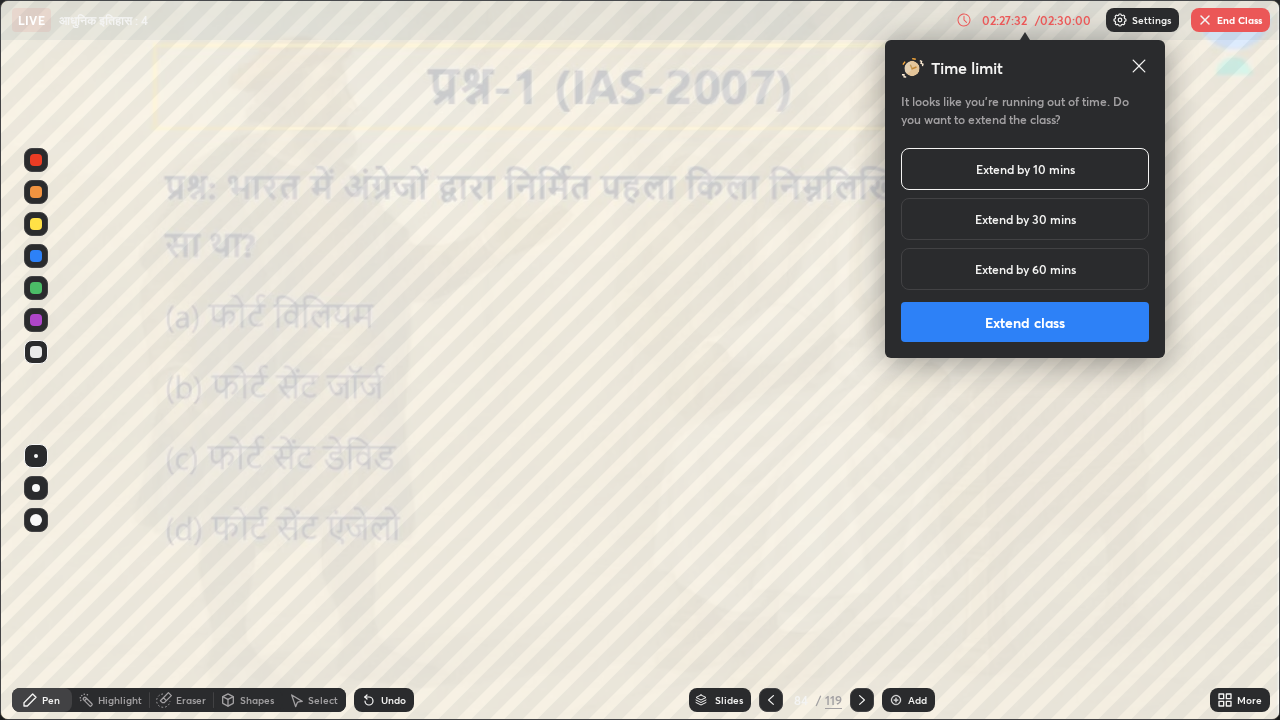 click on "Extend by 10 mins" at bounding box center (1025, 169) 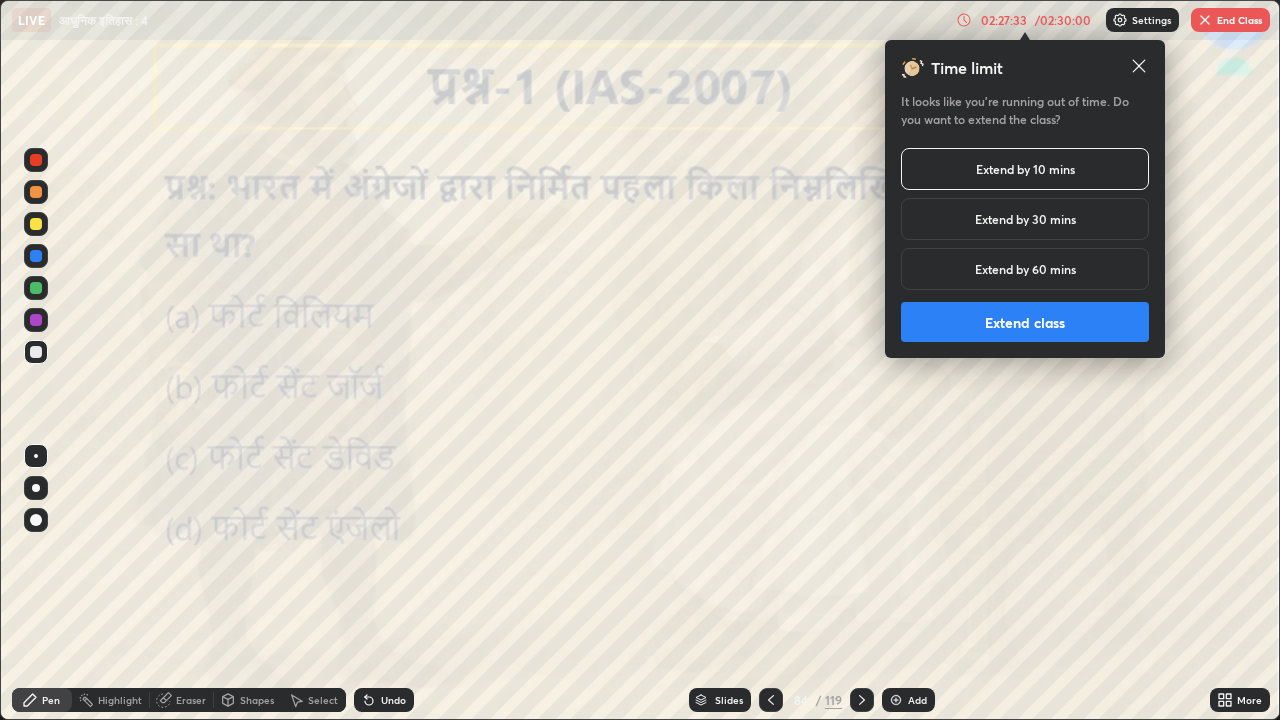 click on "Extend class" at bounding box center [1025, 322] 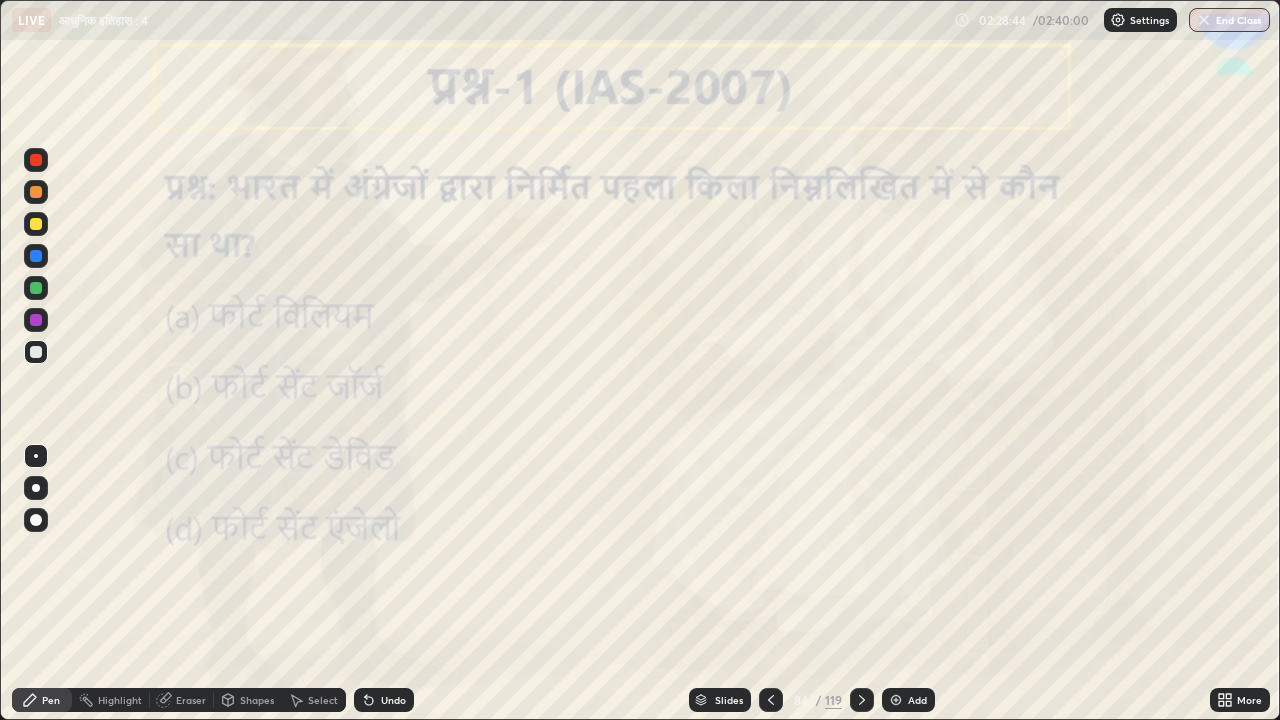 click 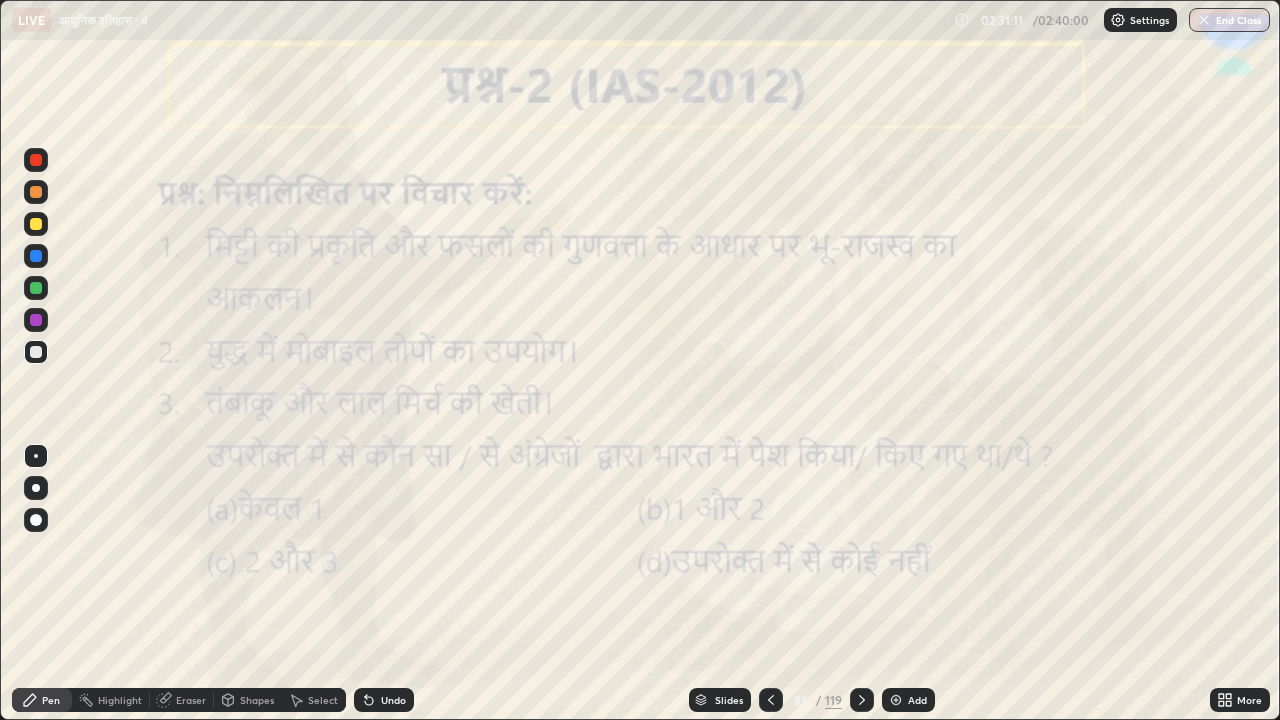 click 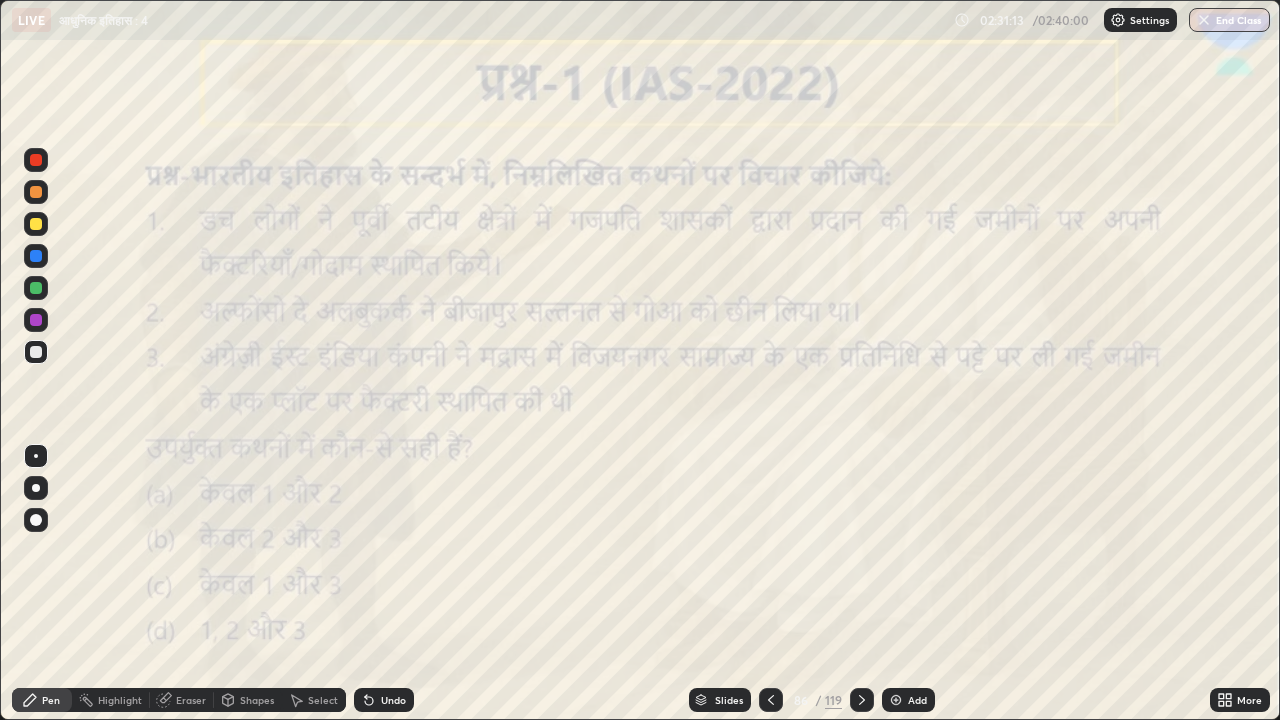 click at bounding box center [771, 700] 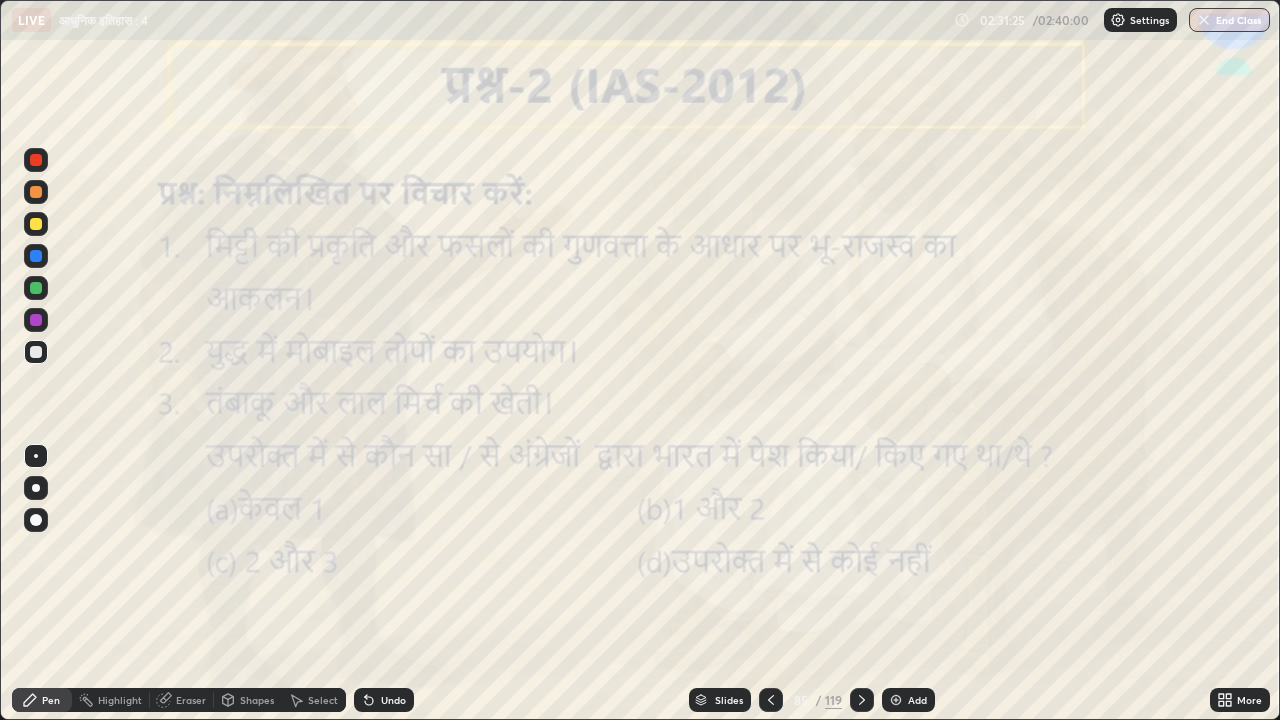 click 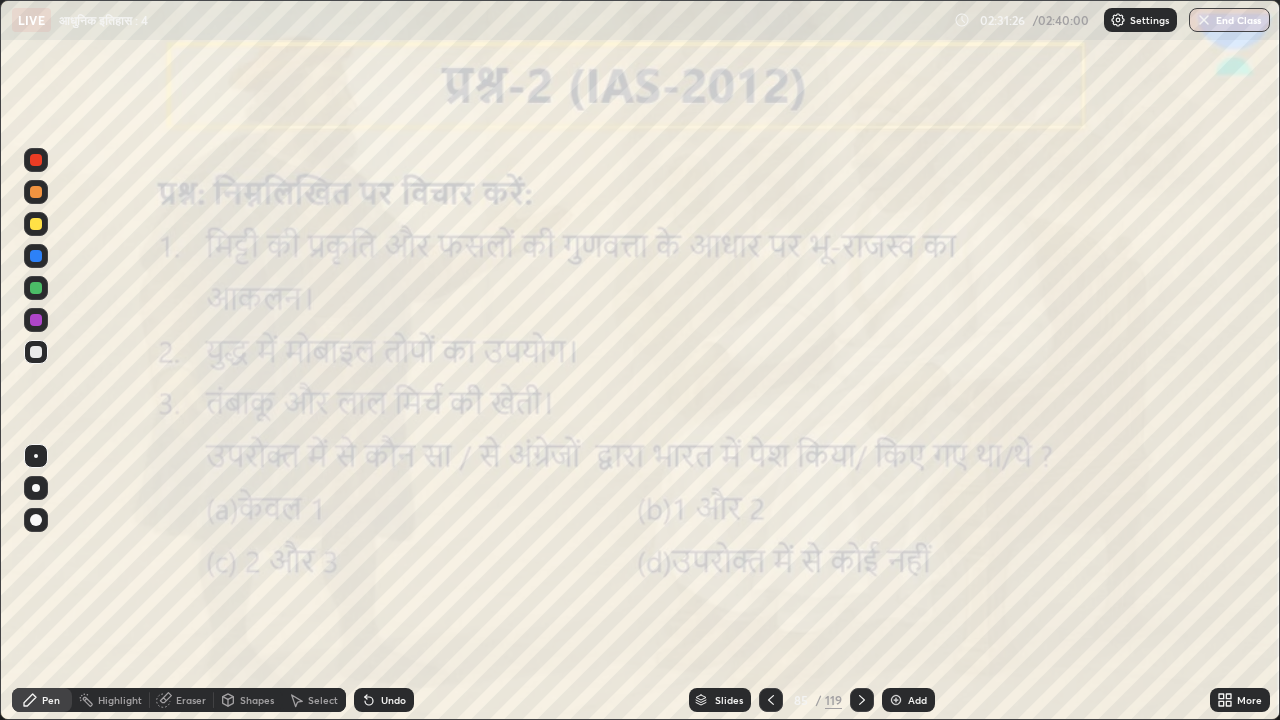 click 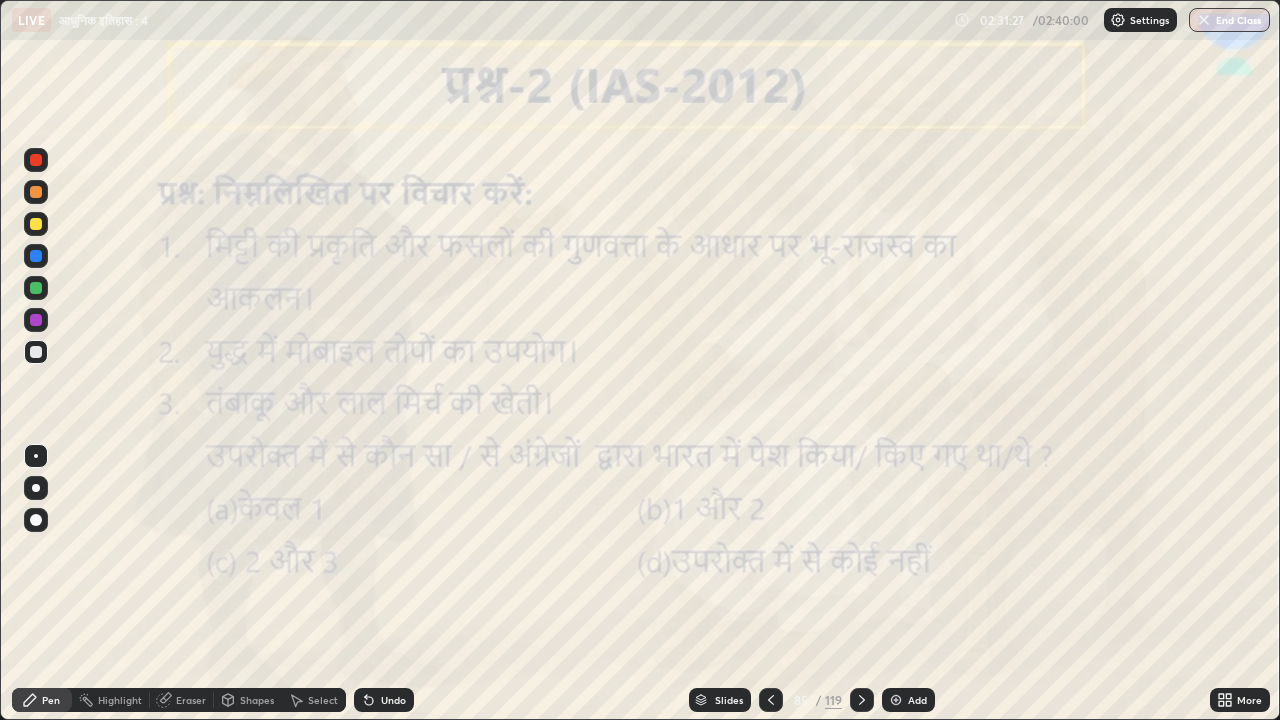 click 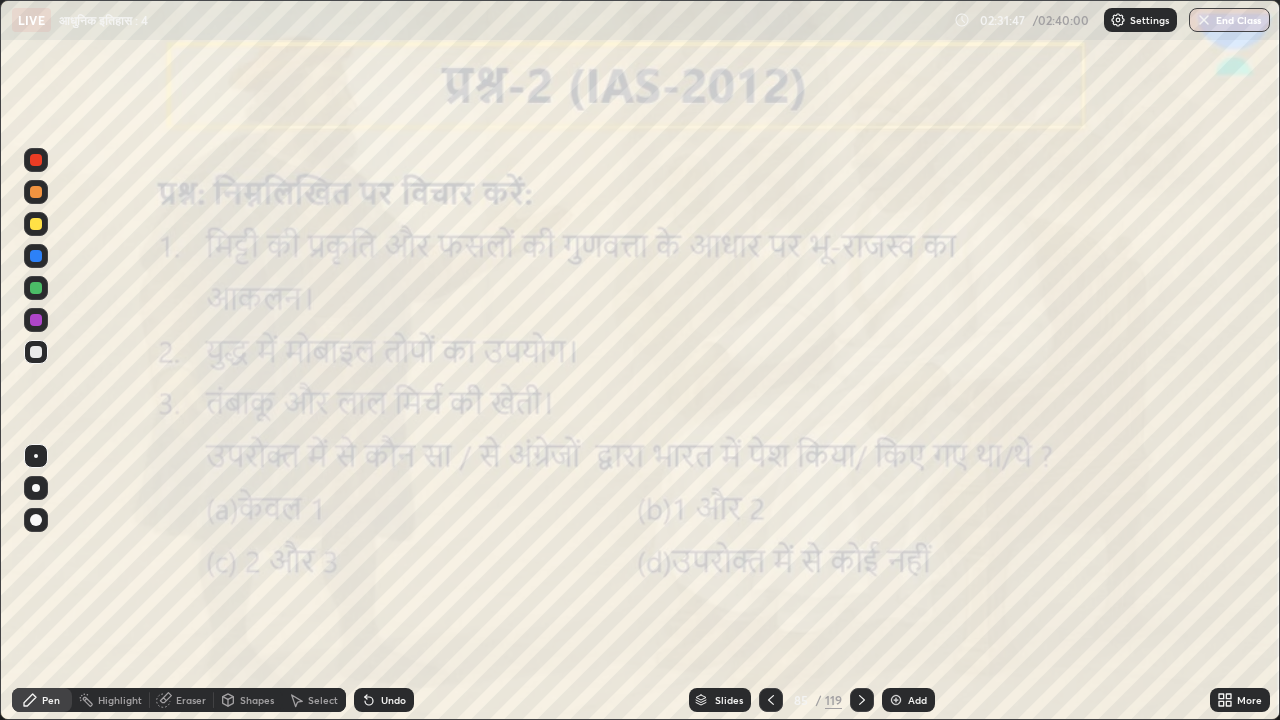 click 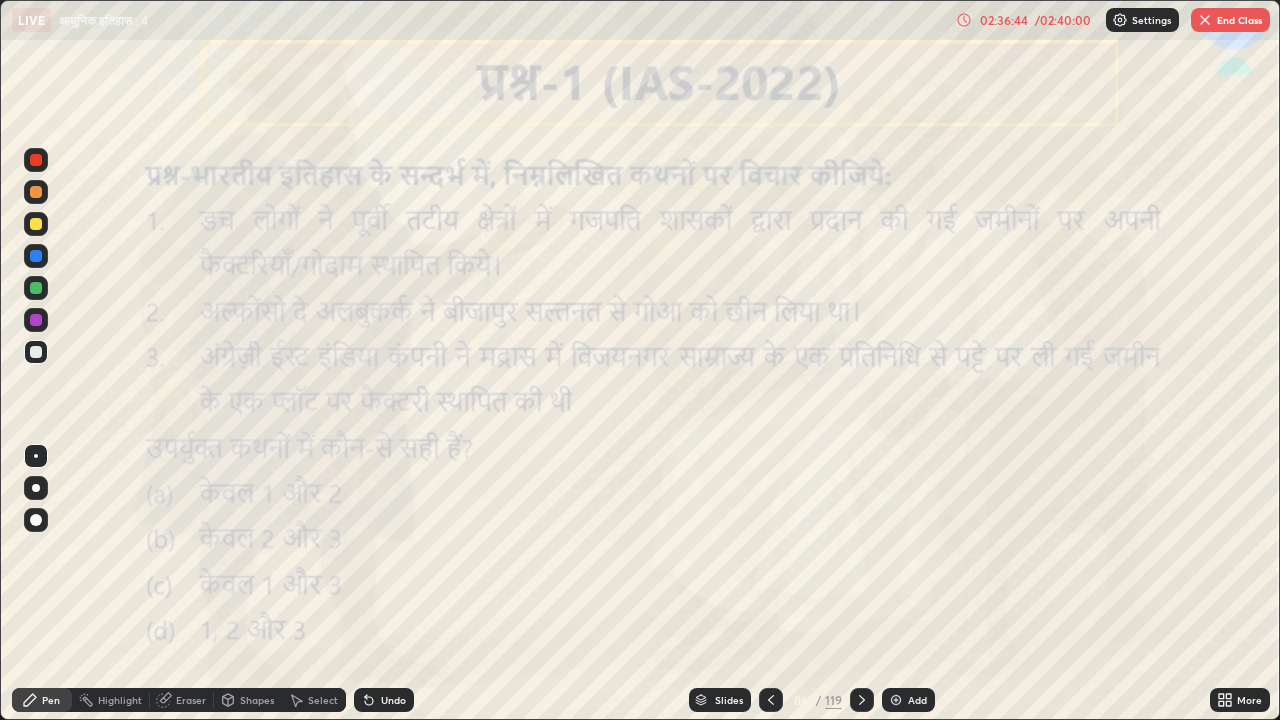 click 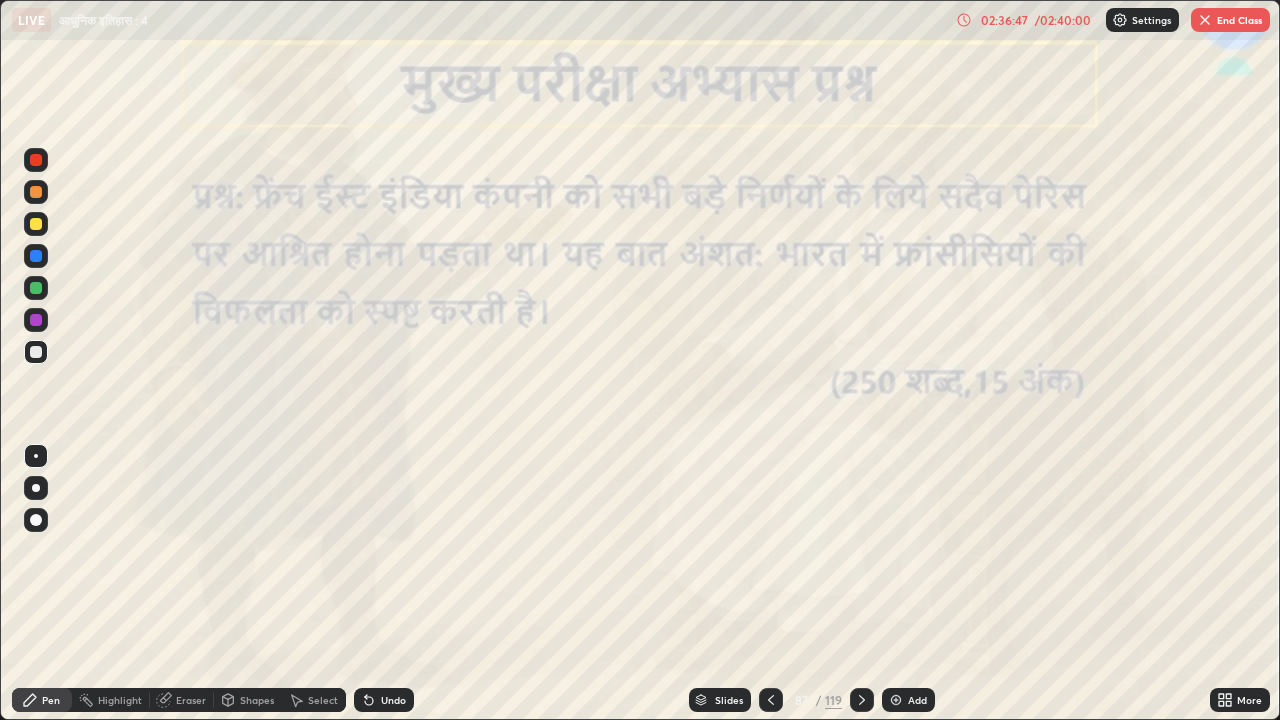 click 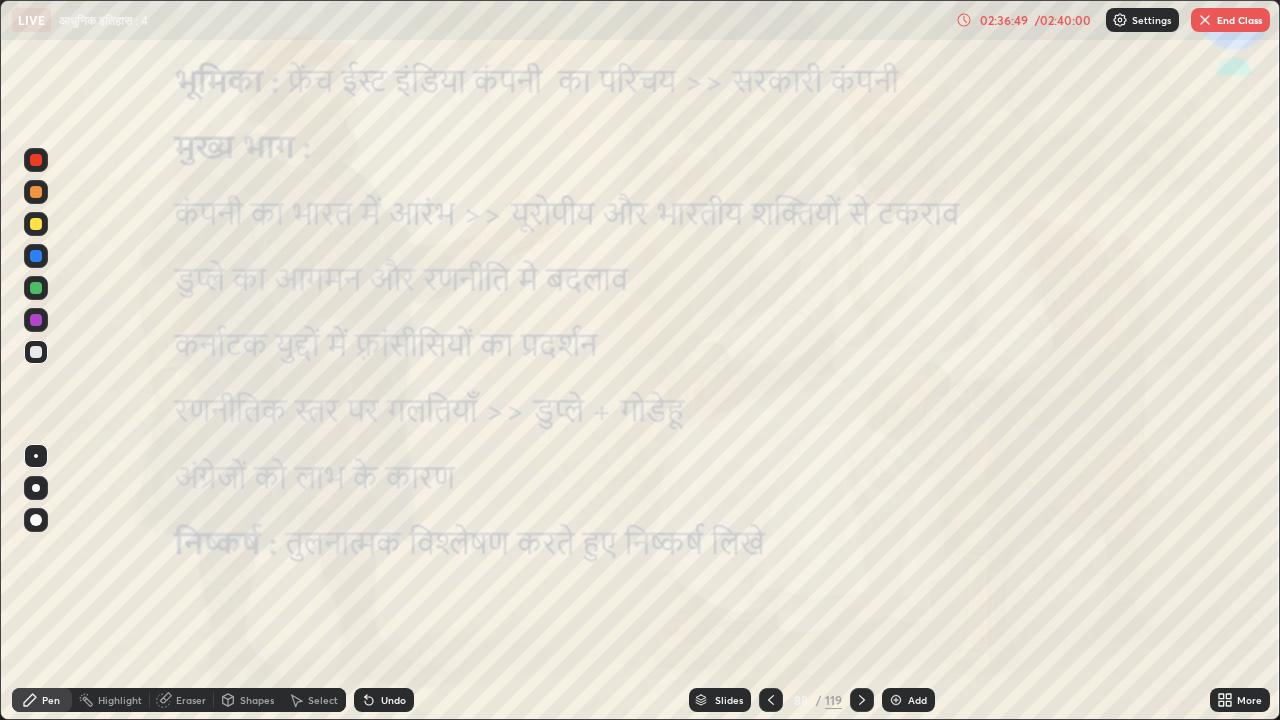 click 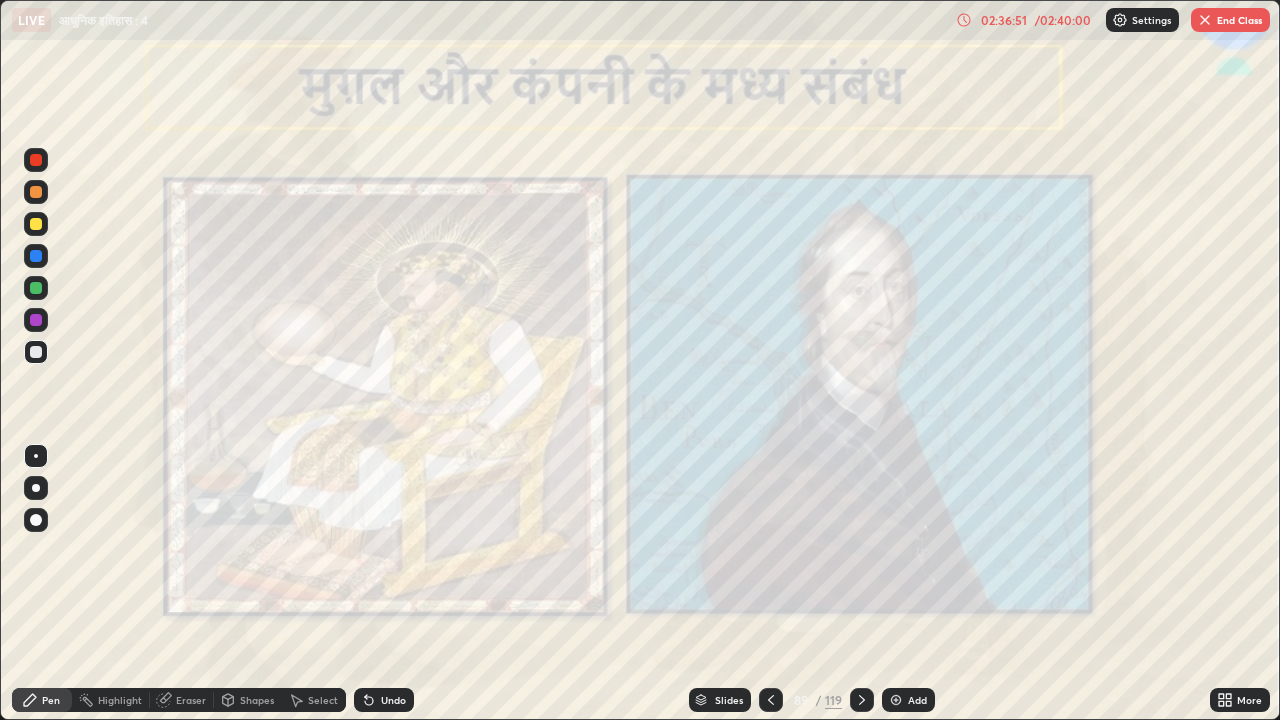 click 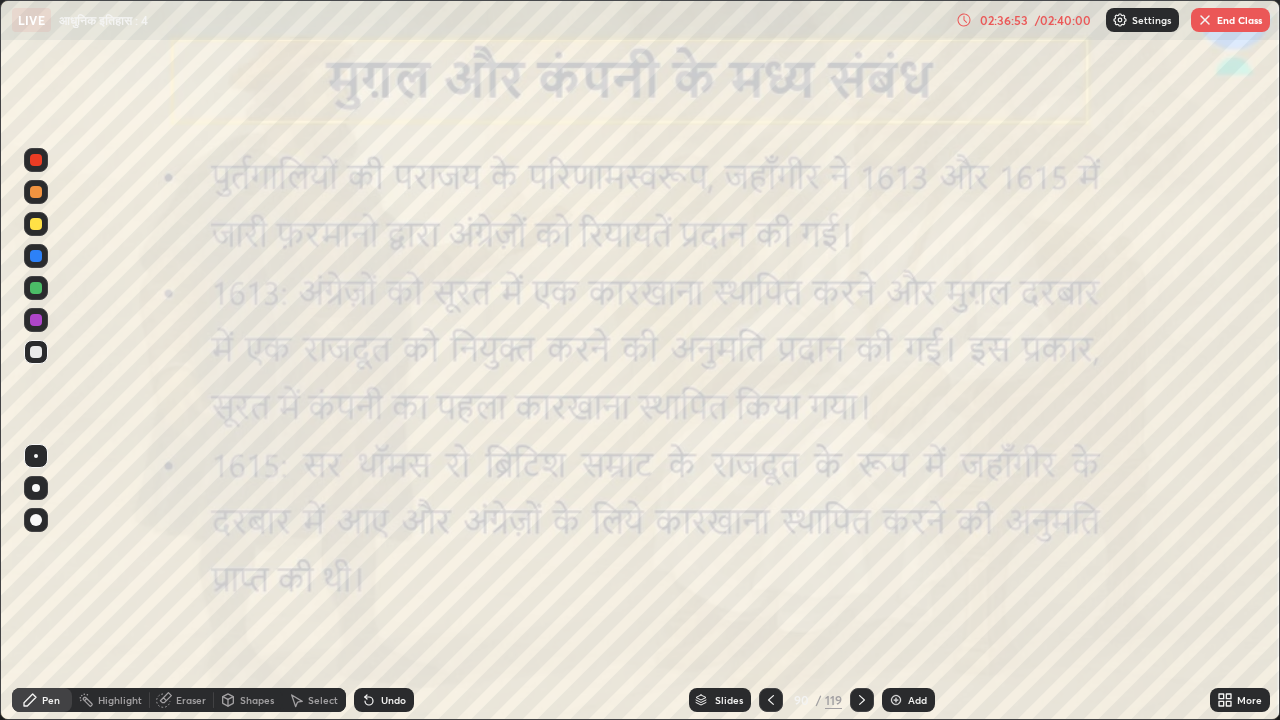 click 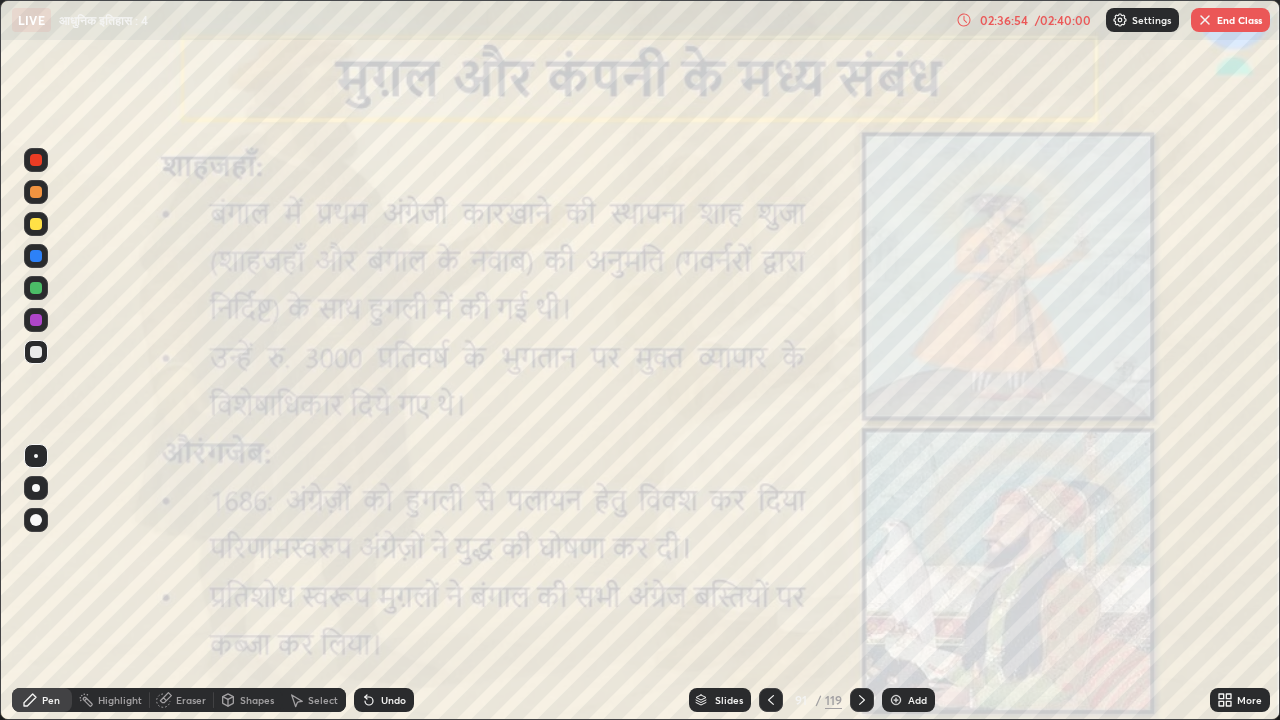 click 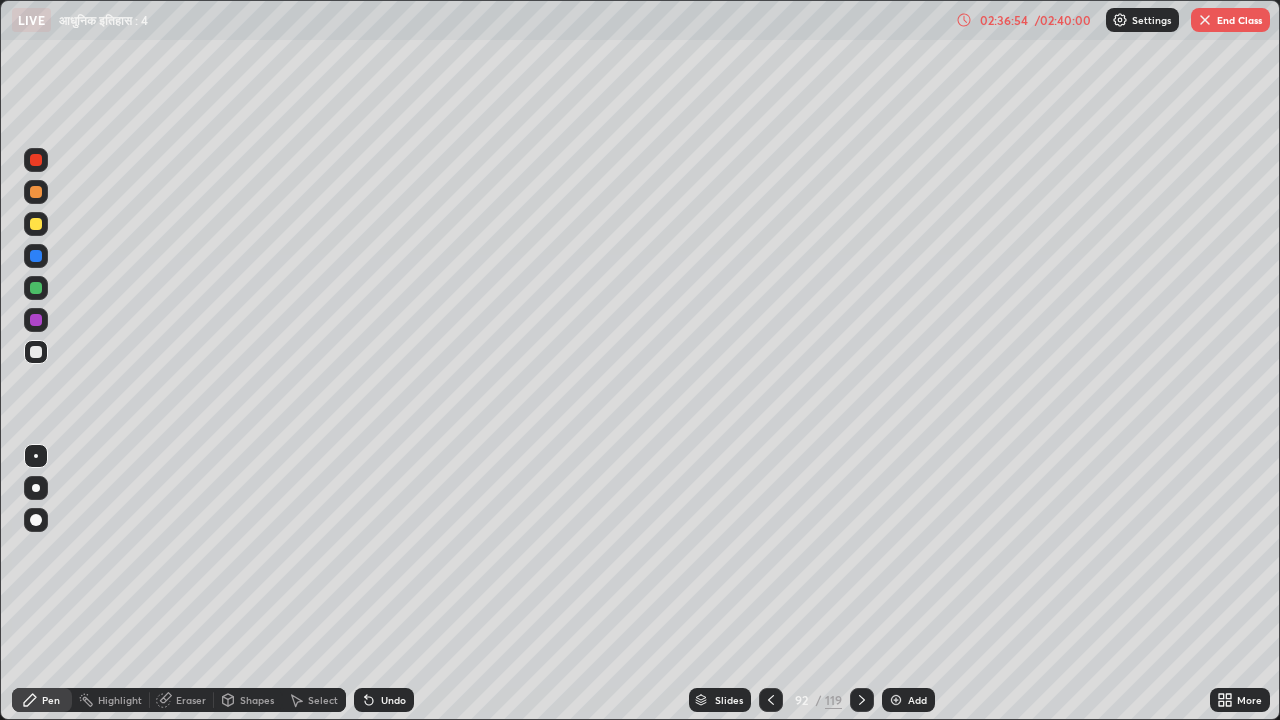 click 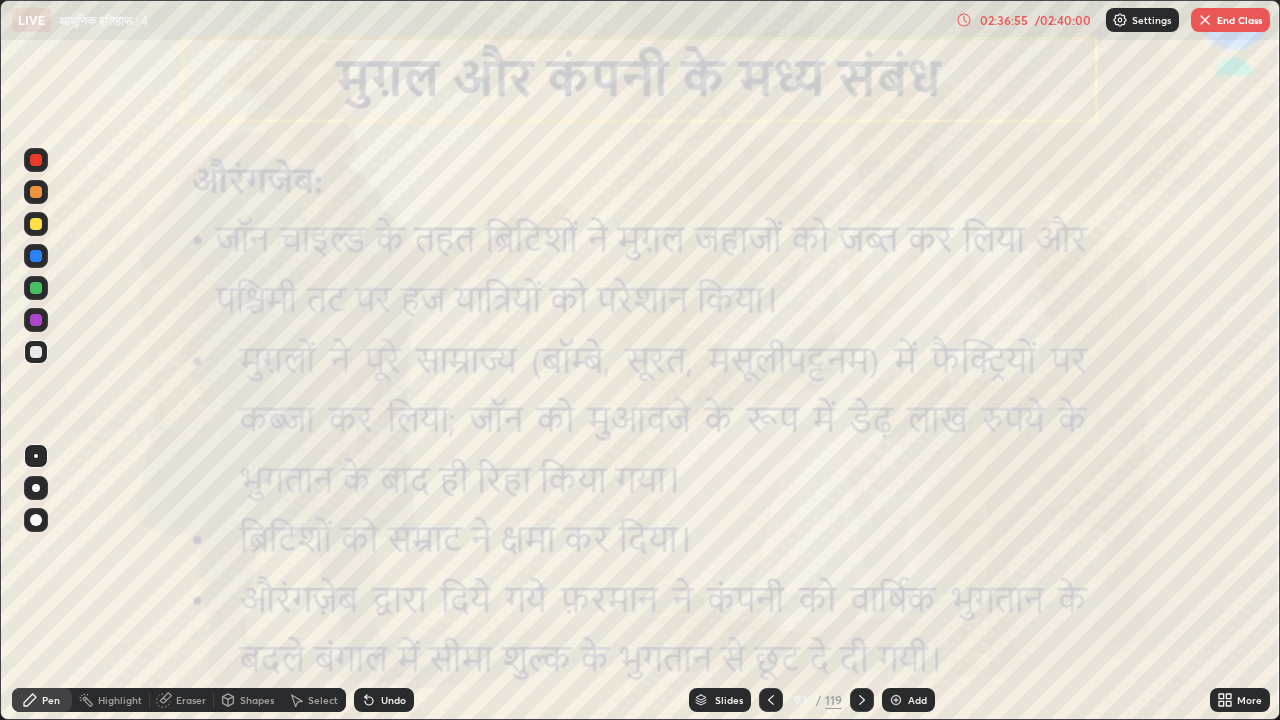 click at bounding box center [862, 700] 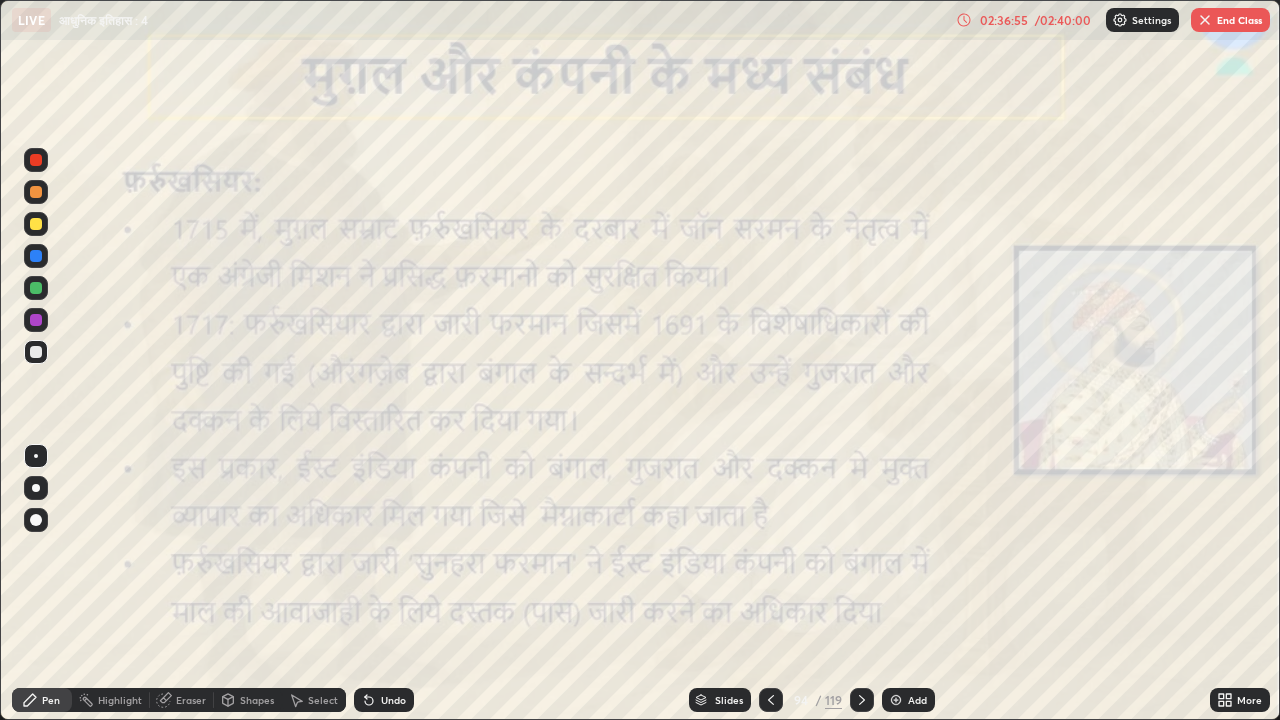 click 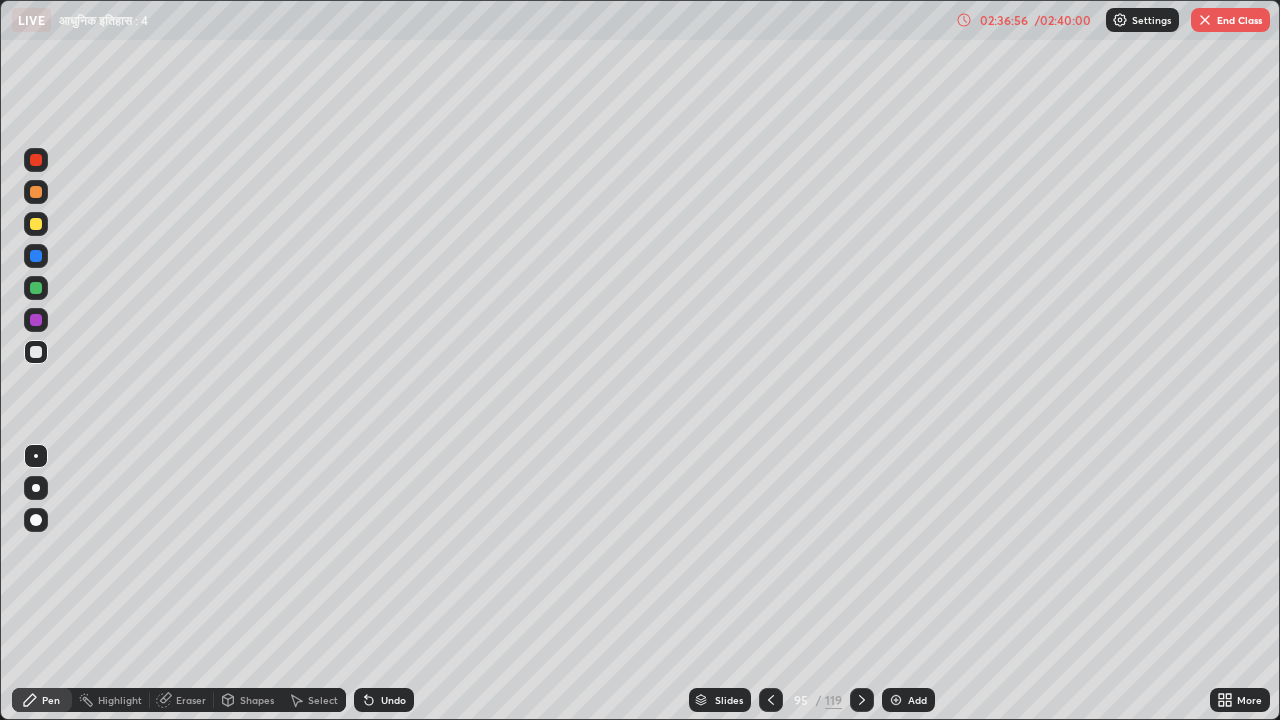 click 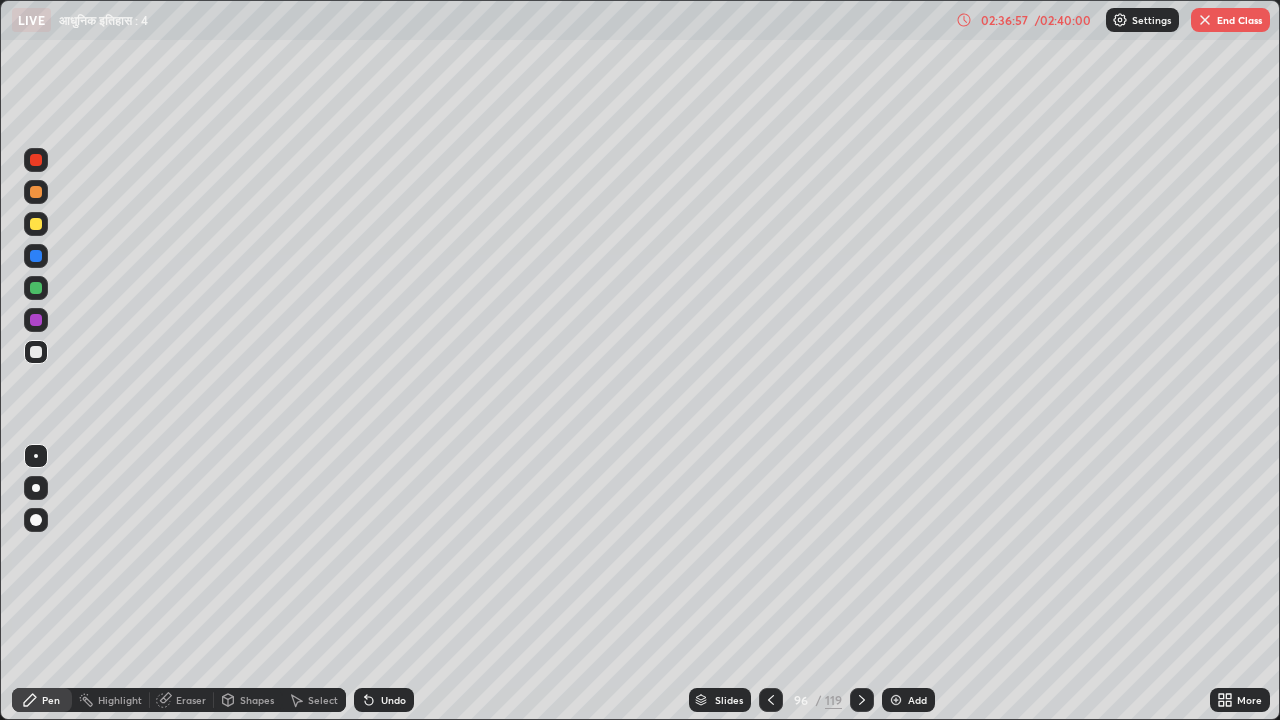 click 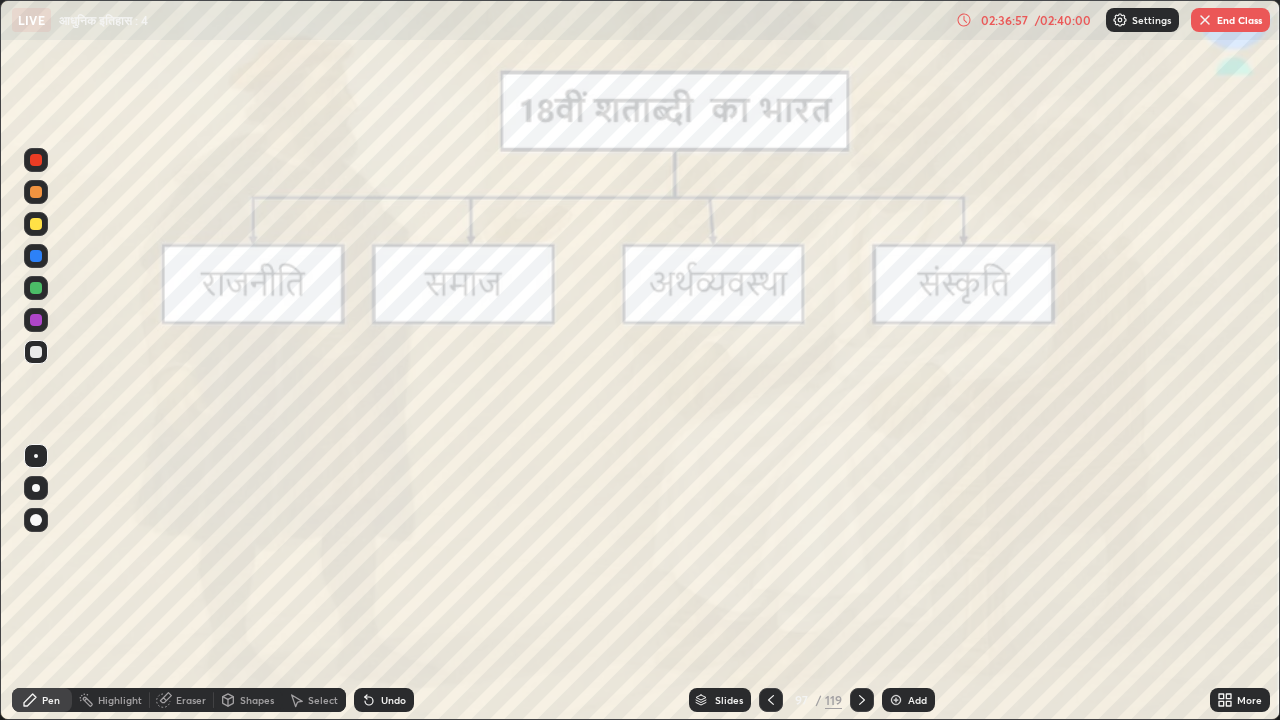 click 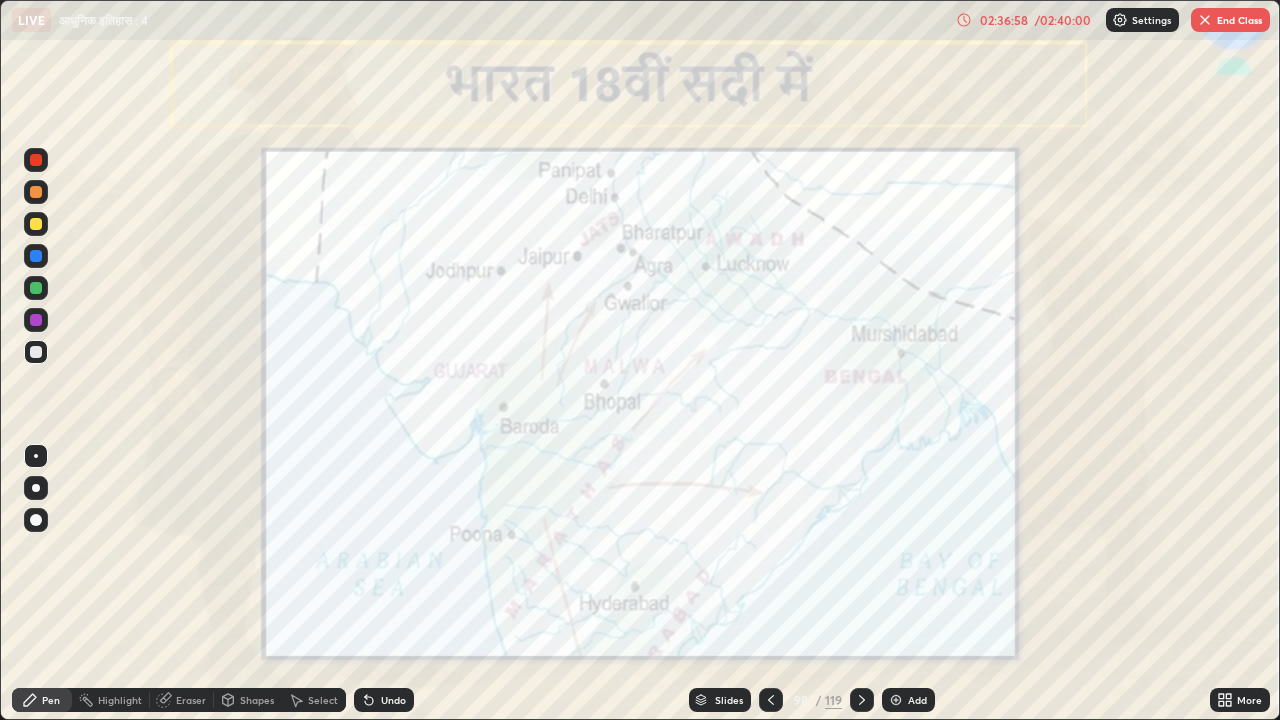 click at bounding box center (862, 700) 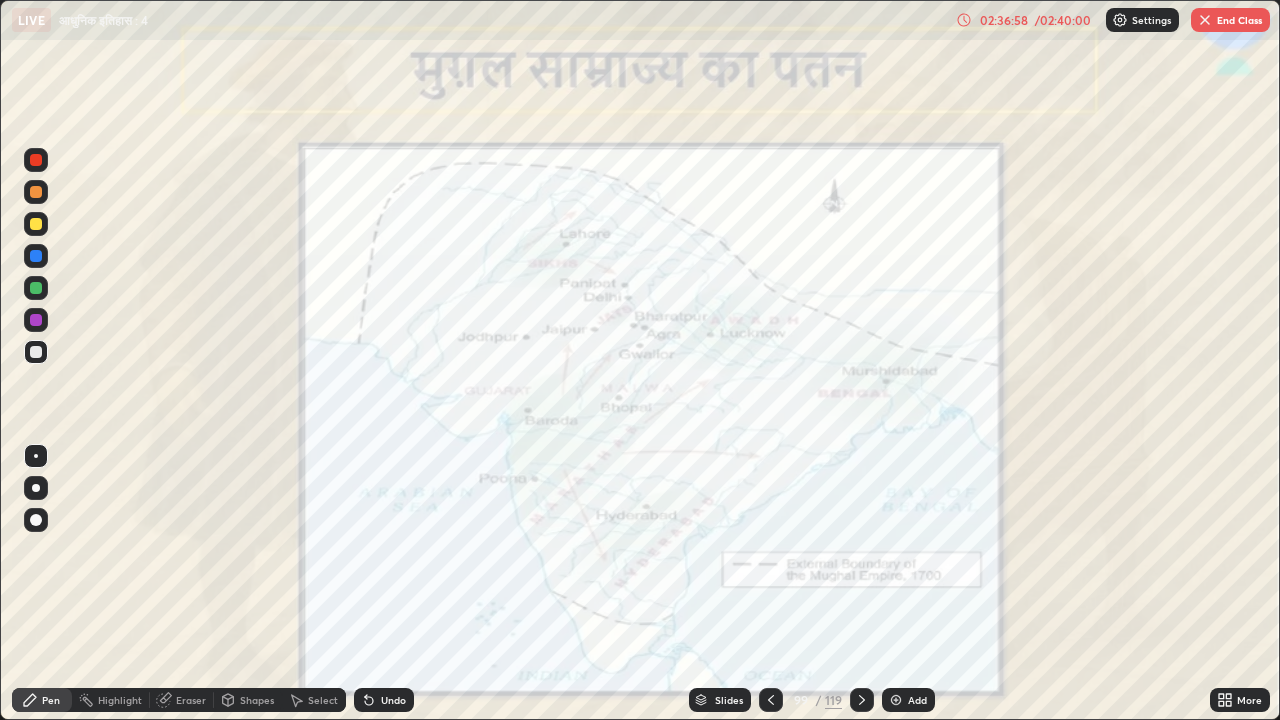 click 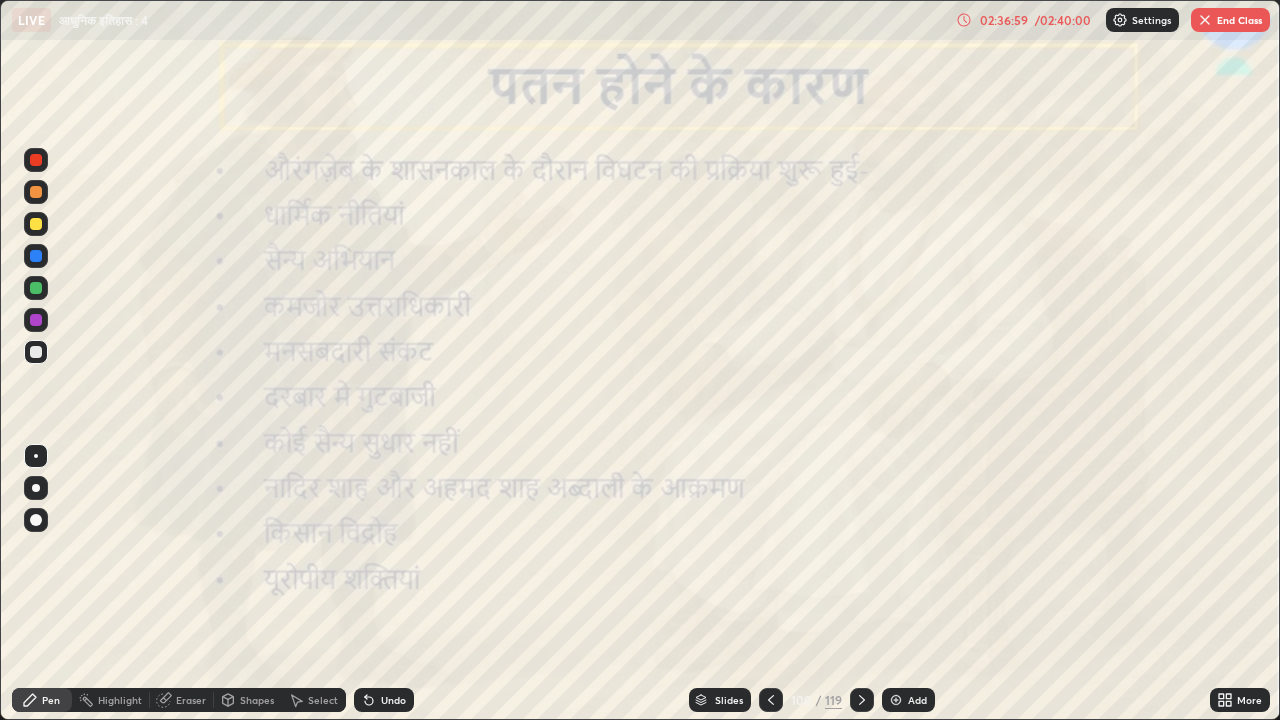 click 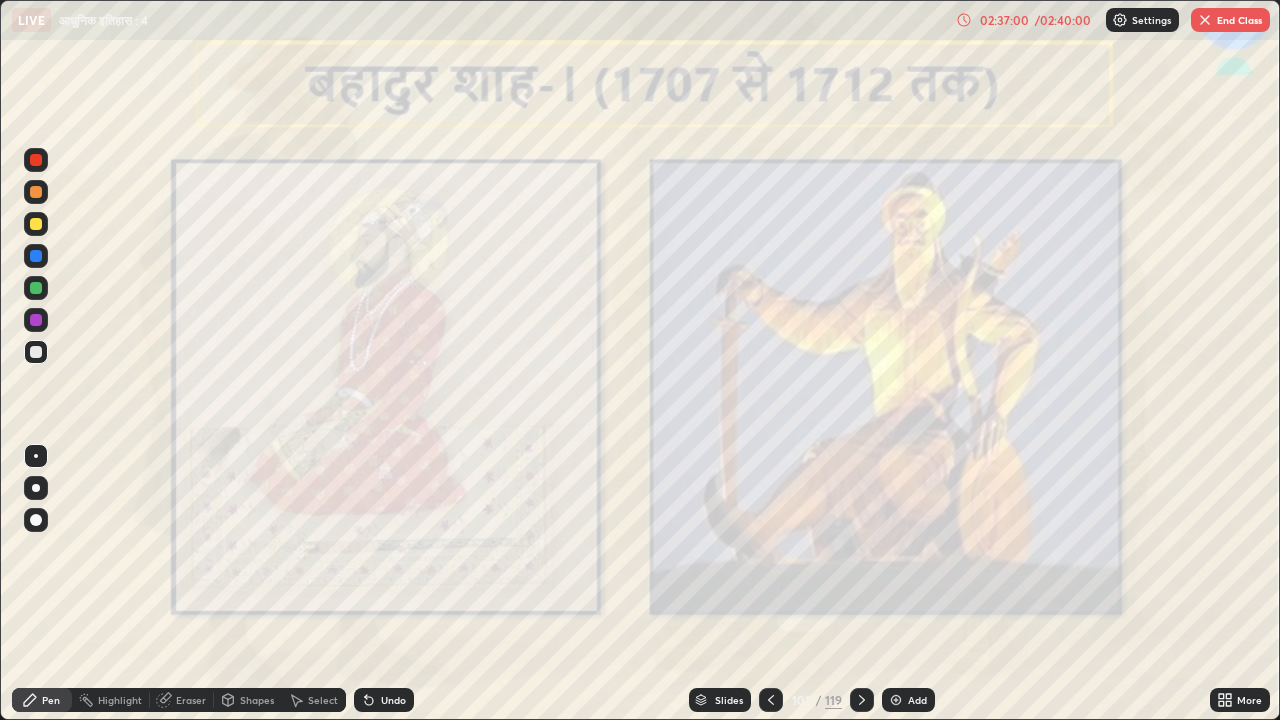 click 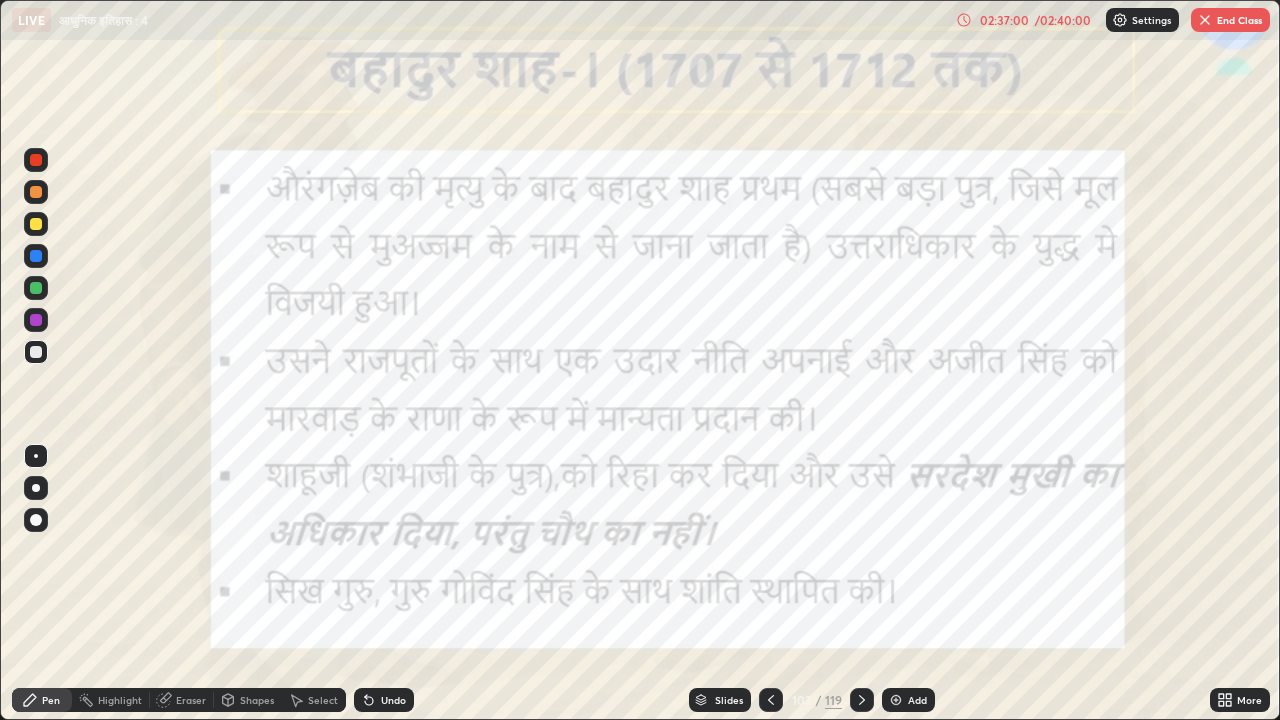 click 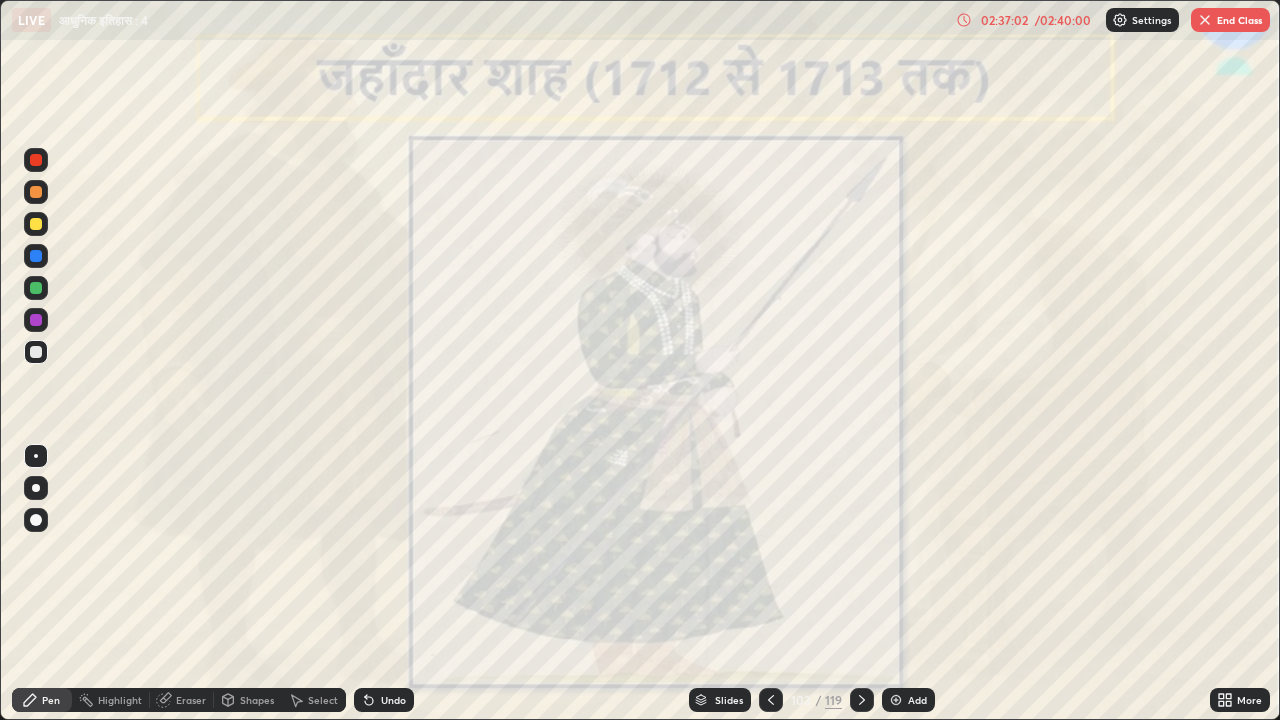 click 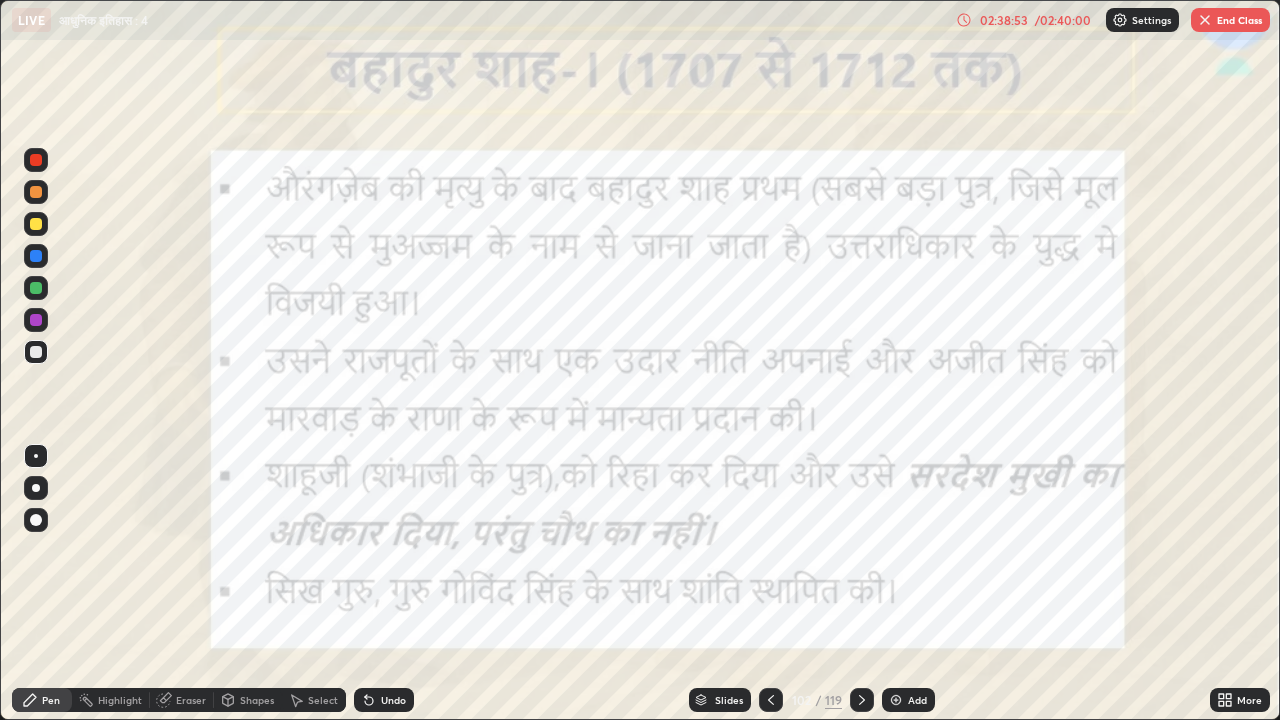 click on "End Class" at bounding box center [1230, 20] 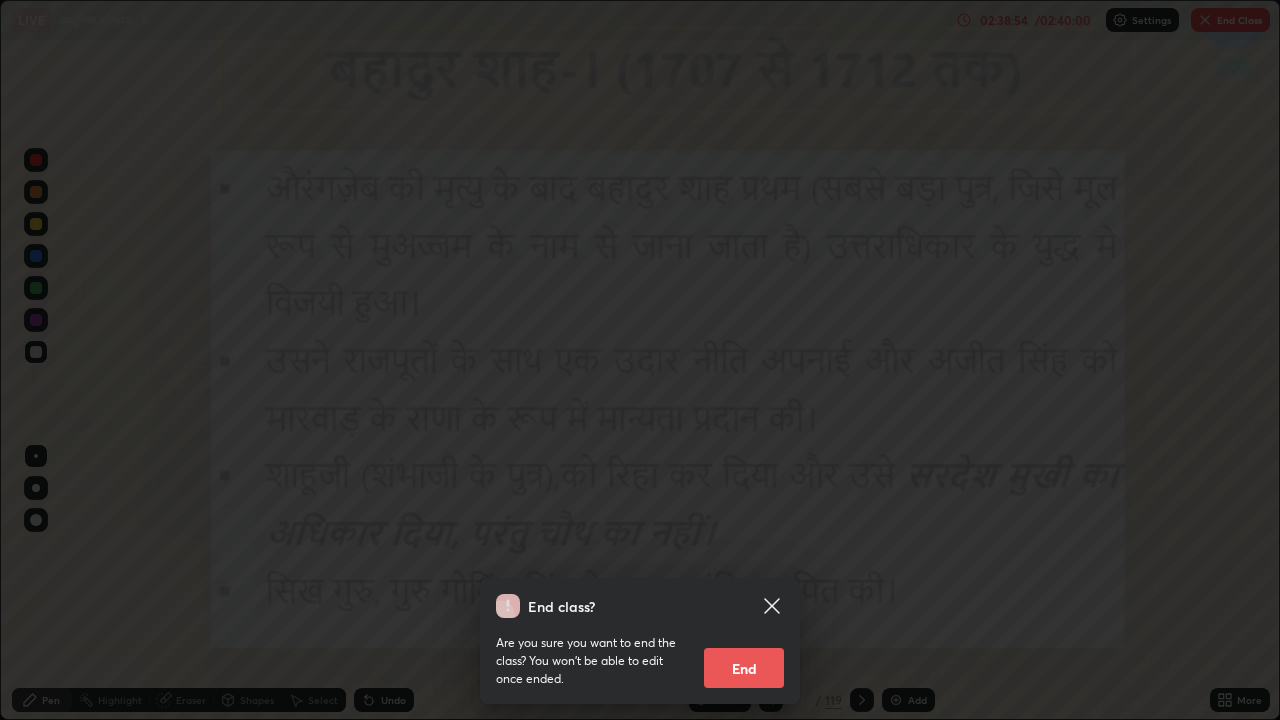 click on "End" at bounding box center (744, 668) 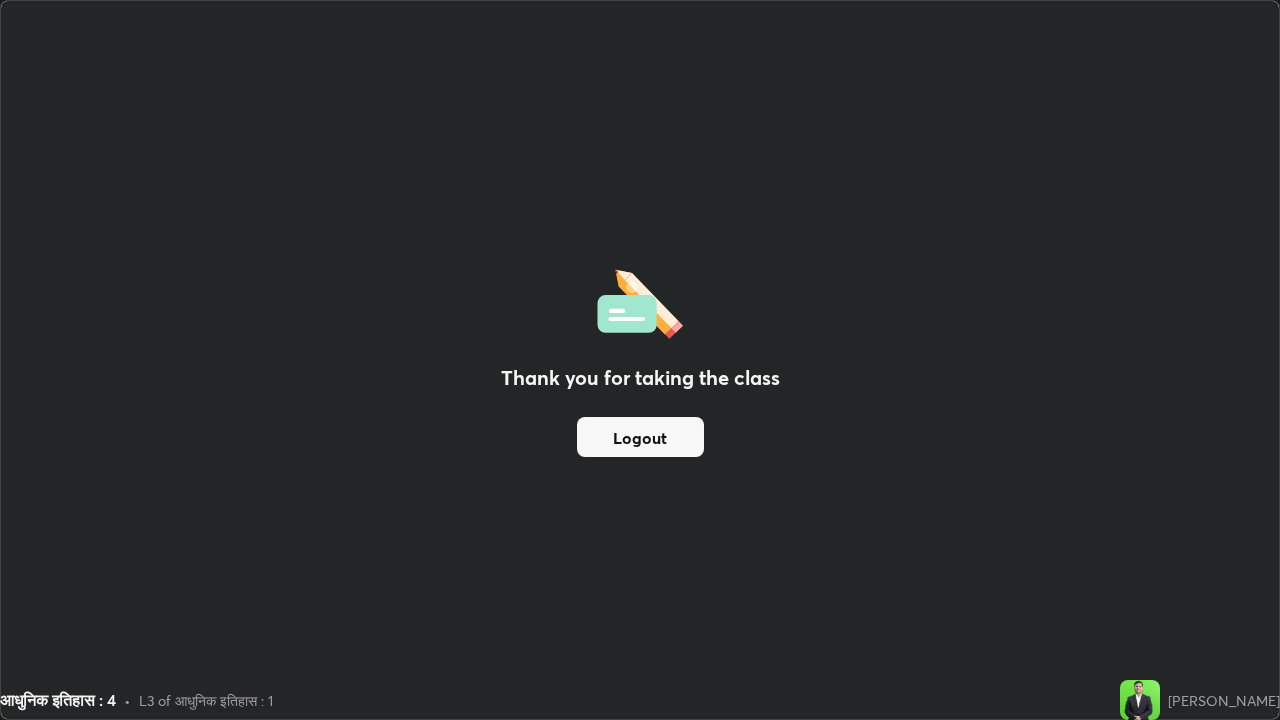 click on "Thank you for taking the class Logout" at bounding box center [640, 360] 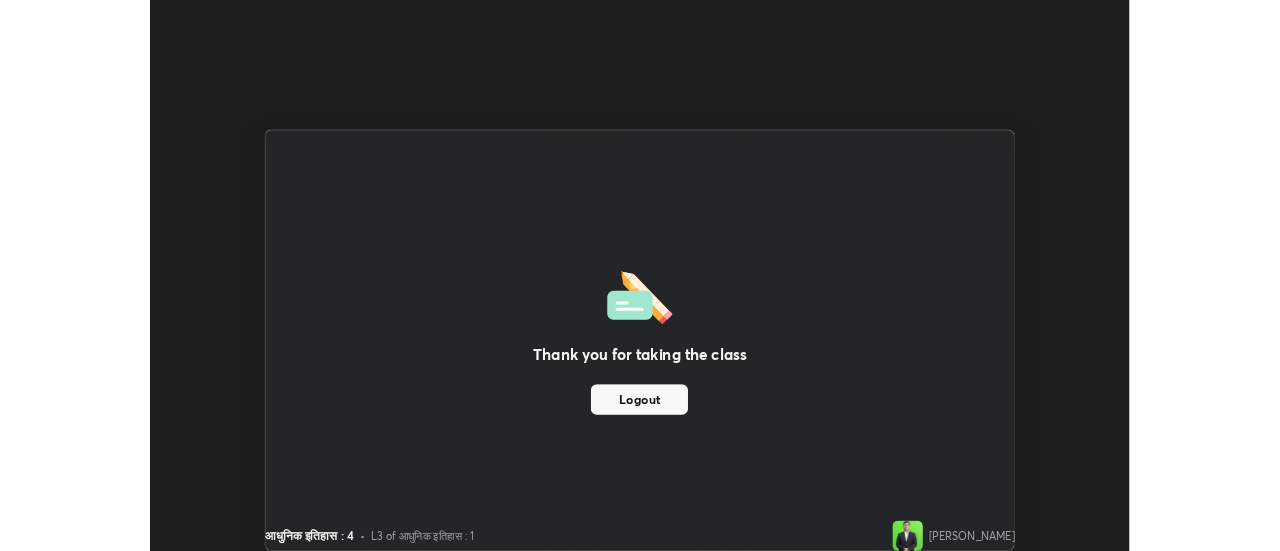 scroll, scrollTop: 551, scrollLeft: 1280, axis: both 